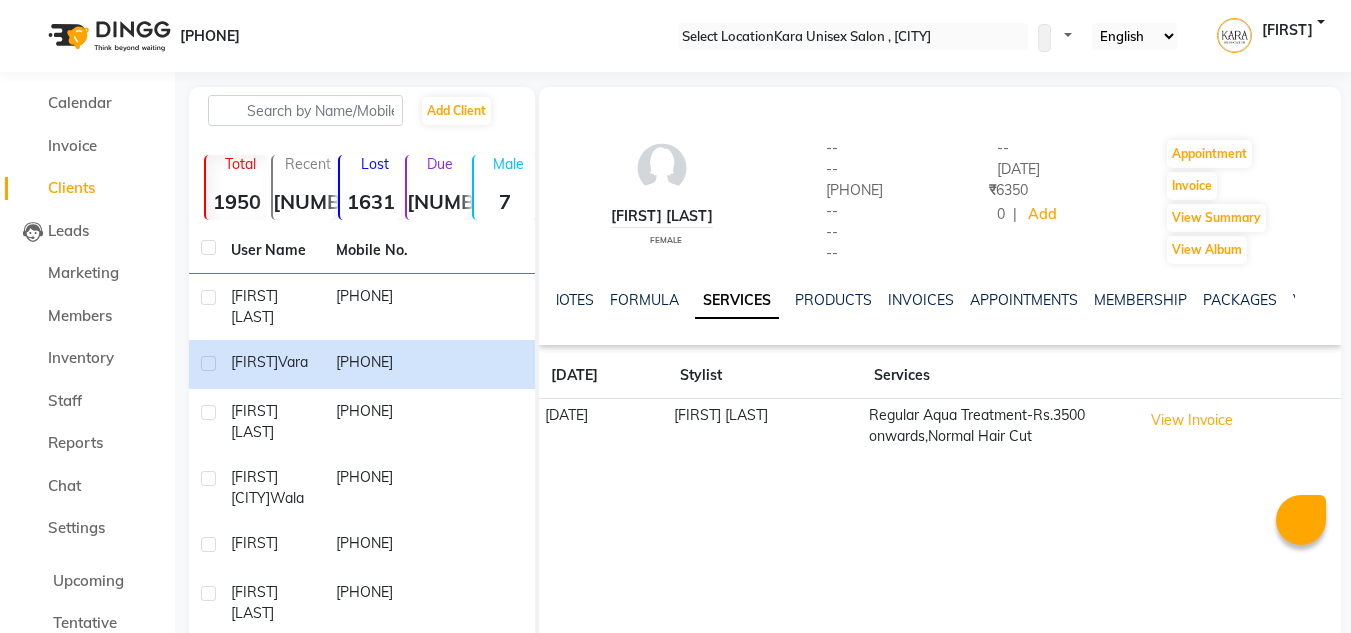 scroll, scrollTop: 0, scrollLeft: 0, axis: both 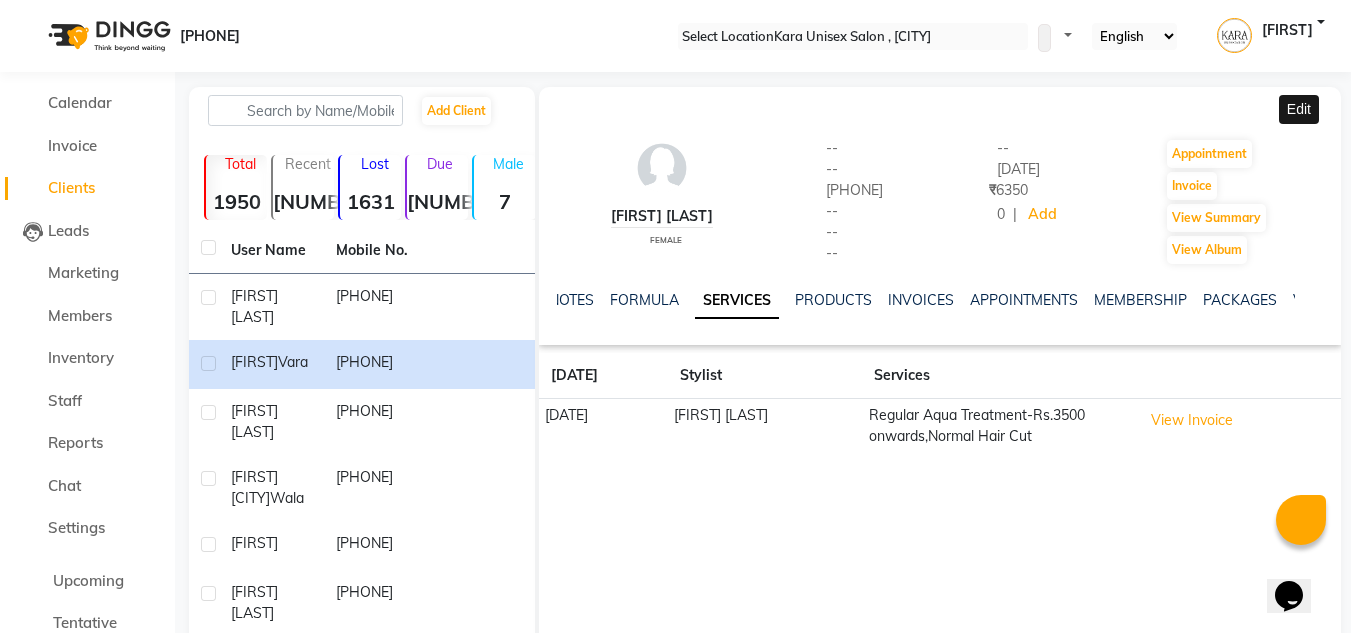 click at bounding box center [1333, 107] 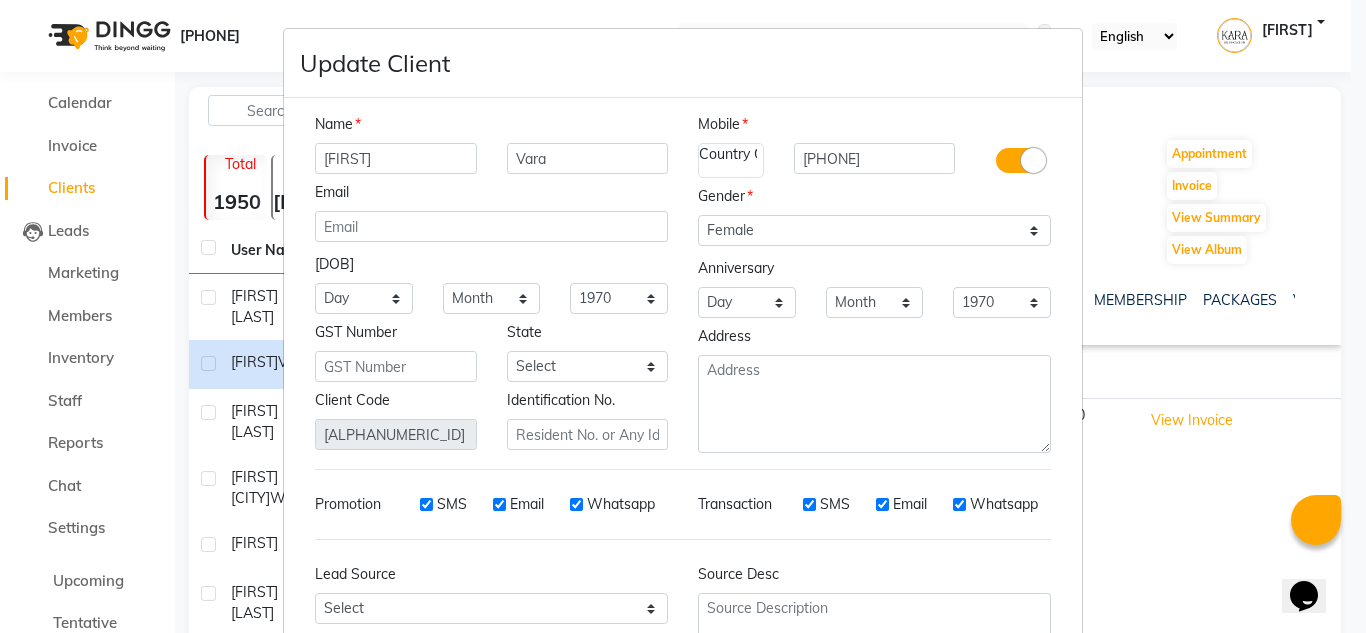 click on "Update Client Name [FIRST] [LAST] Email DOB Day 01 02 03 04 05 06 07 08 09 10 11 12 13 14 15 16 17 18 19 20 21 22 23 24 25 26 27 28 29 30 31 Month January February March April May June July August September October November December 1940 1941 1942 1943 1944 1945 1946 1947 1948 1949 1950 1951 1952 1953 1954 1955 1956 1957 1958 1959 1960 1961 1962 1963 1964 1965 1966 1967 1968 1969 1970 1971 1972 1973 1974 1975 1976 1977 1978 1979 1980 1981 1982 1983 1984 1985 1986 1987 1988 1989 1990 1991 1992 1993 1994 1995 1996 1997 1998 1999 2000 2001 2002 2003 2004 2005 2006 2007 2008 2009 2010 2011 2012 2013 2014 2015 2016 2017 2018 2019 2020 2021 2022 2023 2024 GST Number State Select Andaman and Nicobar Islands Andhra Pradesh Arunachal Pradesh Assam Bihar Chandigarh Chhattisgarh Dadra and Nagar Haveli Daman and Diu Delhi Goa Gujarat Haryana Himachal Pradesh Jammu and Kashmir Jharkhand Karnataka Kerala Lakshadweep Madhya Pradesh Maharashtra Manipur Meghalaya Mizoram Nagaland Odisha Pondicherry Punjab Rajasthan Sikkim Ladakh" at bounding box center (683, 316) 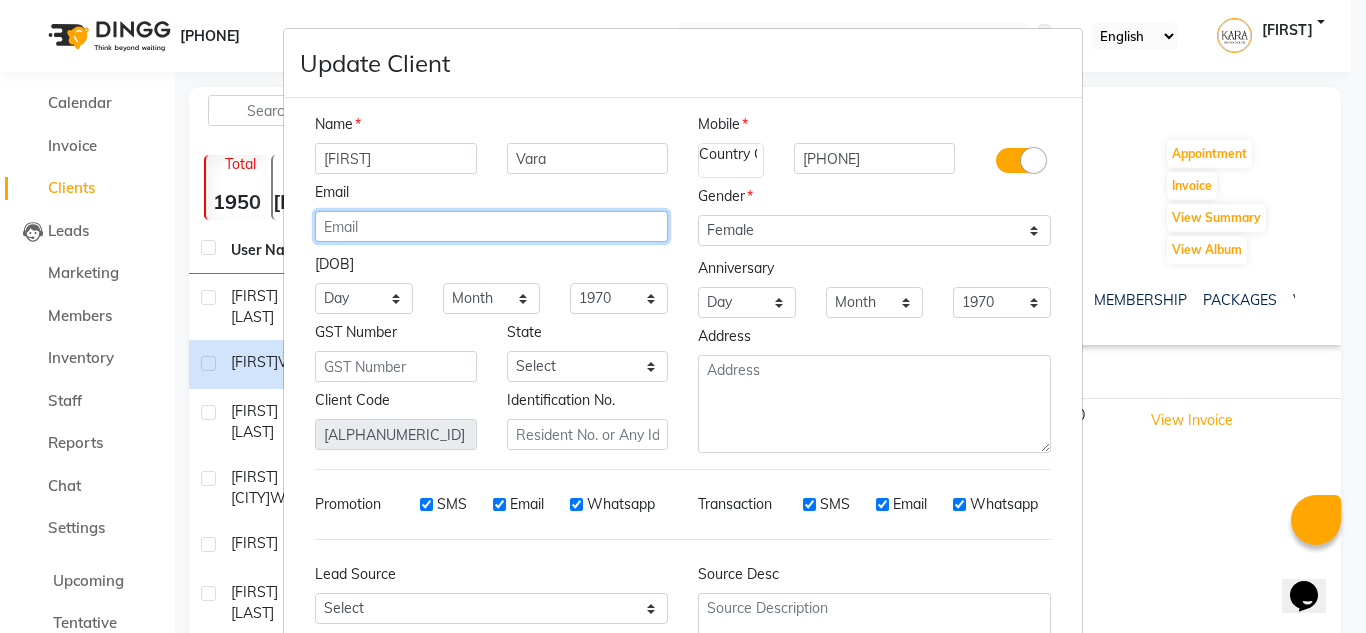 click at bounding box center (491, 226) 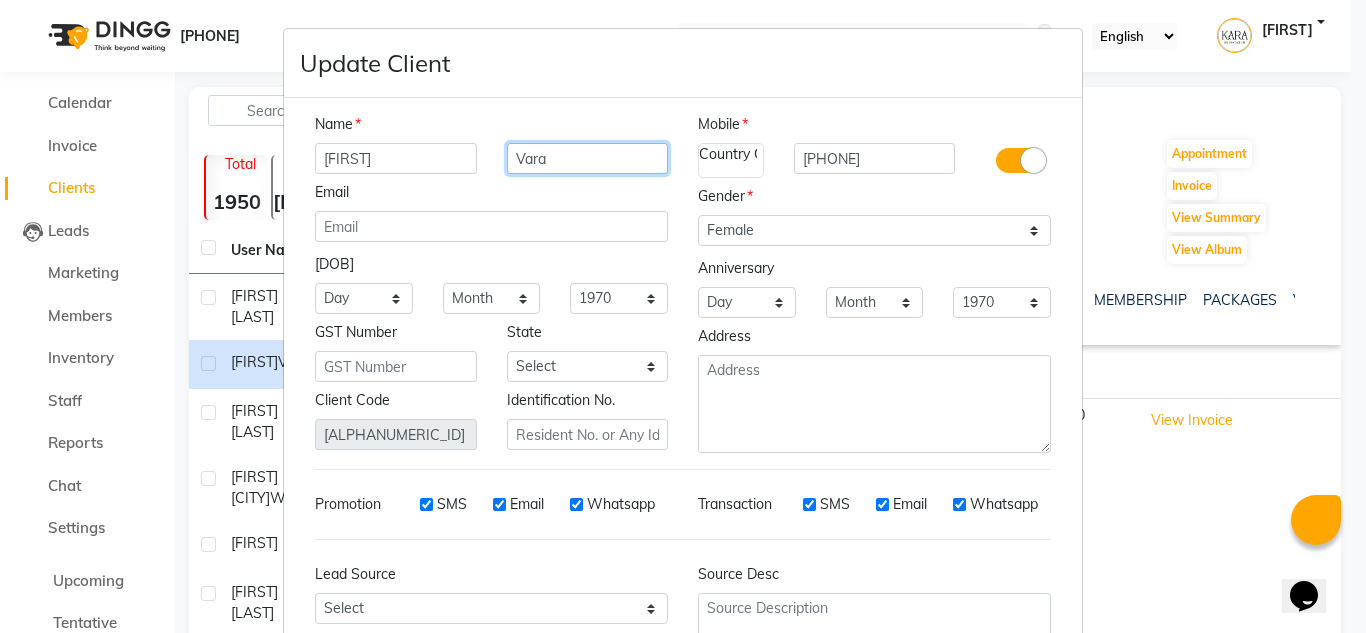 click on "Vara" at bounding box center [588, 158] 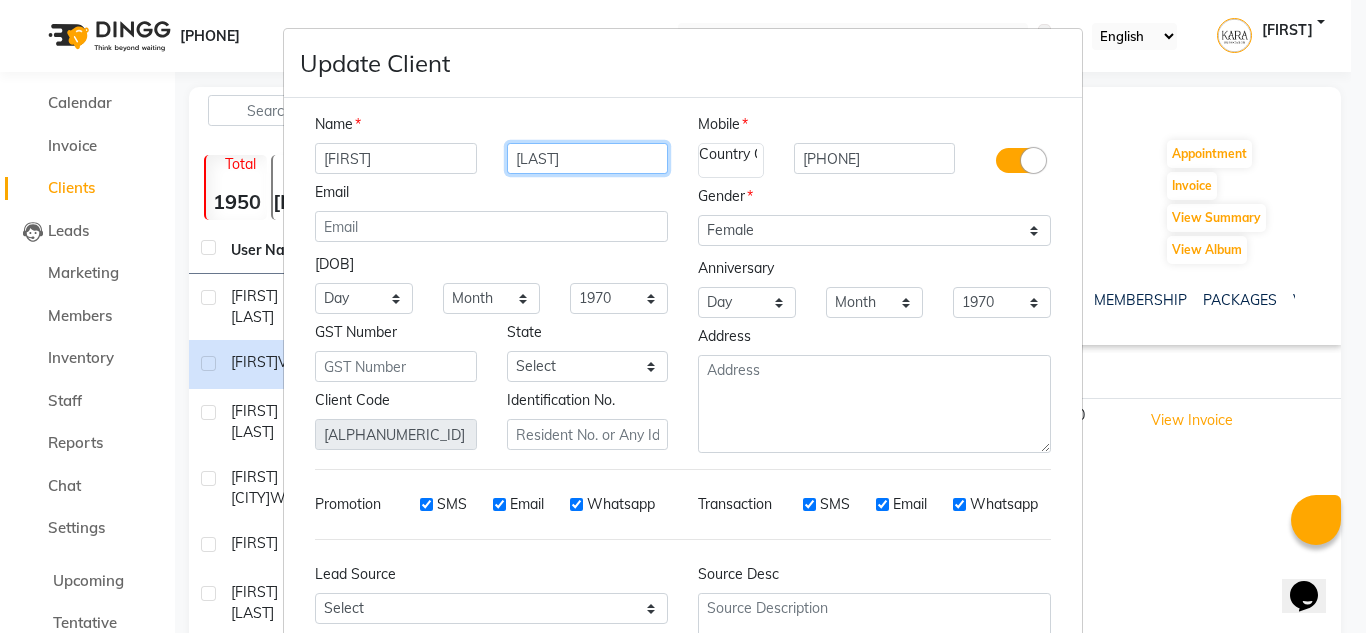type on "[LAST]" 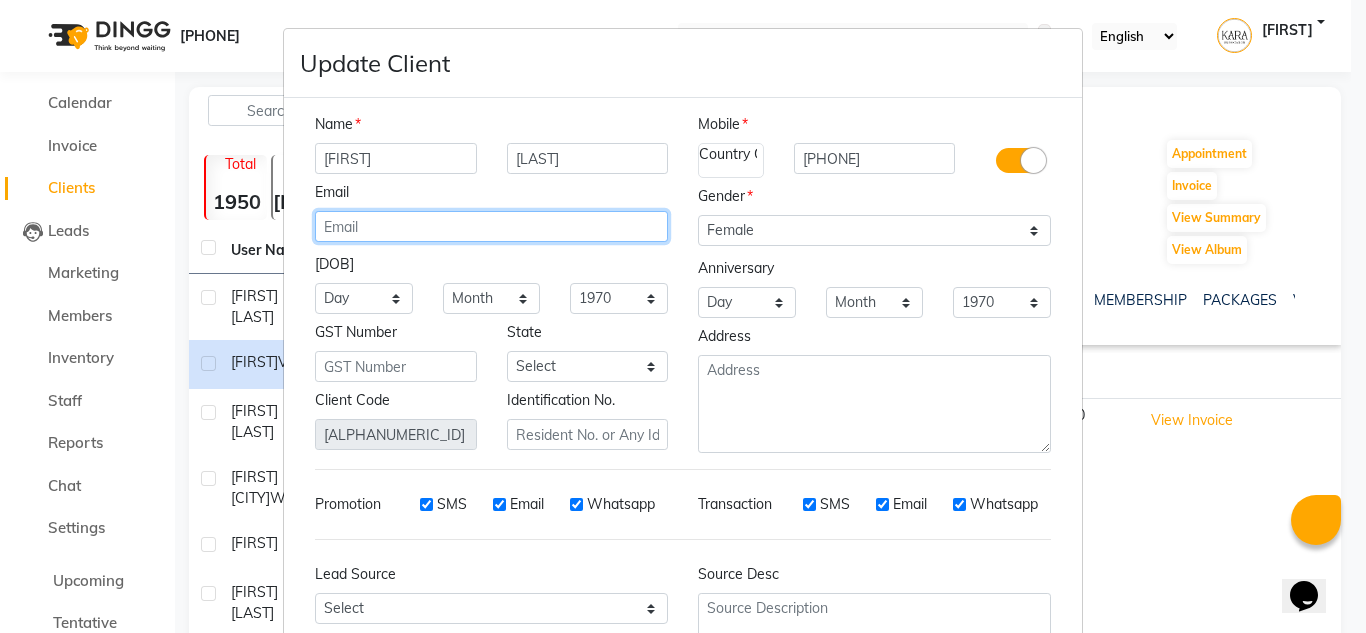click at bounding box center (491, 226) 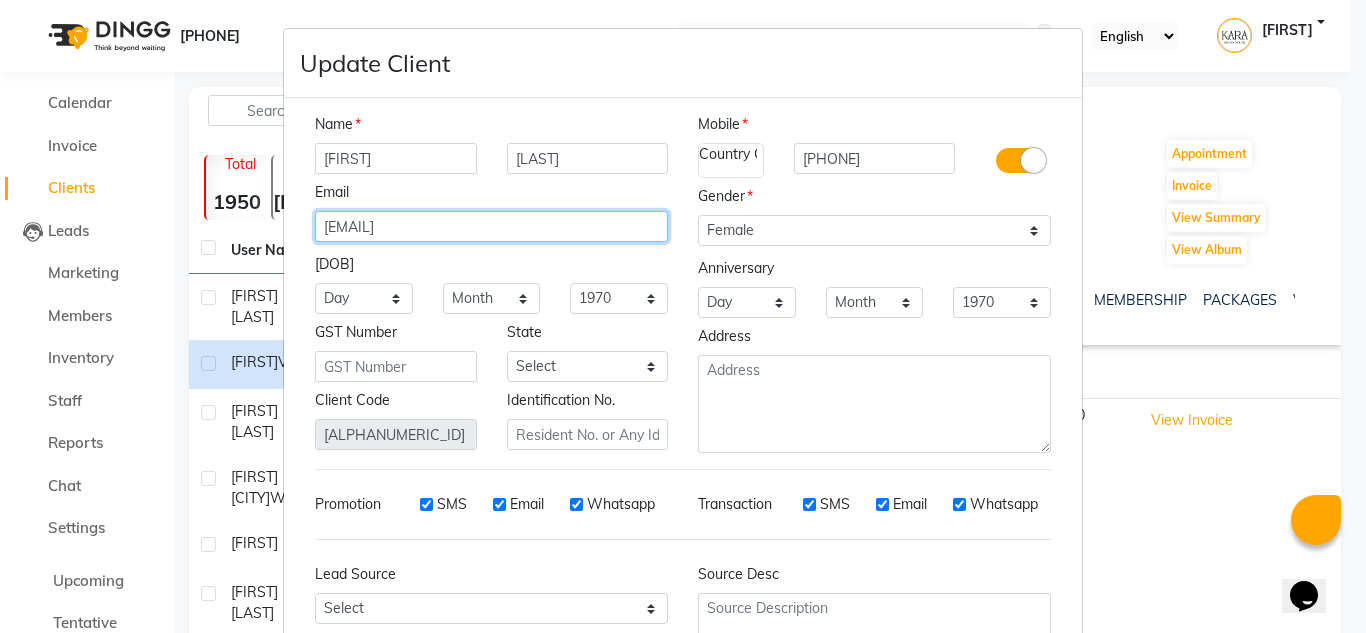 type on "[EMAIL]" 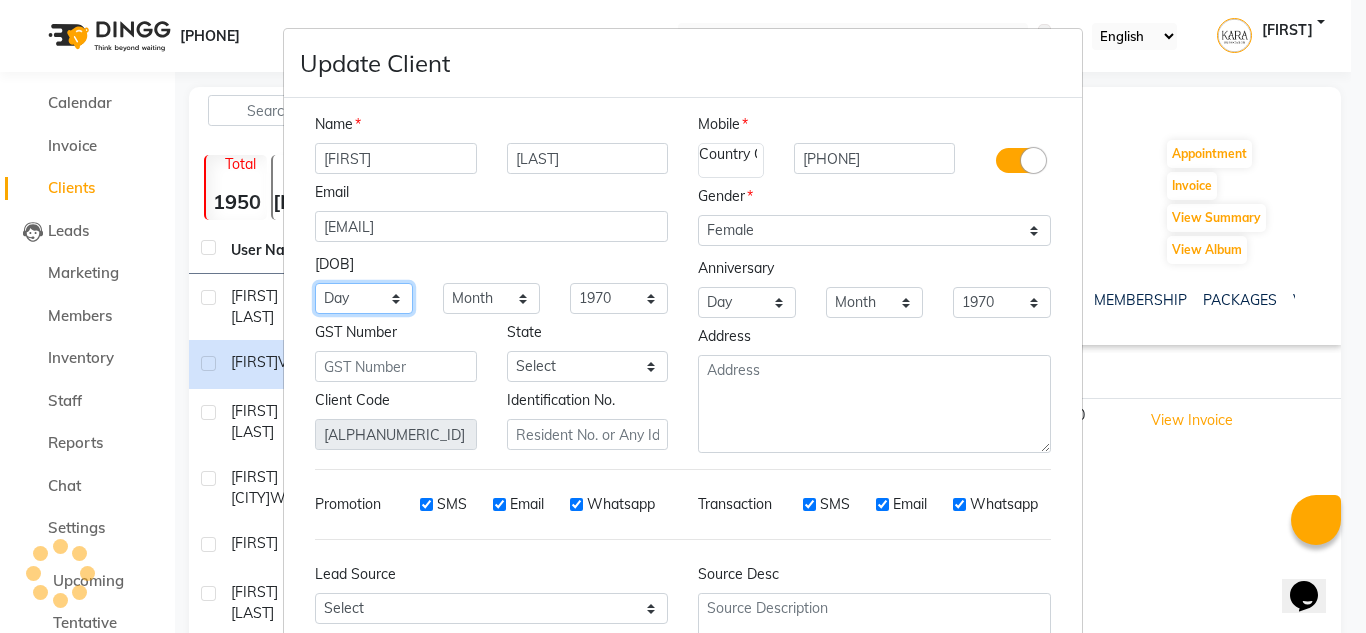 click on "Day 01 02 03 04 05 06 07 08 09 10 11 12 13 14 15 16 17 18 19 20 21 22 23 24 25 26 27 28 29 30 31" at bounding box center (364, 298) 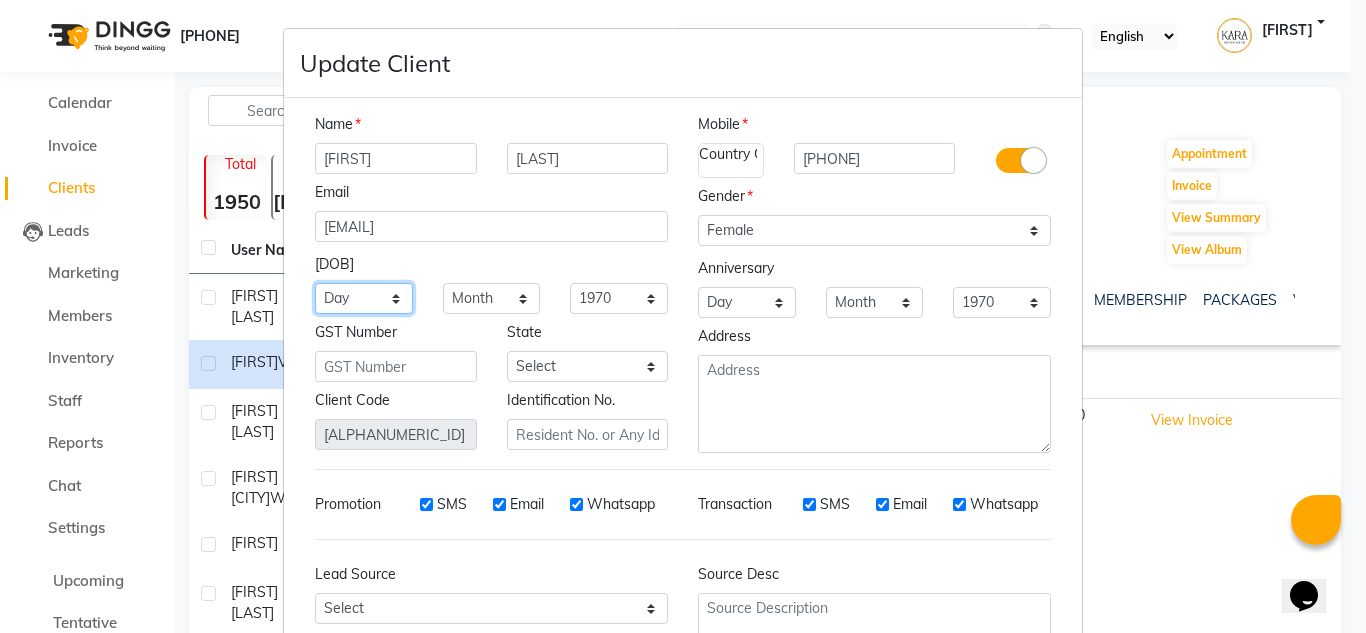 select on "04" 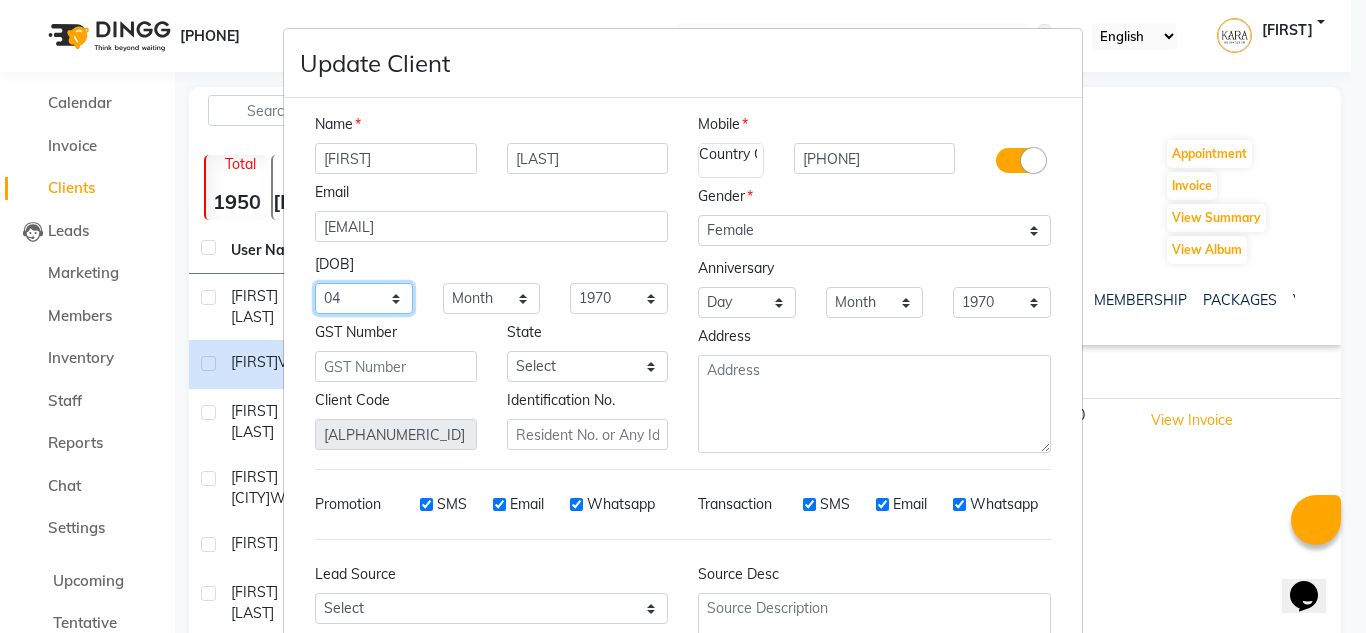 click on "Day 01 02 03 04 05 06 07 08 09 10 11 12 13 14 15 16 17 18 19 20 21 22 23 24 25 26 27 28 29 30 31" at bounding box center (364, 298) 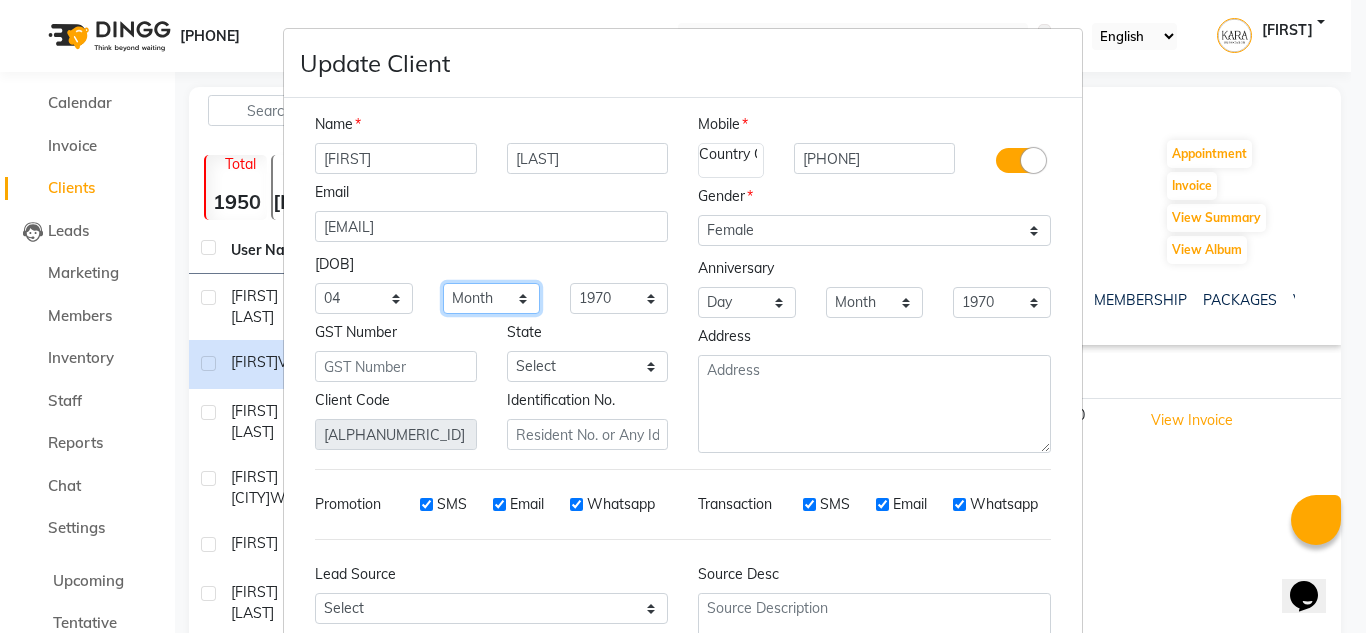 click on "Month January February March April May June July August September October November December" at bounding box center (492, 298) 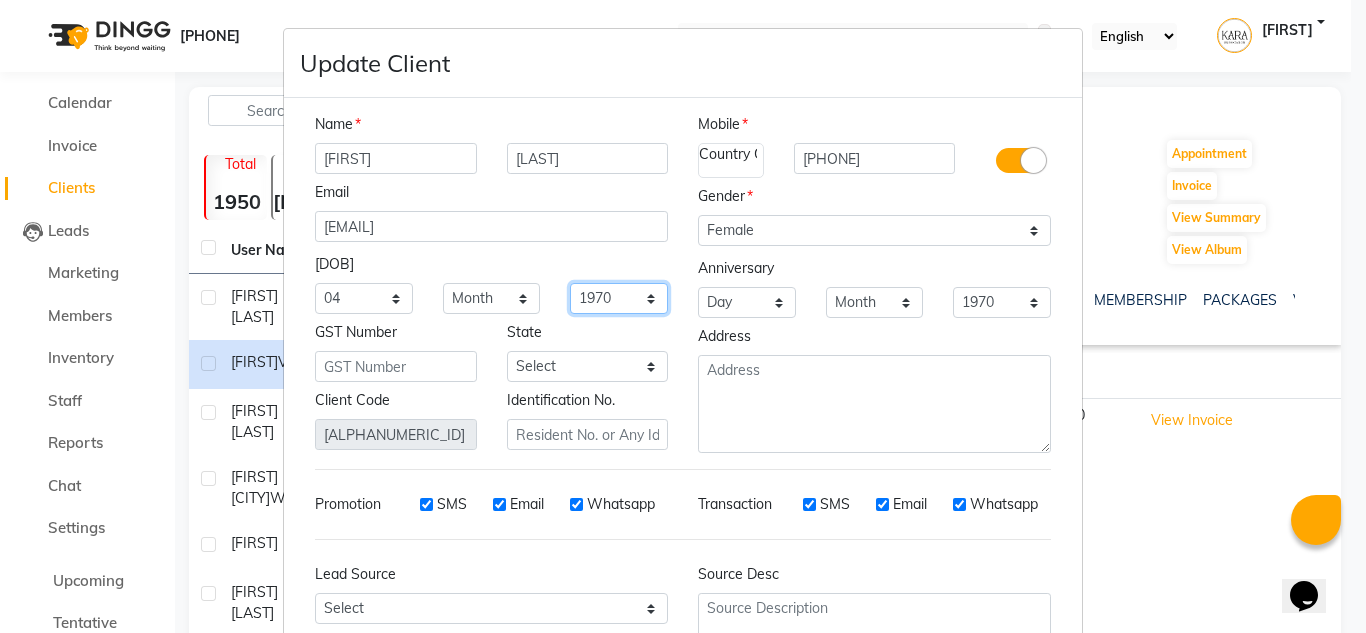 click on "1940 1941 1942 1943 1944 1945 1946 1947 1948 1949 1950 1951 1952 1953 1954 1955 1956 1957 1958 1959 1960 1961 1962 1963 1964 1965 1966 1967 1968 1969 1970 1971 1972 1973 1974 1975 1976 1977 1978 1979 1980 1981 1982 1983 1984 1985 1986 1987 1988 1989 1990 1991 1992 1993 1994 1995 1996 1997 1998 1999 2000 2001 2002 2003 2004 2005 2006 2007 2008 2009 2010 2011 2012 2013 2014 2015 2016 2017 2018 2019 2020 2021 2022 2023 2024" at bounding box center [619, 298] 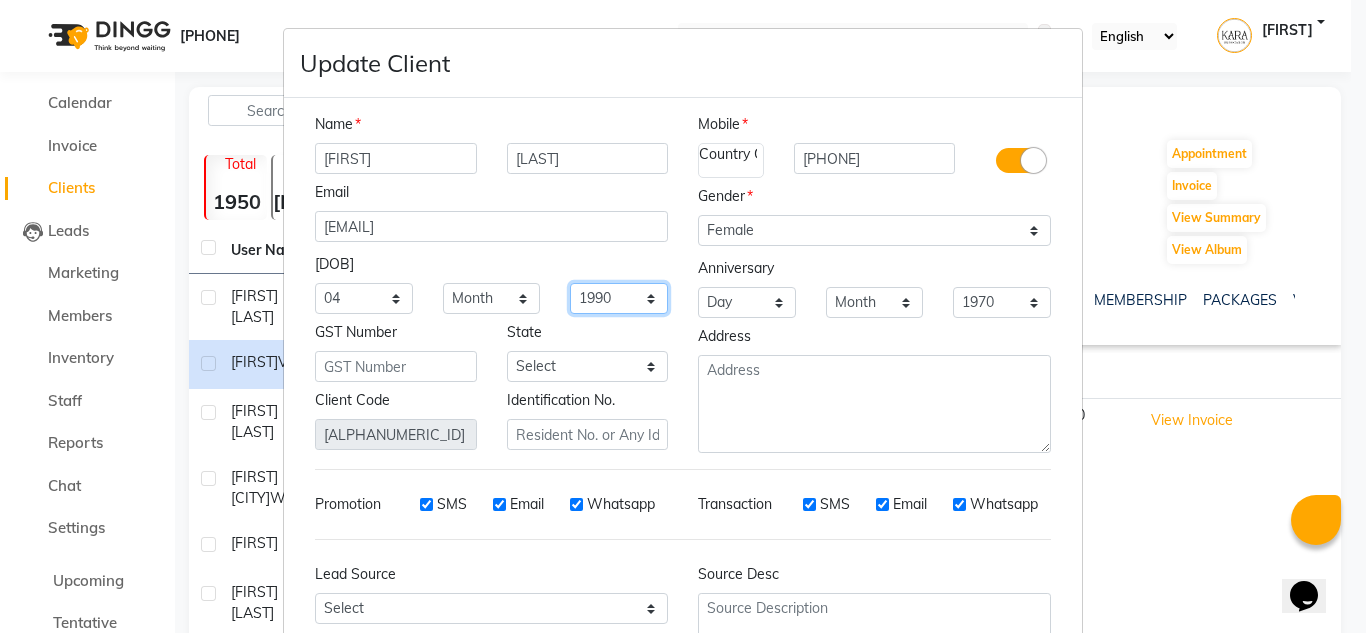 click on "1940 1941 1942 1943 1944 1945 1946 1947 1948 1949 1950 1951 1952 1953 1954 1955 1956 1957 1958 1959 1960 1961 1962 1963 1964 1965 1966 1967 1968 1969 1970 1971 1972 1973 1974 1975 1976 1977 1978 1979 1980 1981 1982 1983 1984 1985 1986 1987 1988 1989 1990 1991 1992 1993 1994 1995 1996 1997 1998 1999 2000 2001 2002 2003 2004 2005 2006 2007 2008 2009 2010 2011 2012 2013 2014 2015 2016 2017 2018 2019 2020 2021 2022 2023 2024" at bounding box center [619, 298] 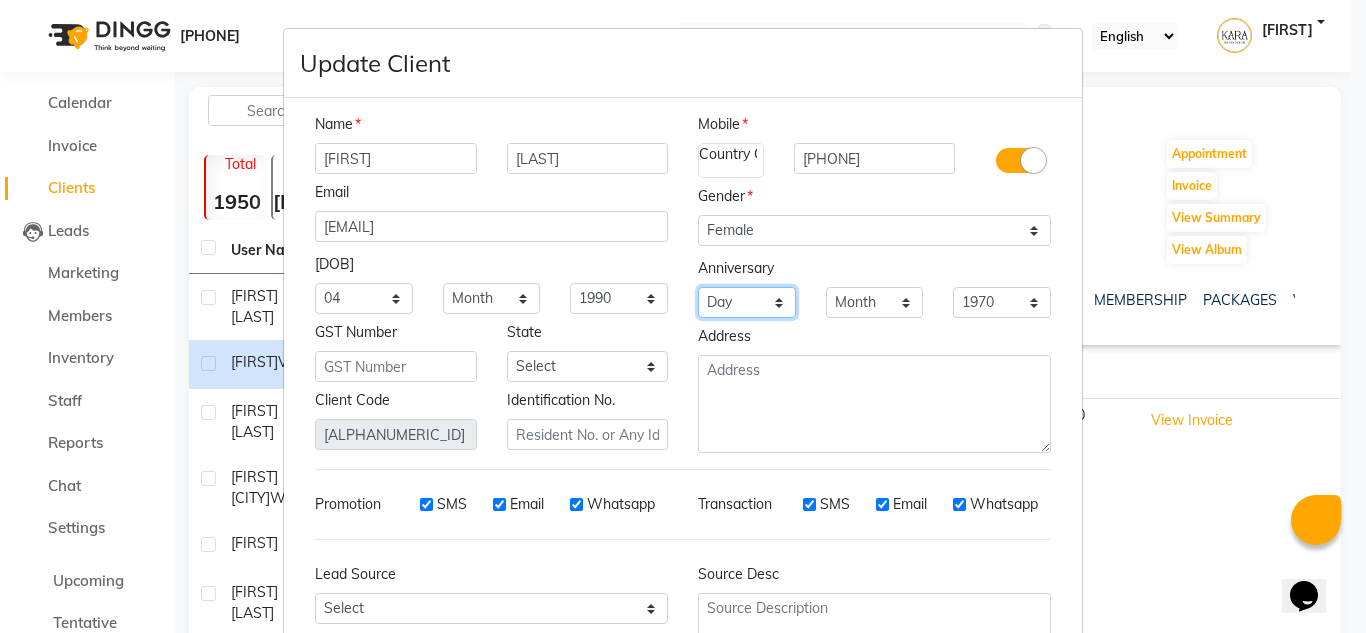 click on "Day 01 02 03 04 05 06 07 08 09 10 11 12 13 14 15 16 17 18 19 20 21 22 23 24 25 26 27 28 29 30 31" at bounding box center (747, 302) 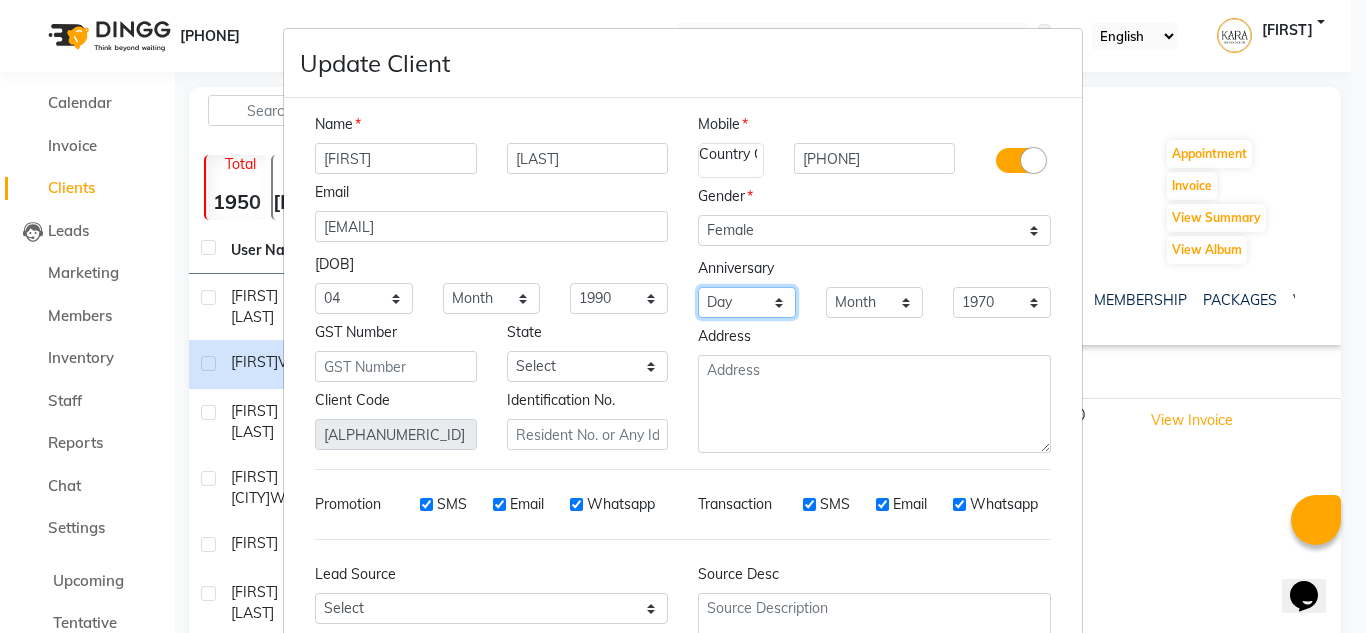 click on "Day 01 02 03 04 05 06 07 08 09 10 11 12 13 14 15 16 17 18 19 20 21 22 23 24 25 26 27 28 29 30 31" at bounding box center (747, 302) 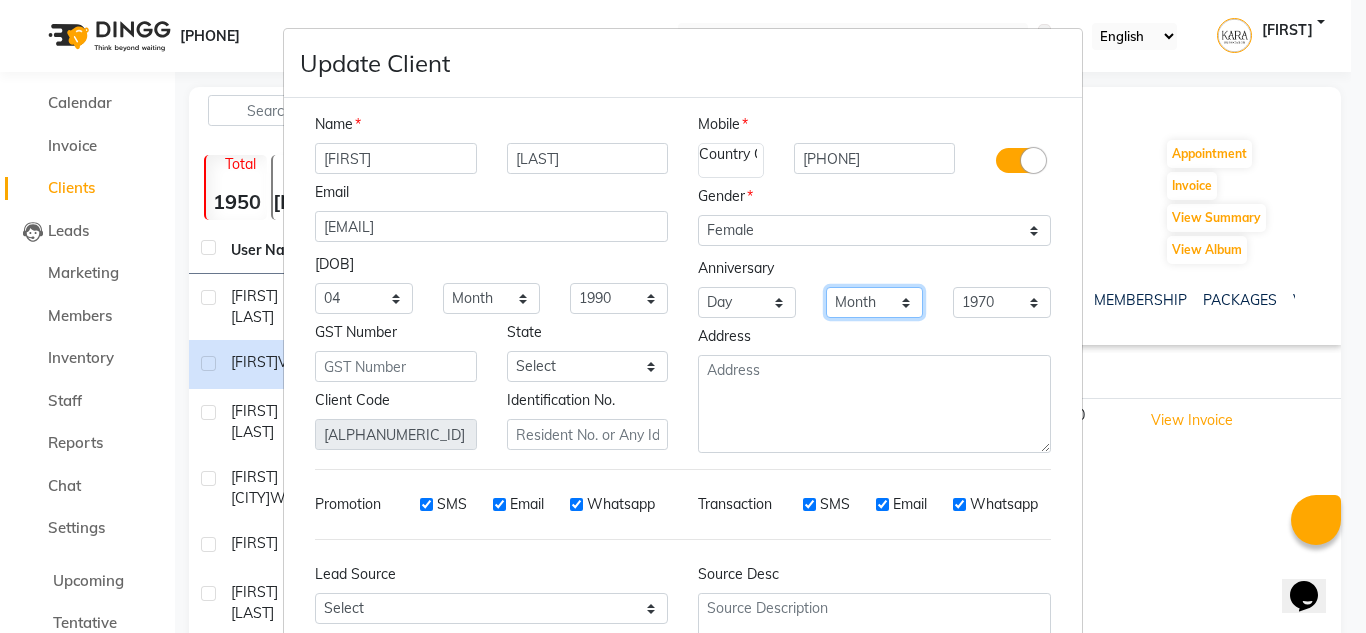 click on "Month January February March April May June July August September October November December" at bounding box center [875, 302] 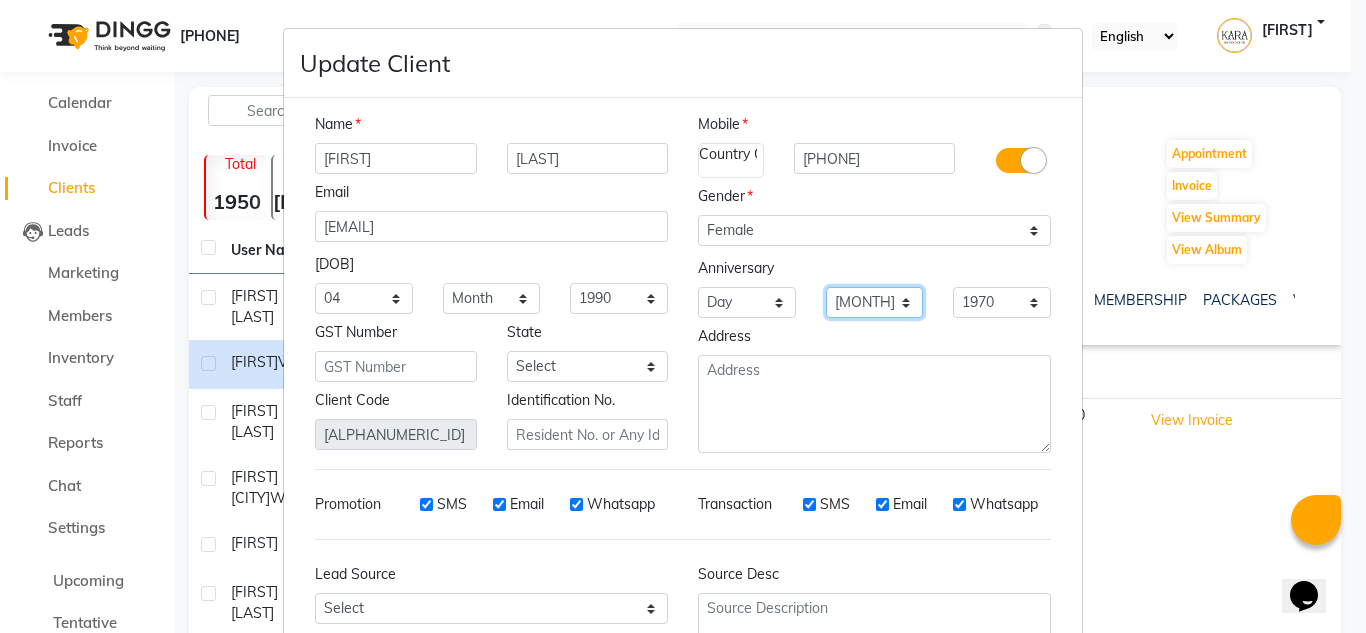 click on "Month January February March April May June July August September October November December" at bounding box center (875, 302) 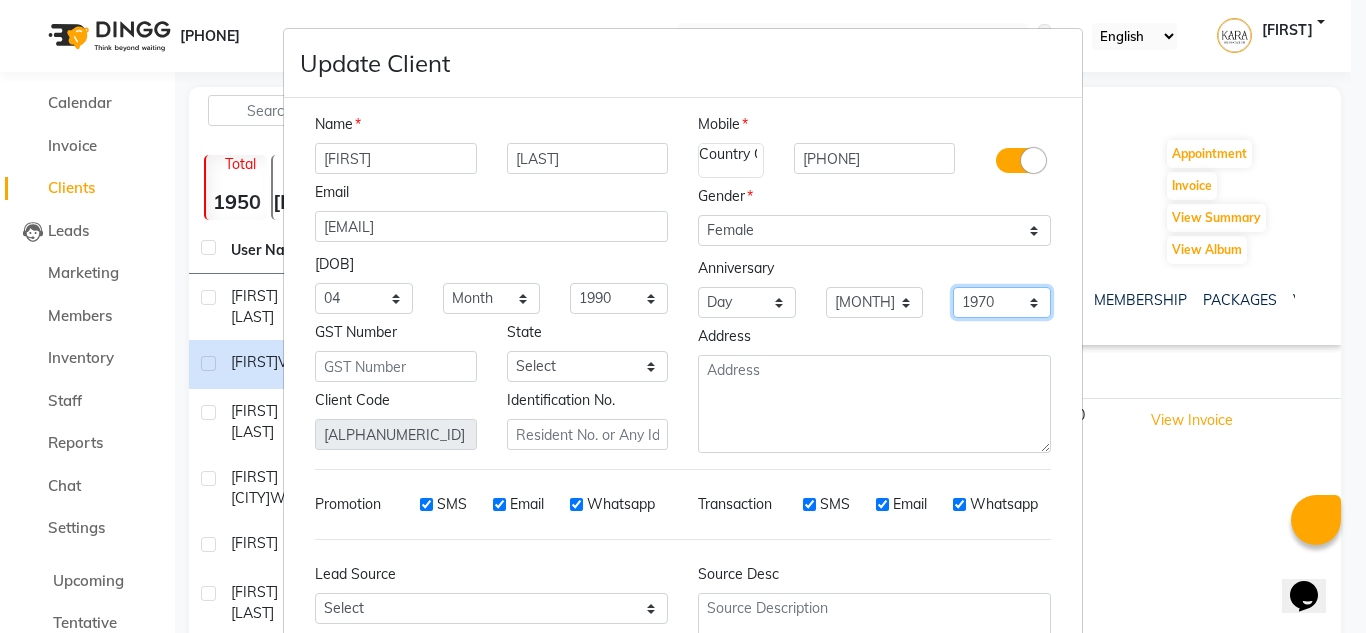 click on "1970 1971 1972 1973 1974 1975 1976 1977 1978 1979 1980 1981 1982 1983 1984 1985 1986 1987 1988 1989 1990 1991 1992 1993 1994 1995 1996 1997 1998 1999 2000 2001 2002 2003 2004 2005 2006 2007 2008 2009 2010 2011 2012 2013 2014 2015 2016 2017 2018 2019 2020 2021 2022 2023 2024 2025" at bounding box center [1002, 302] 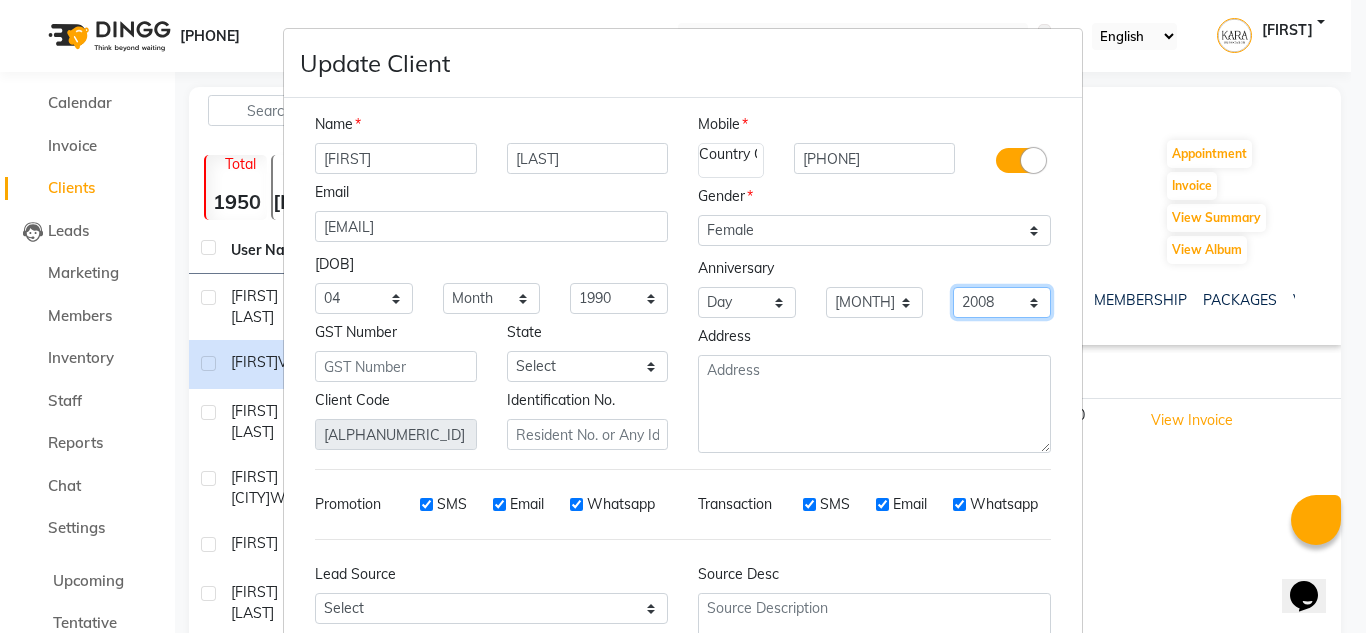 click on "1970 1971 1972 1973 1974 1975 1976 1977 1978 1979 1980 1981 1982 1983 1984 1985 1986 1987 1988 1989 1990 1991 1992 1993 1994 1995 1996 1997 1998 1999 2000 2001 2002 2003 2004 2005 2006 2007 2008 2009 2010 2011 2012 2013 2014 2015 2016 2017 2018 2019 2020 2021 2022 2023 2024 2025" at bounding box center [1002, 302] 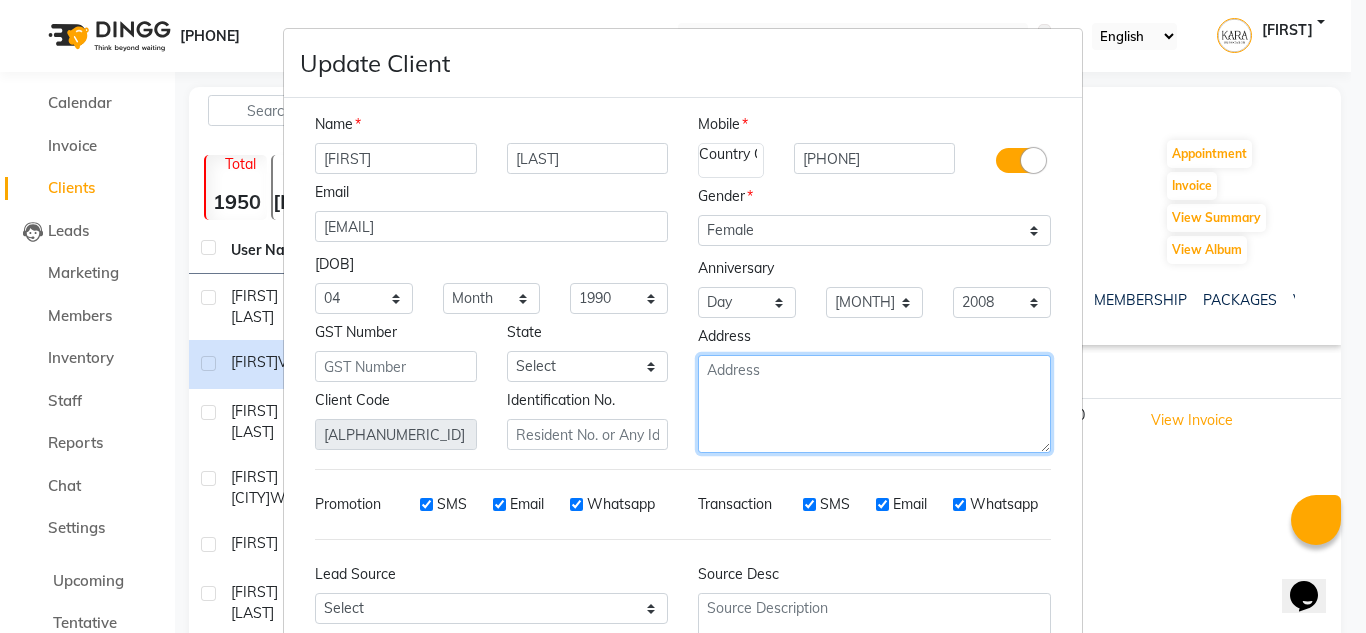 click at bounding box center [874, 404] 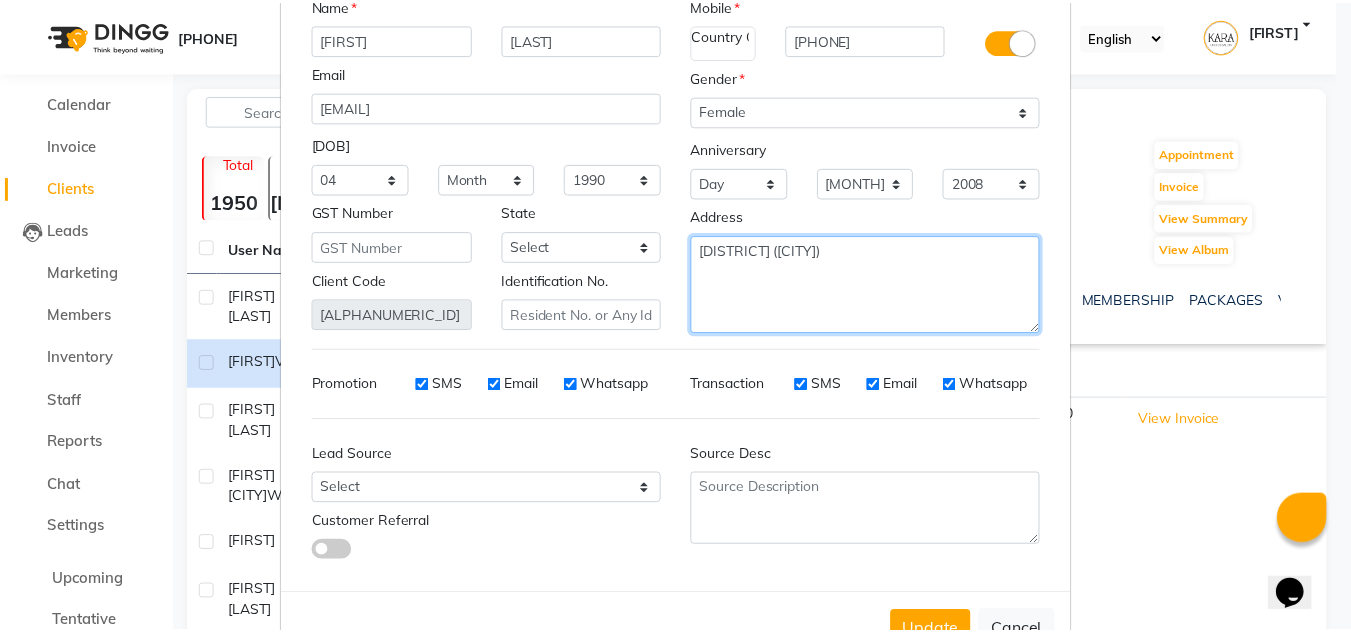 scroll, scrollTop: 180, scrollLeft: 0, axis: vertical 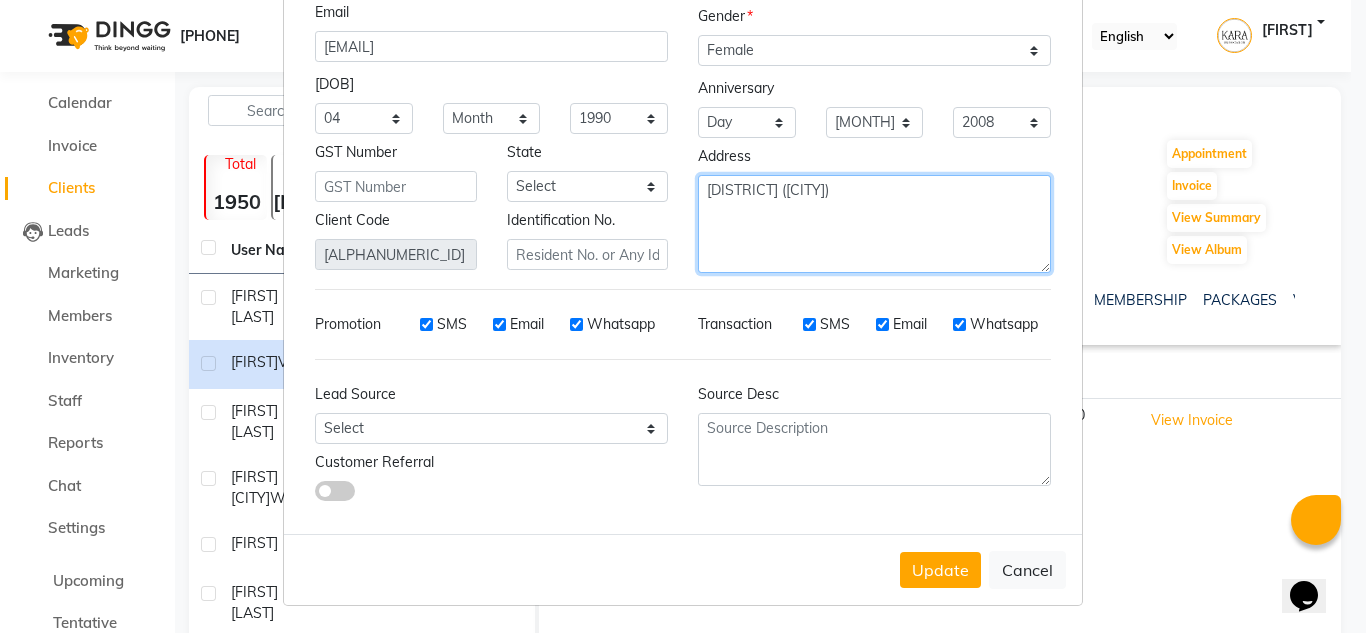type on "[DISTRICT] ([CITY])" 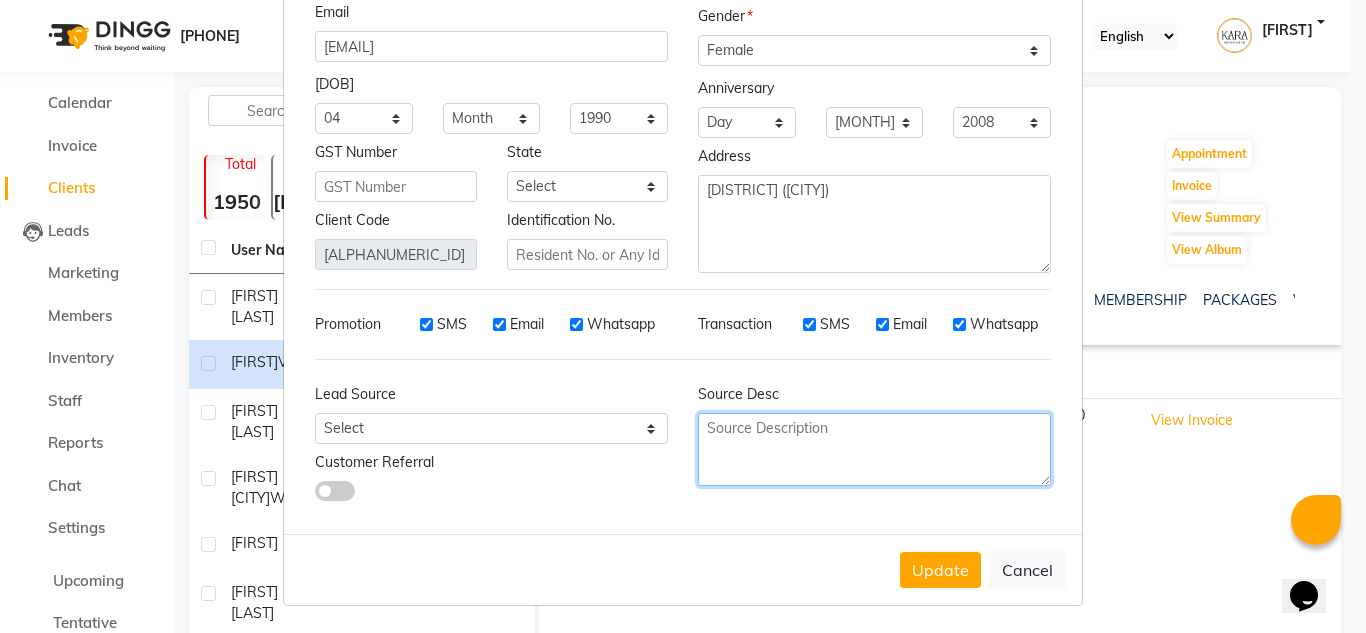 click at bounding box center (874, 449) 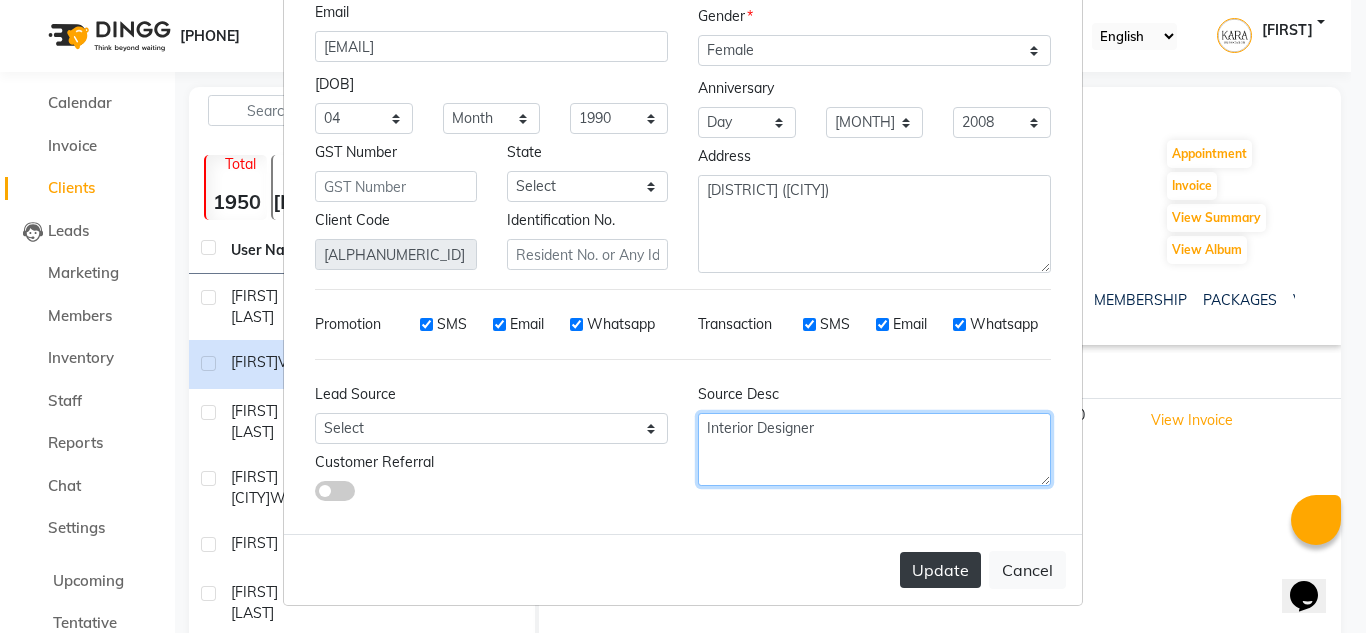 type on "Interior Designer" 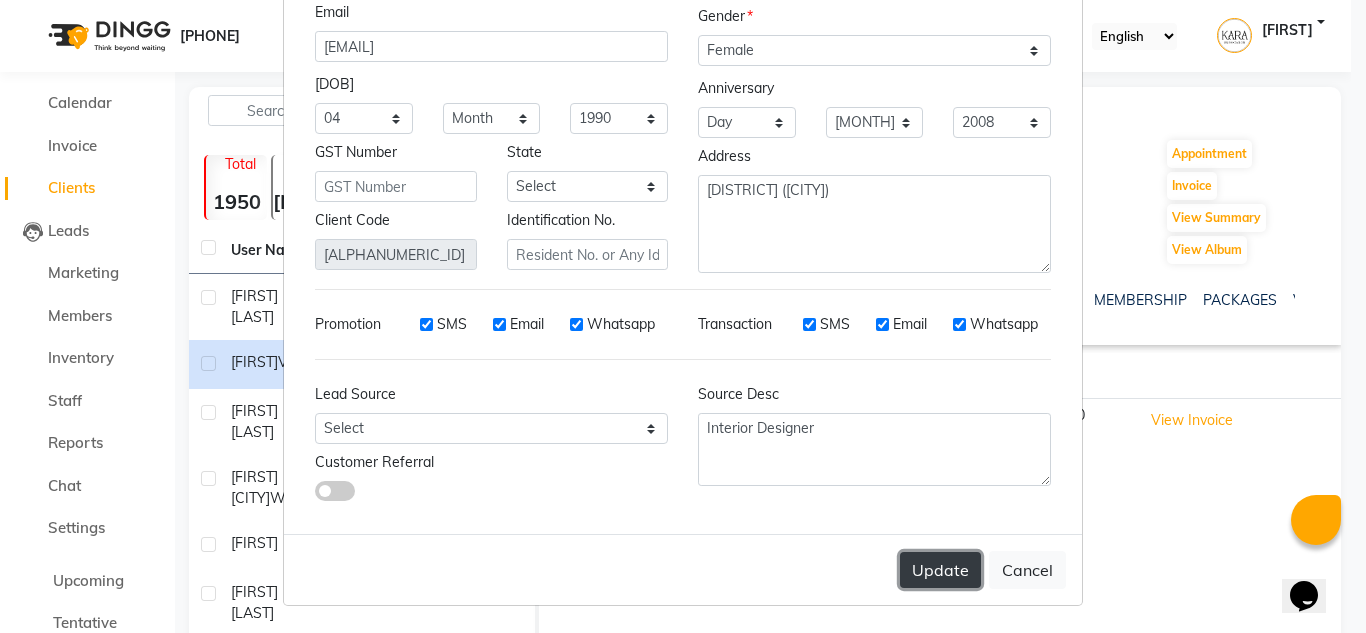 click on "Update" at bounding box center [940, 570] 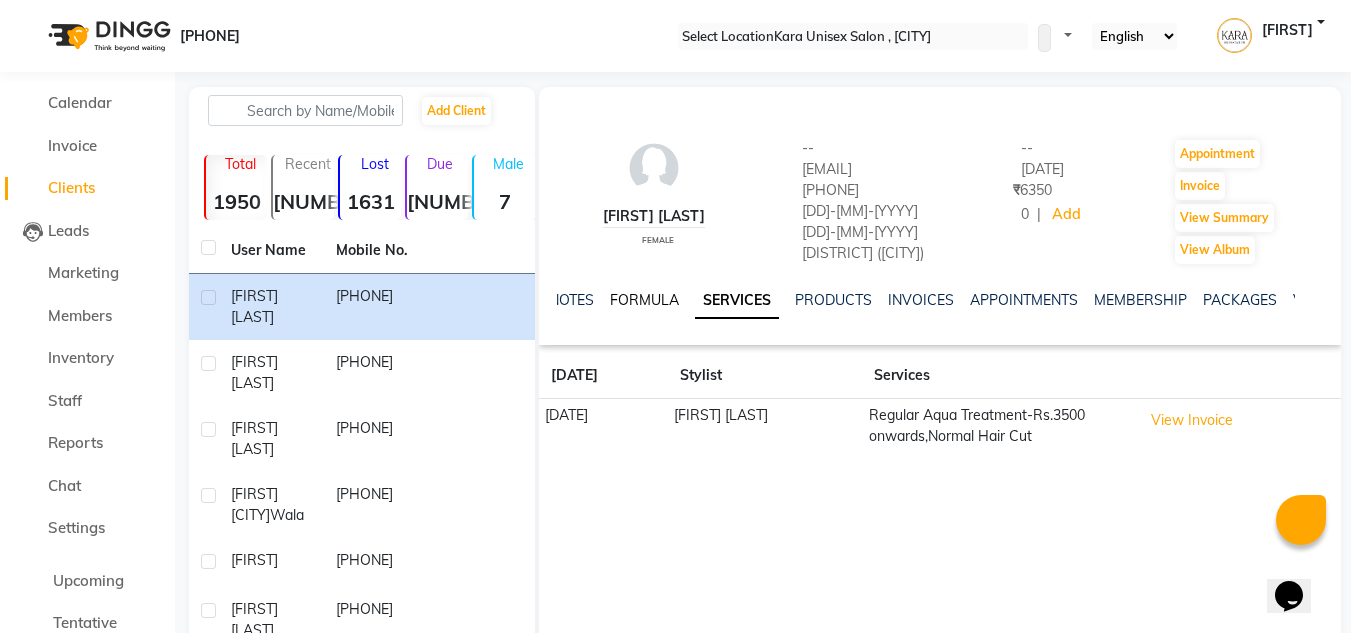 click on "FORMULA" at bounding box center (644, 300) 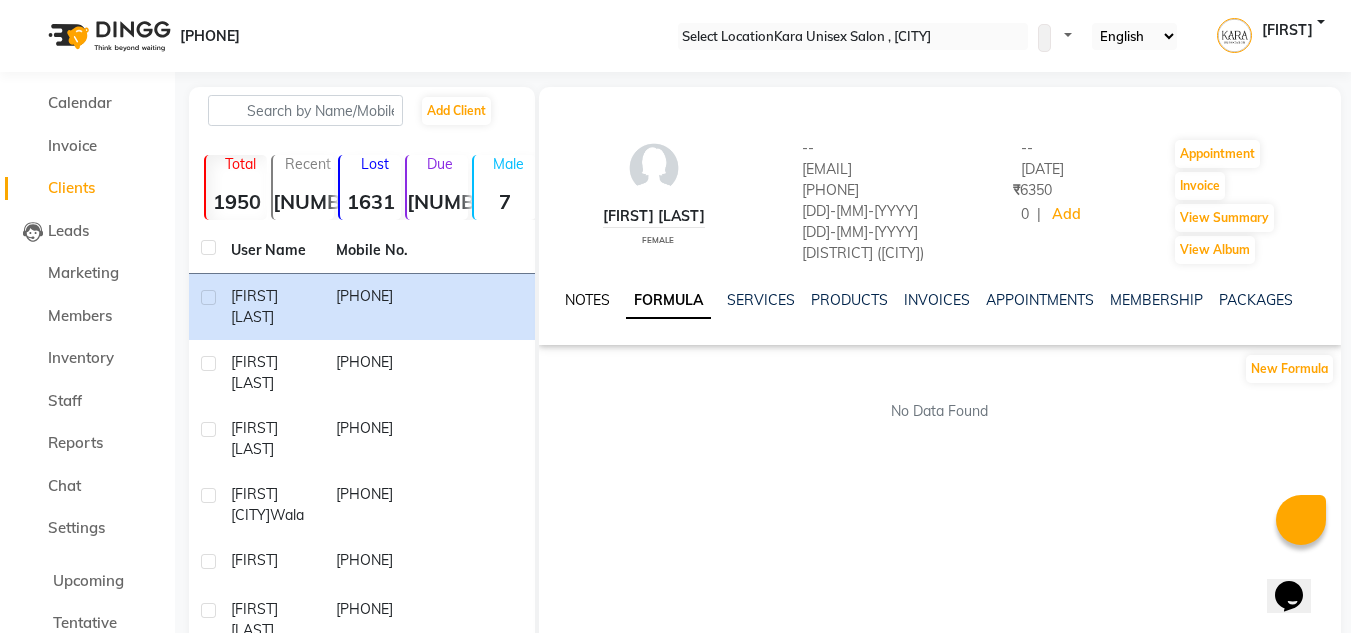 click on "NOTES" at bounding box center [587, 300] 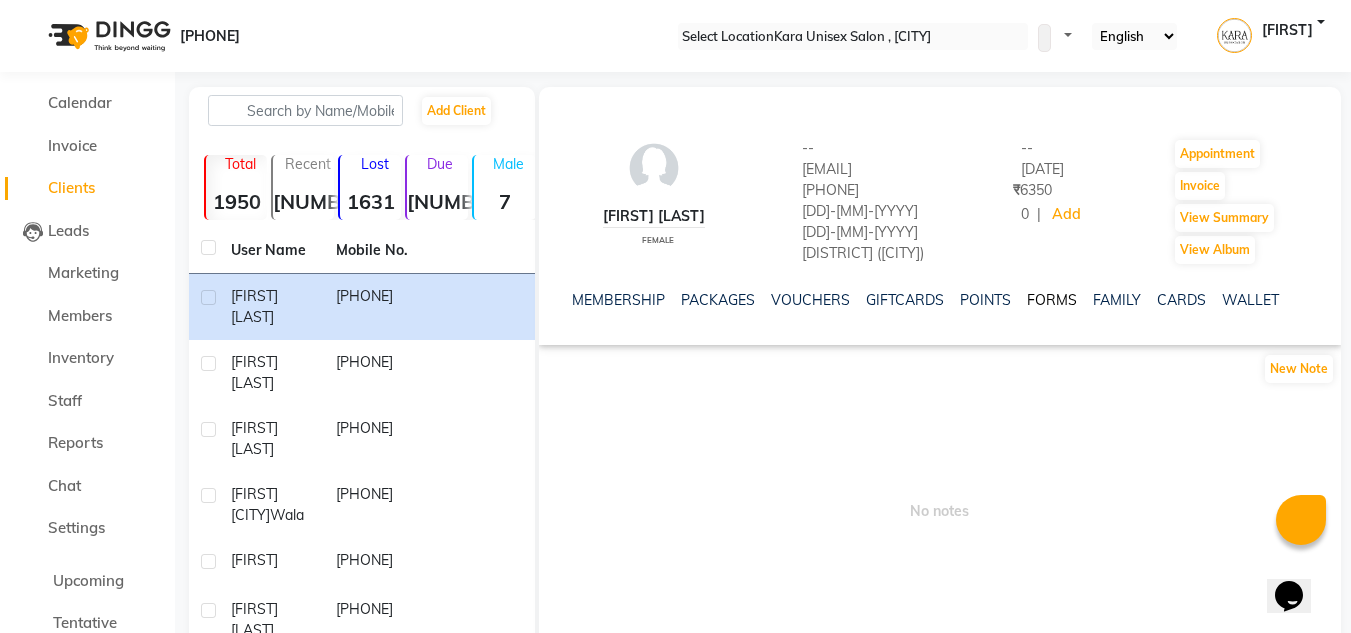 click on "FORMS" at bounding box center [1052, 300] 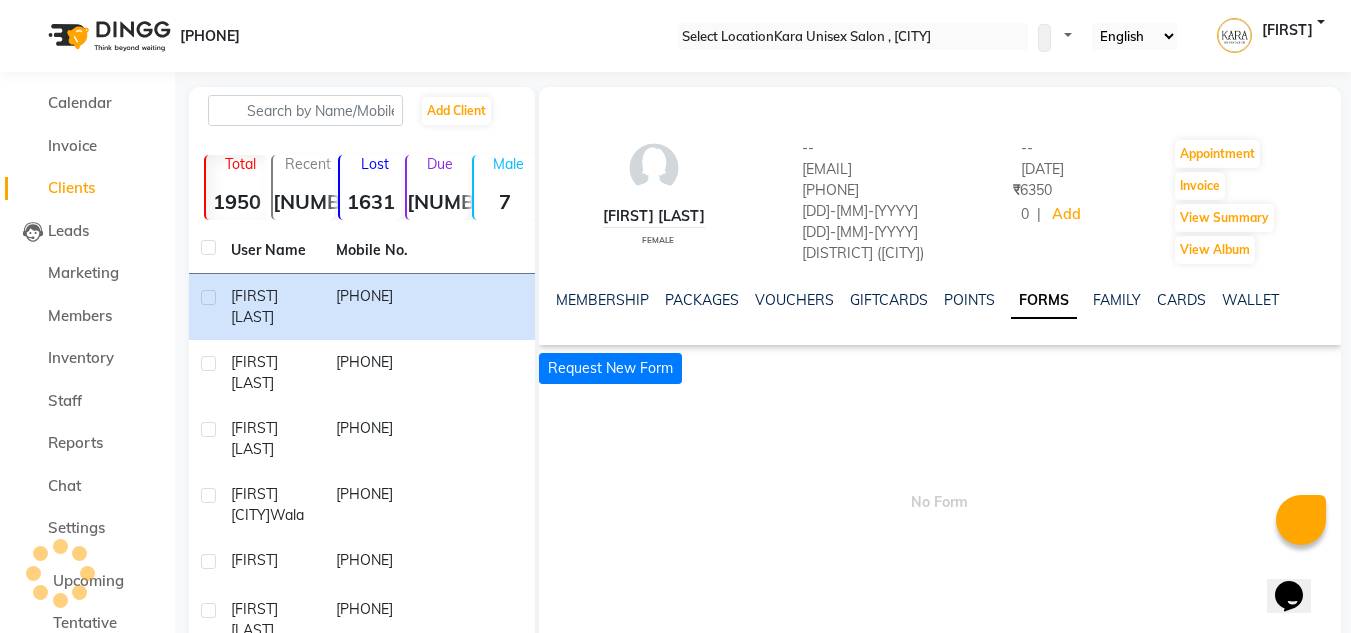 scroll, scrollTop: 0, scrollLeft: 382, axis: horizontal 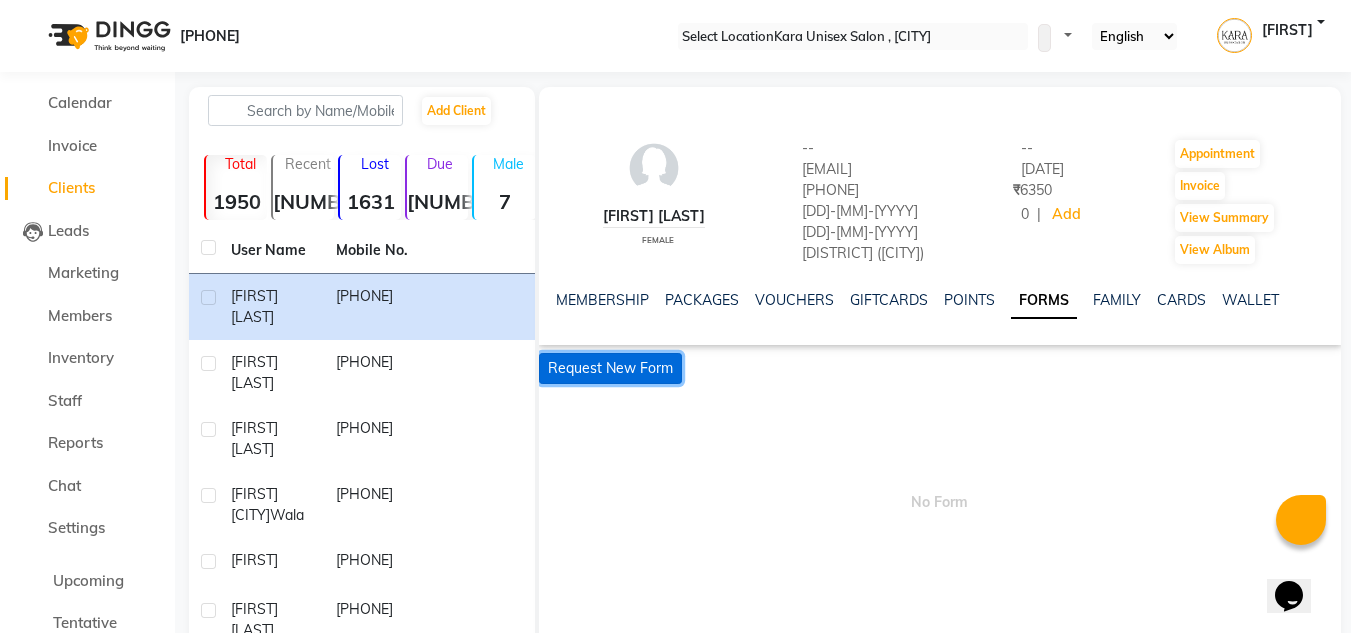 click on "Request New Form" at bounding box center (610, 368) 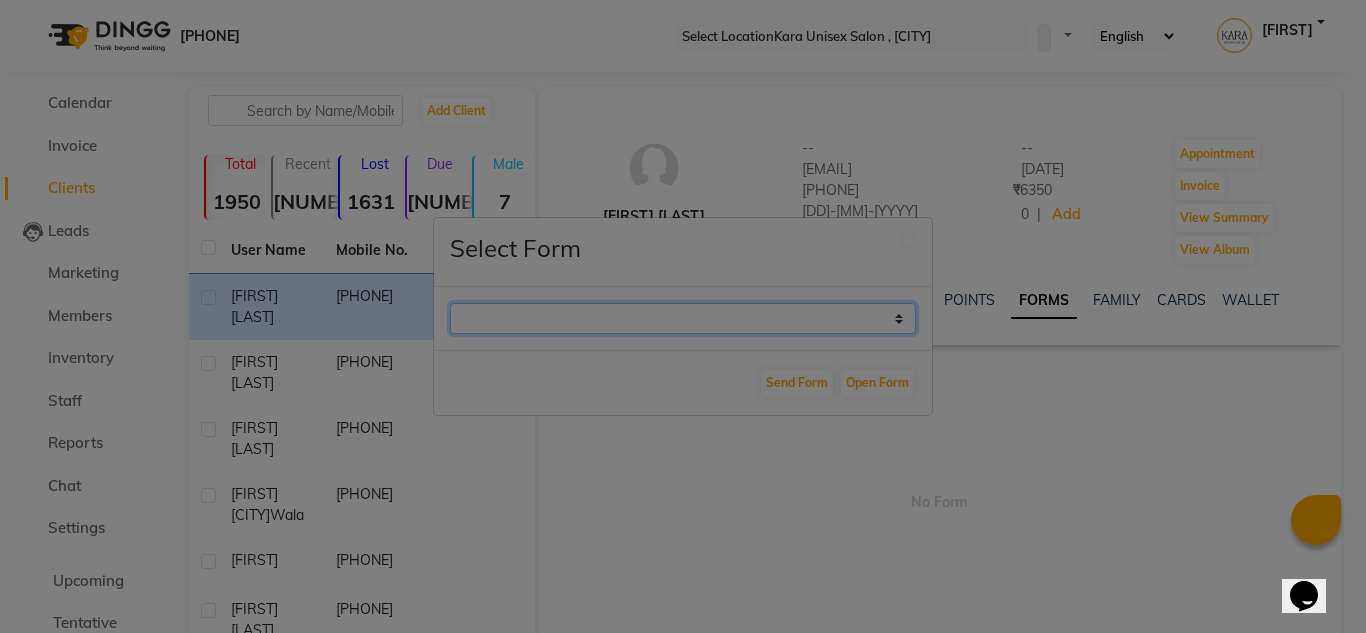 click on "Aqua Consent Form Kara Unisex Salon - Membership Enrollment Form Consent Form Hair colouring / highlights form Aqua Consulation Form" at bounding box center (683, 318) 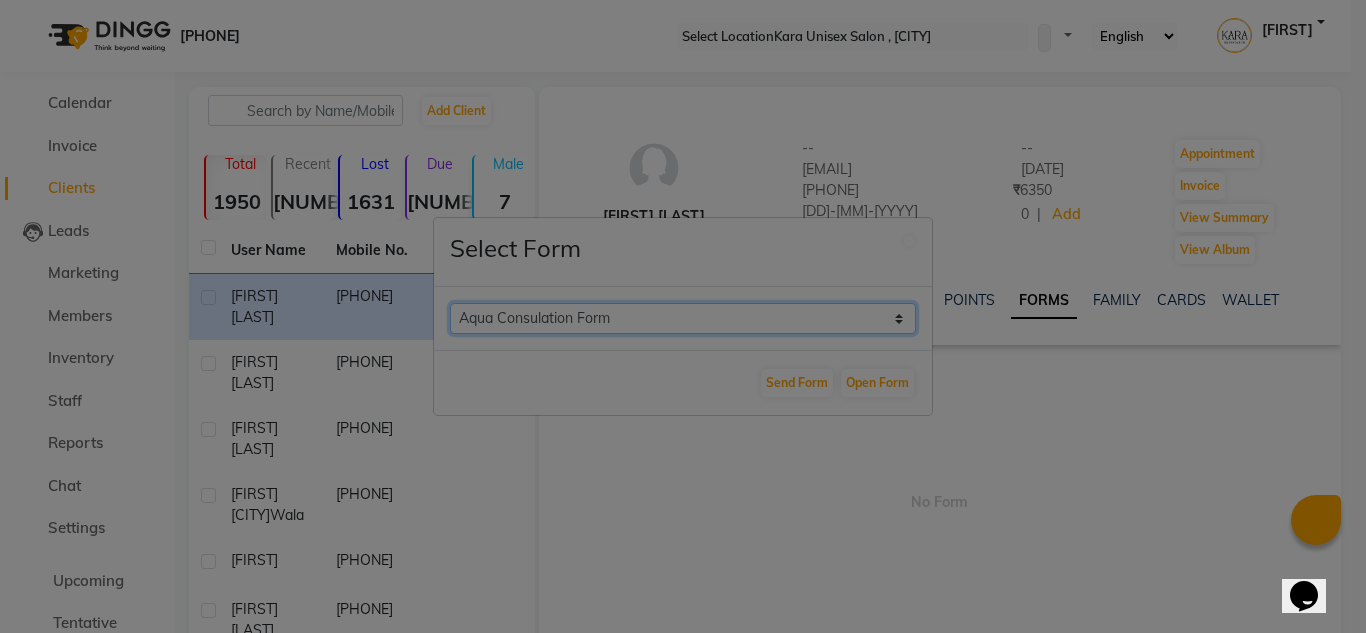 click on "Aqua Consent Form Kara Unisex Salon - Membership Enrollment Form Consent Form Hair colouring / highlights form Aqua Consulation Form" at bounding box center [683, 318] 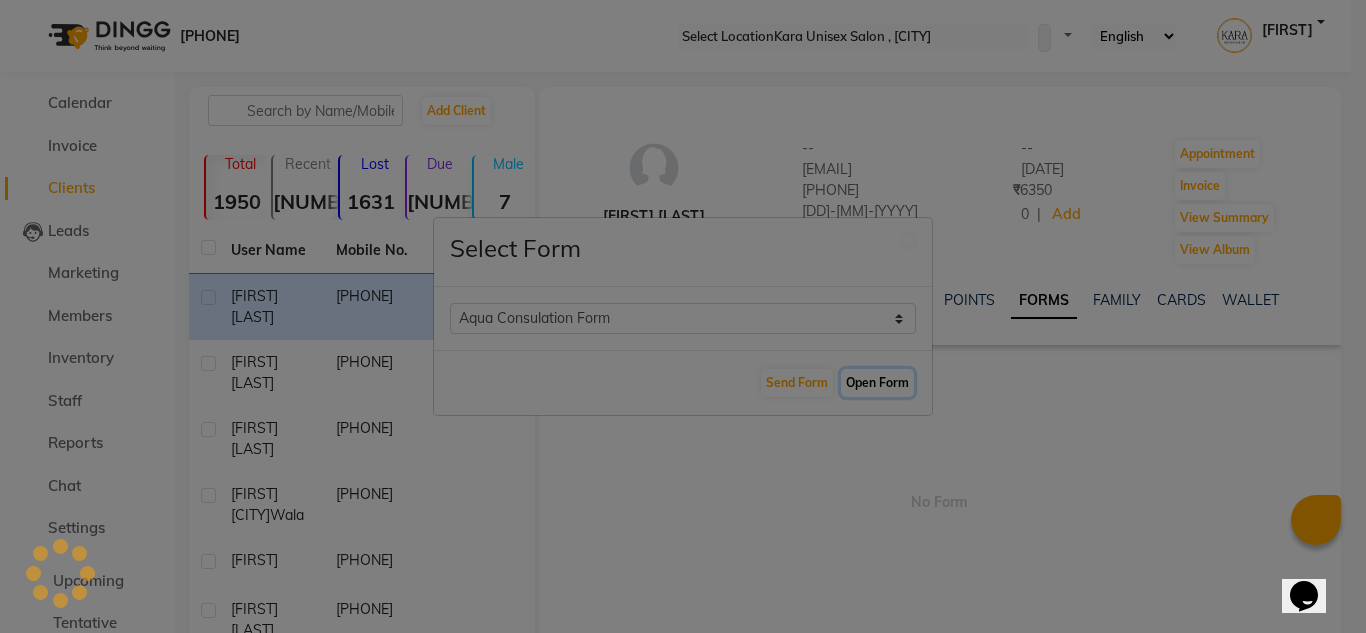 click on "Open Form" at bounding box center (877, 383) 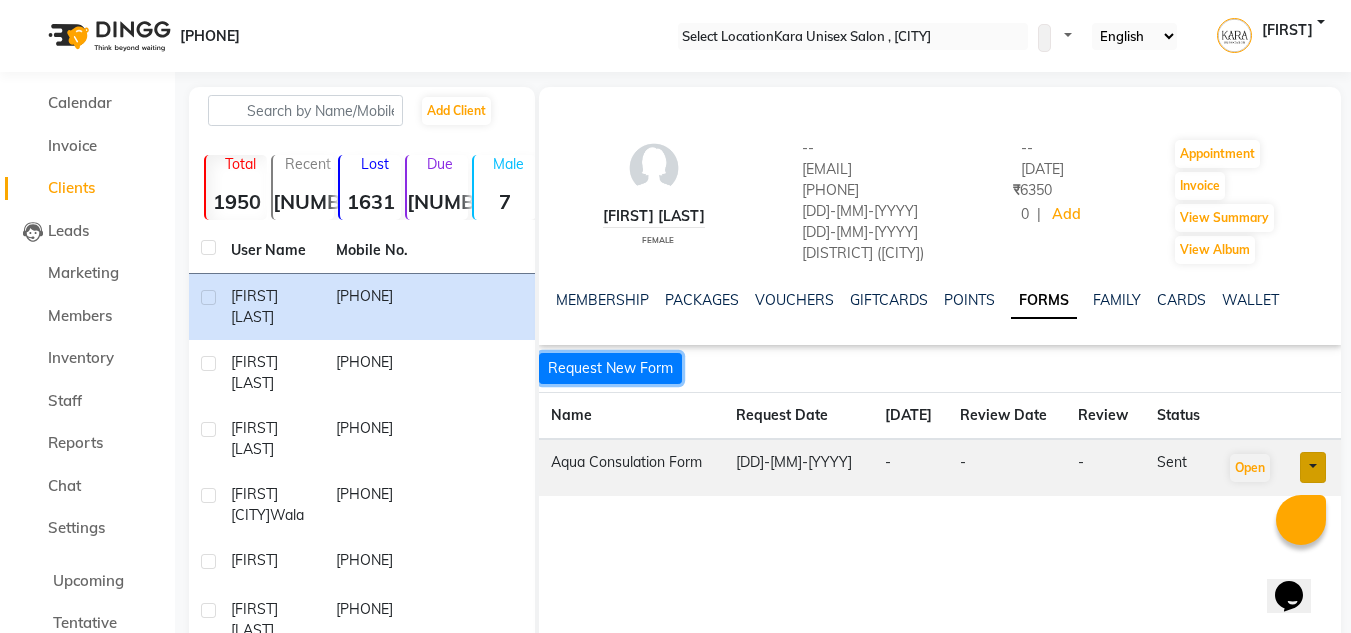 scroll, scrollTop: 0, scrollLeft: 372, axis: horizontal 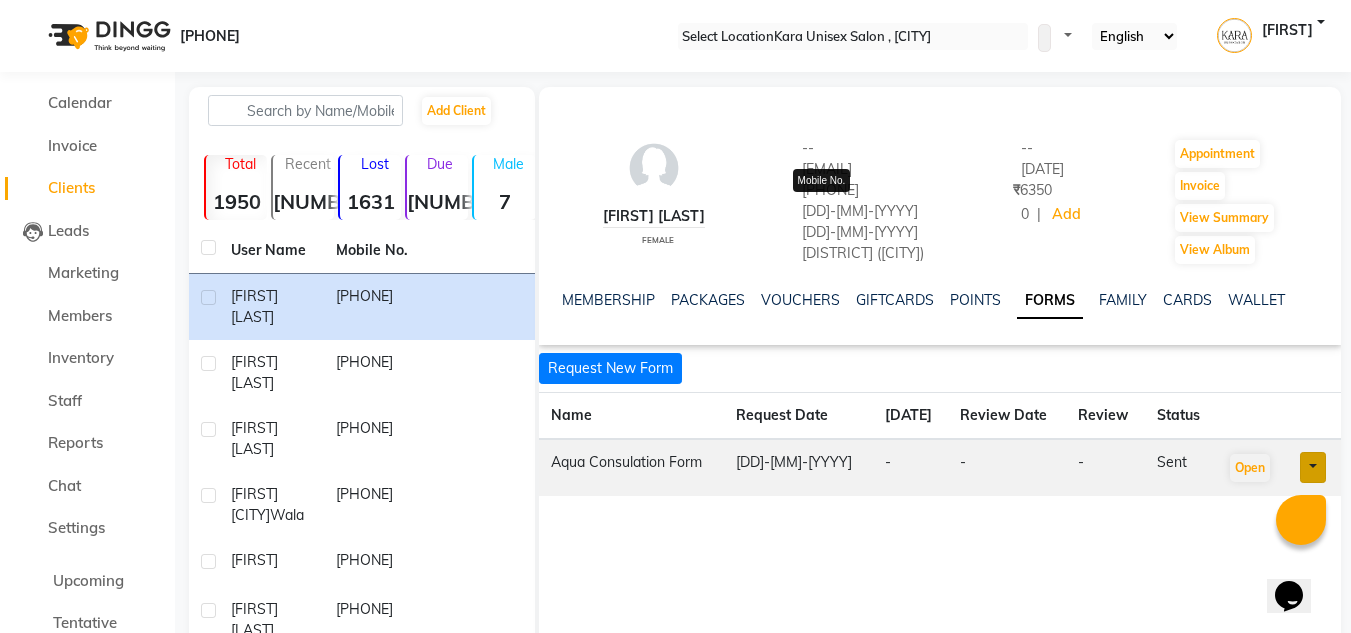 drag, startPoint x: 878, startPoint y: 206, endPoint x: 795, endPoint y: 199, distance: 83.294655 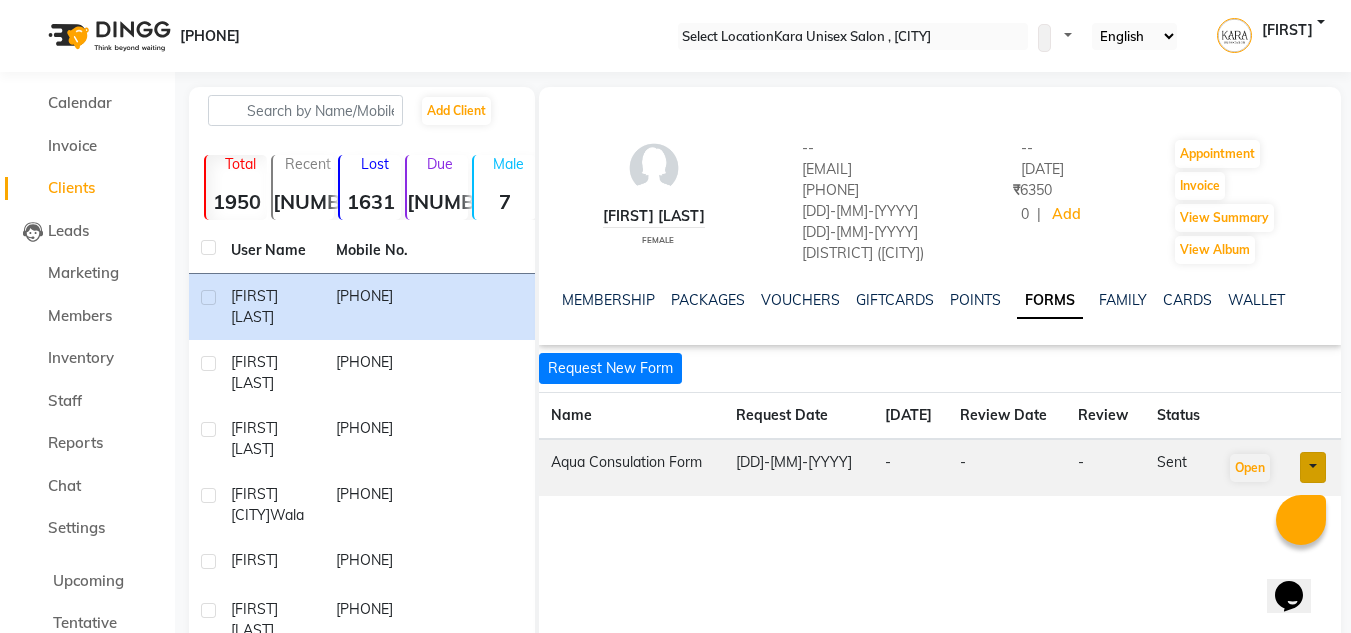 copy on "[PHONE]" 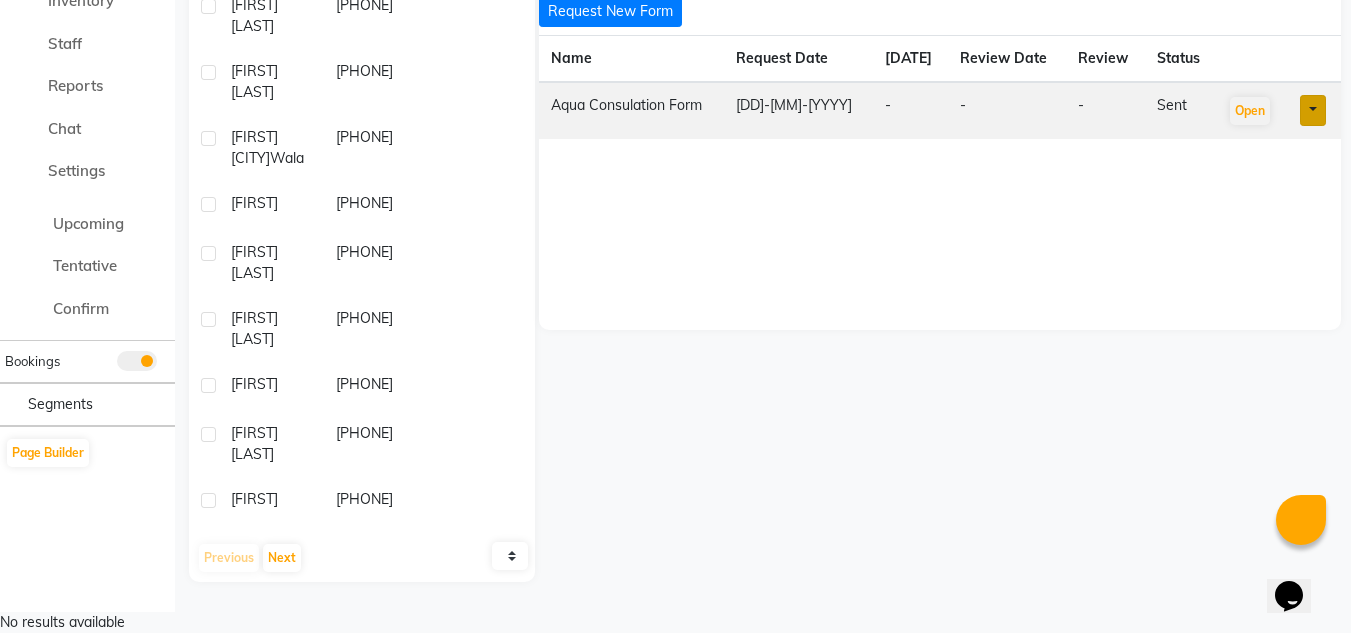 scroll, scrollTop: 0, scrollLeft: 0, axis: both 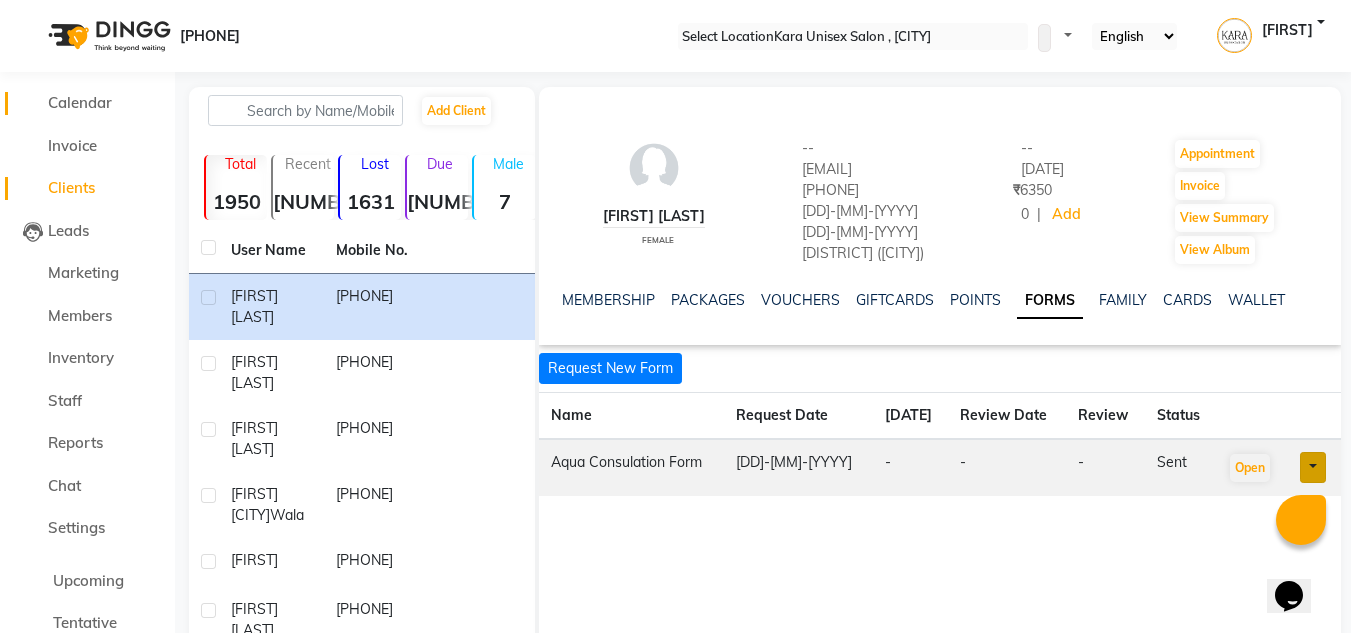 click on "Calendar" at bounding box center [87, 103] 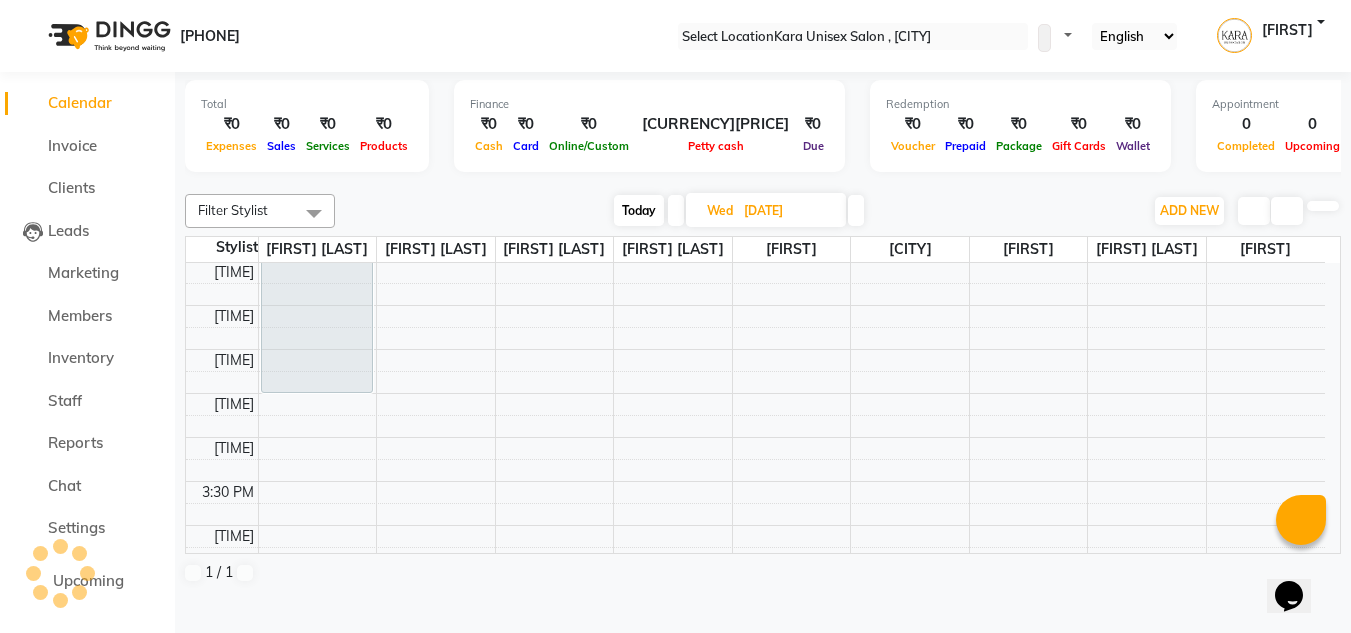 scroll, scrollTop: 0, scrollLeft: 0, axis: both 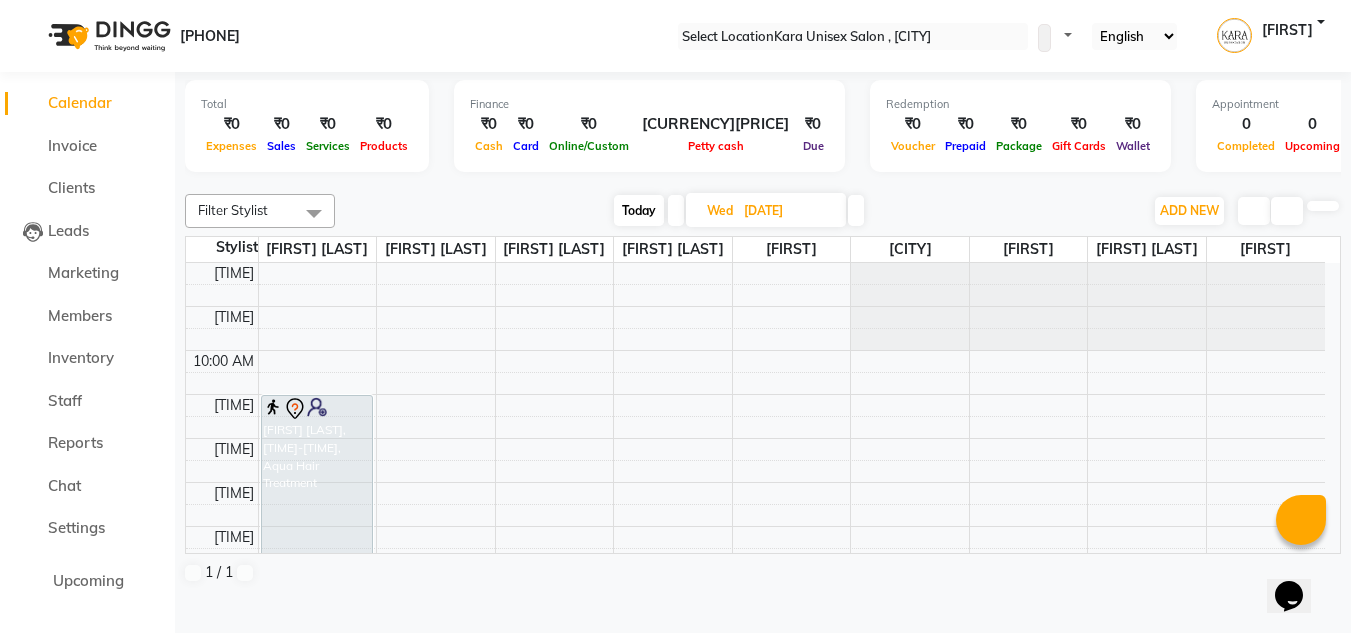click at bounding box center (856, 210) 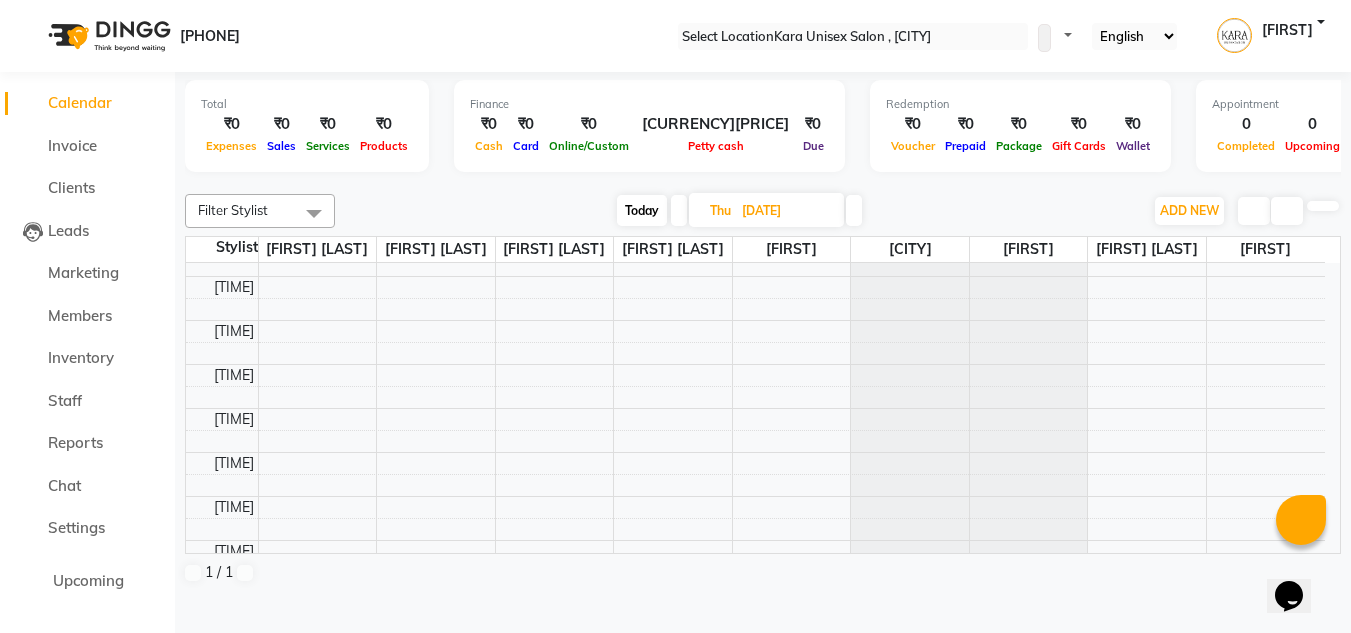 scroll, scrollTop: 197, scrollLeft: 0, axis: vertical 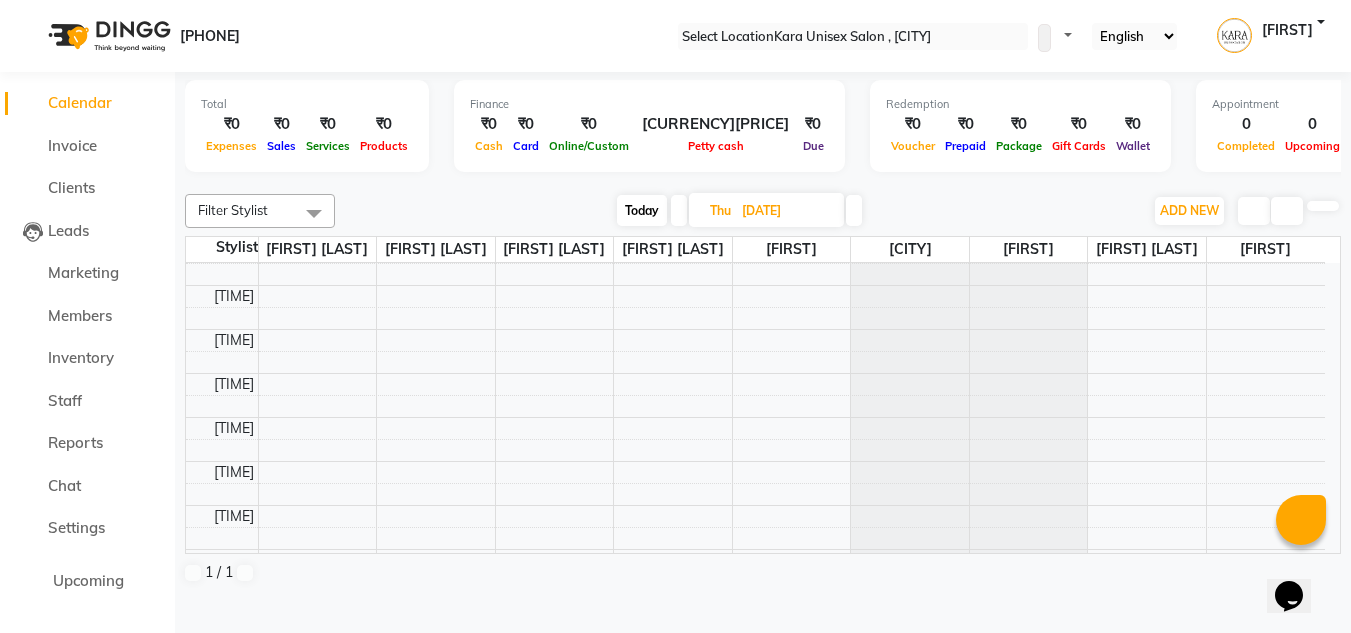 click at bounding box center [679, 210] 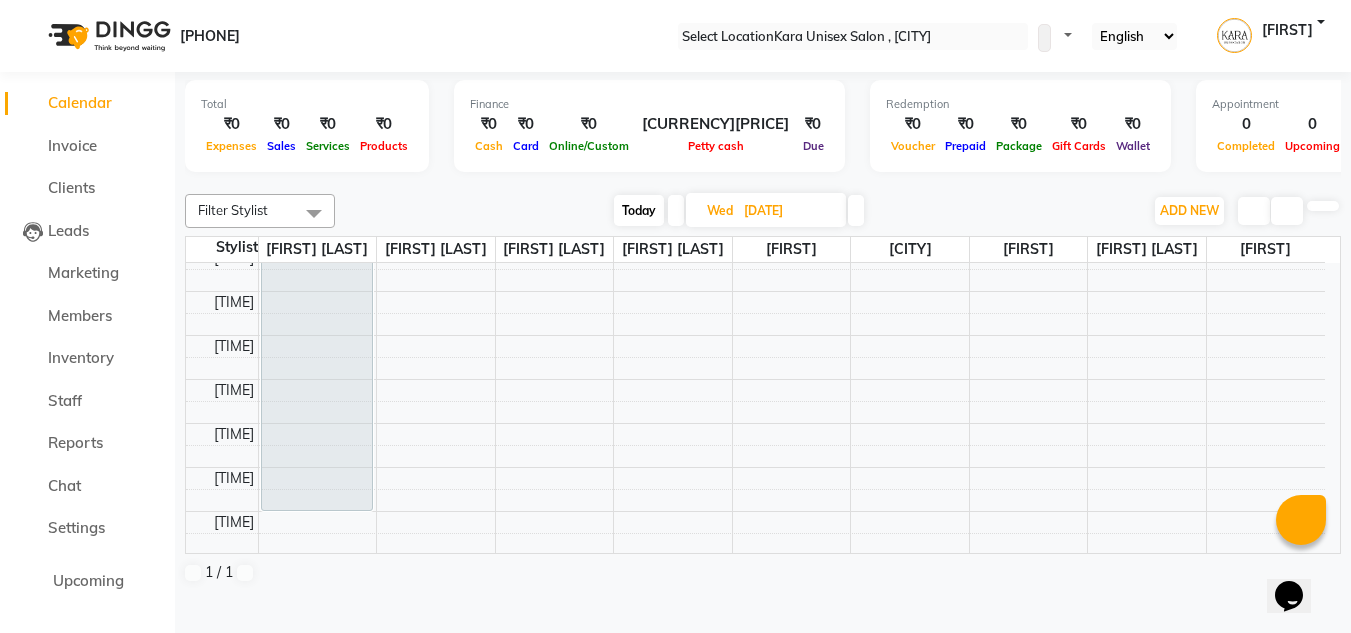 scroll, scrollTop: 218, scrollLeft: 0, axis: vertical 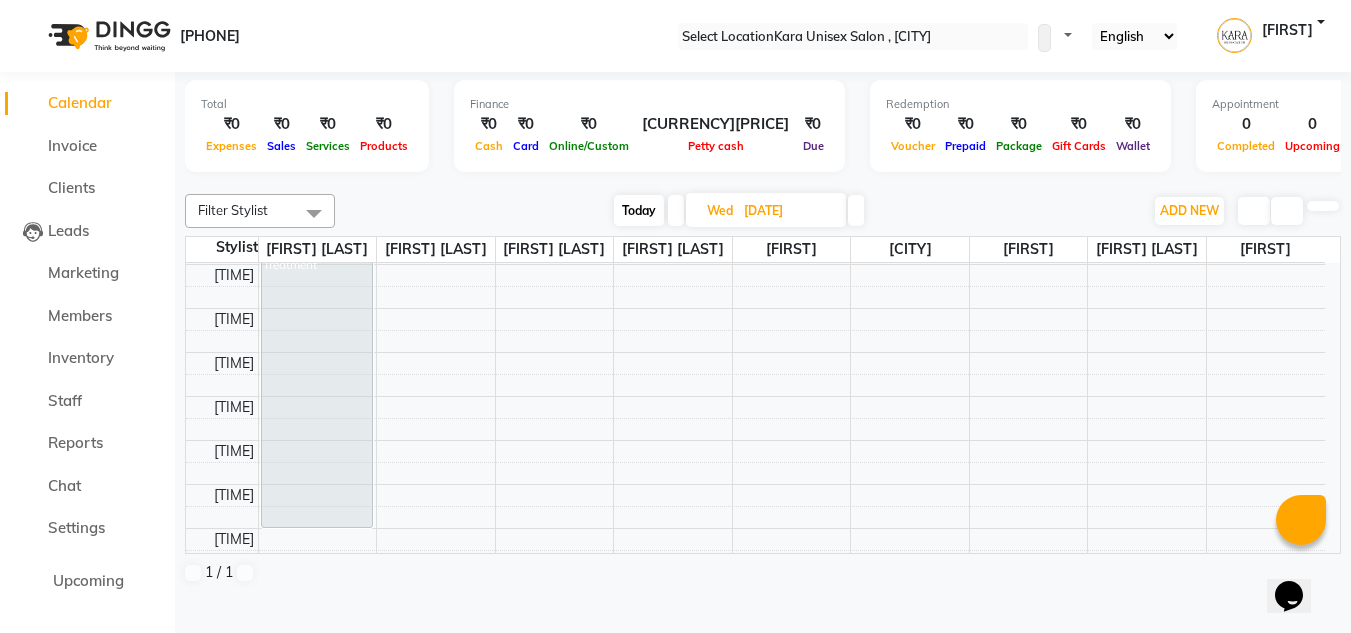 click on "[TIME]" at bounding box center (234, 55) 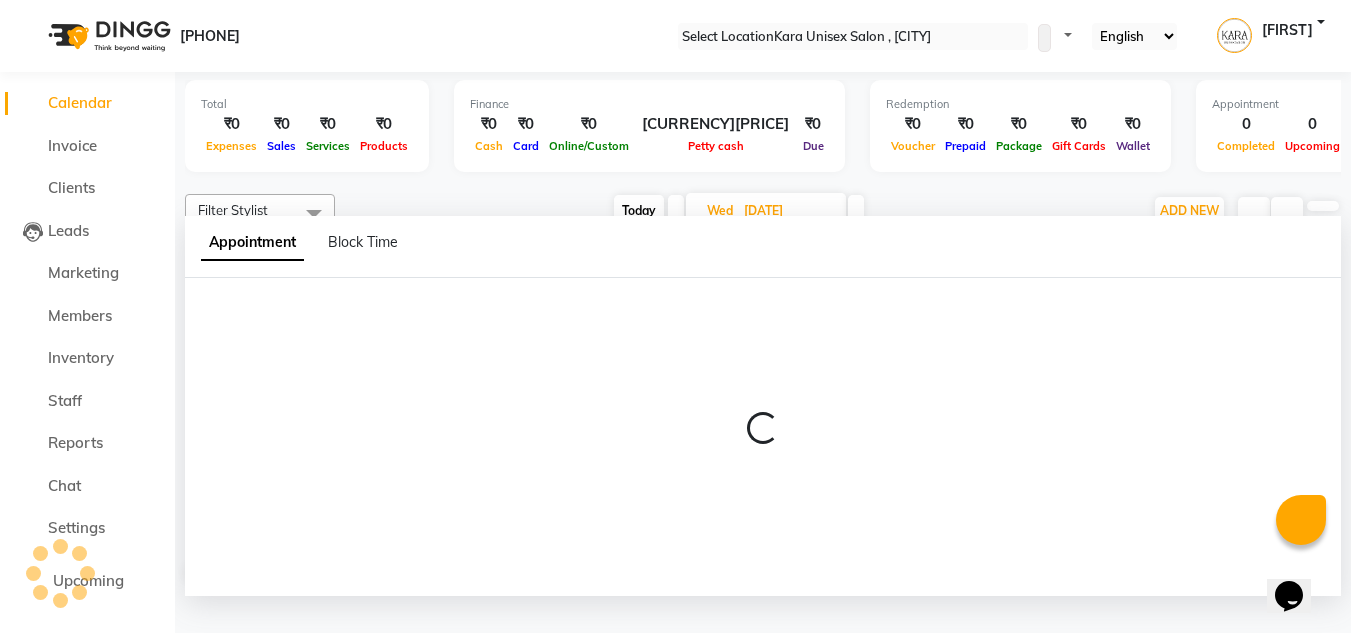 scroll, scrollTop: 1, scrollLeft: 0, axis: vertical 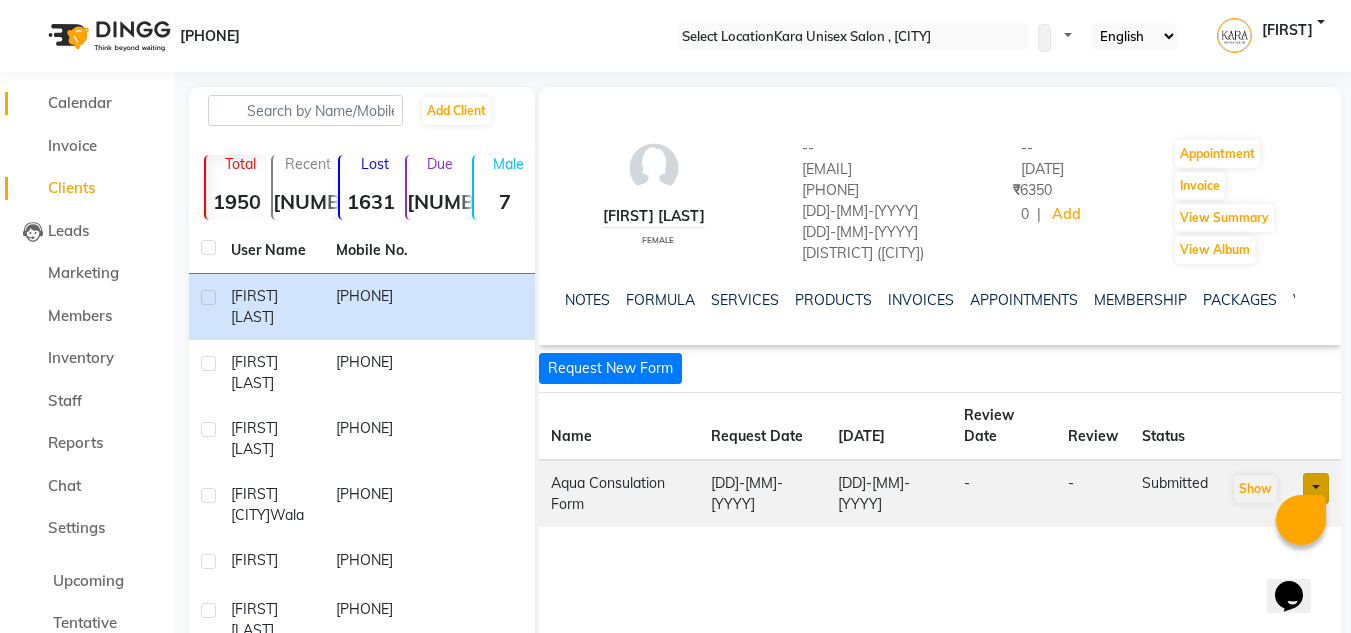 click on "Calendar" at bounding box center (80, 102) 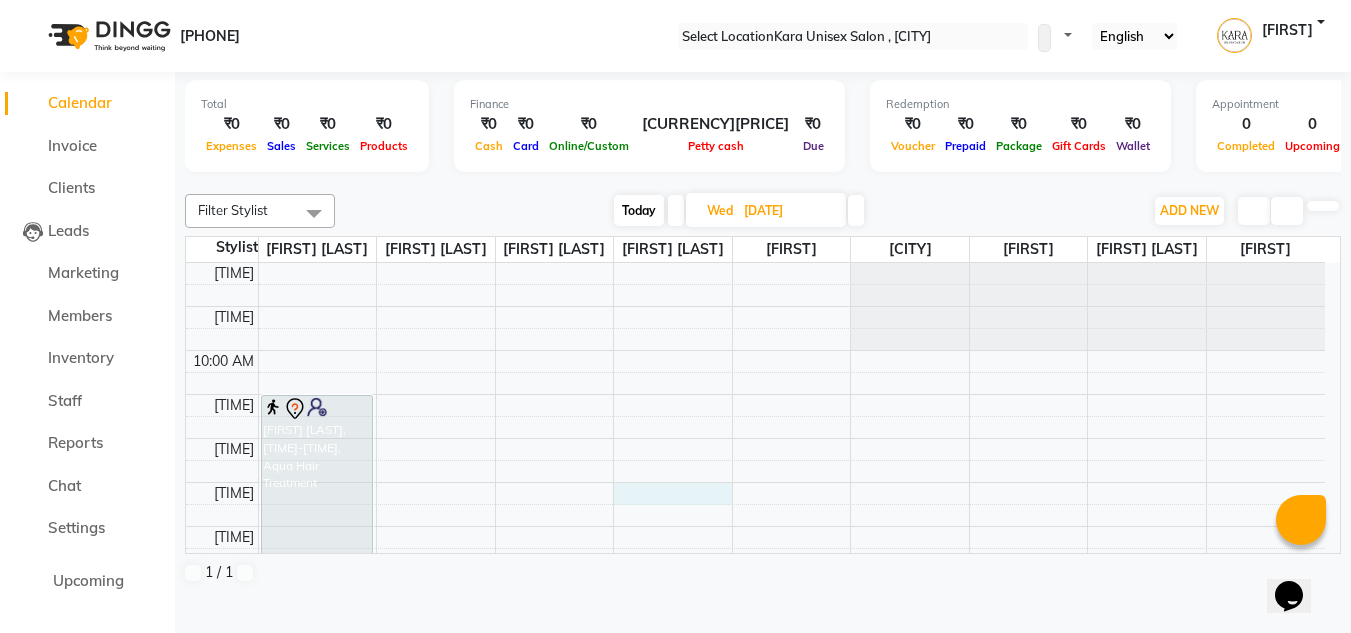 click on "9:00 AM 9:30 AM 10:00 AM 10:30 AM 11:00 AM 11:30 AM 12:00 PM 12:30 PM 1:00 PM 1:30 PM 2:00 PM 2:30 PM 3:00 PM 3:30 PM 4:00 PM 4:30 PM 5:00 PM 5:30 PM 6:00 PM 6:30 PM 7:00 PM 7:30 PM 8:00 PM 8:30 PM             [FIRST] [LAST], [TIME]-[TIME], Aqua Hair Treatment" at bounding box center (755, 790) 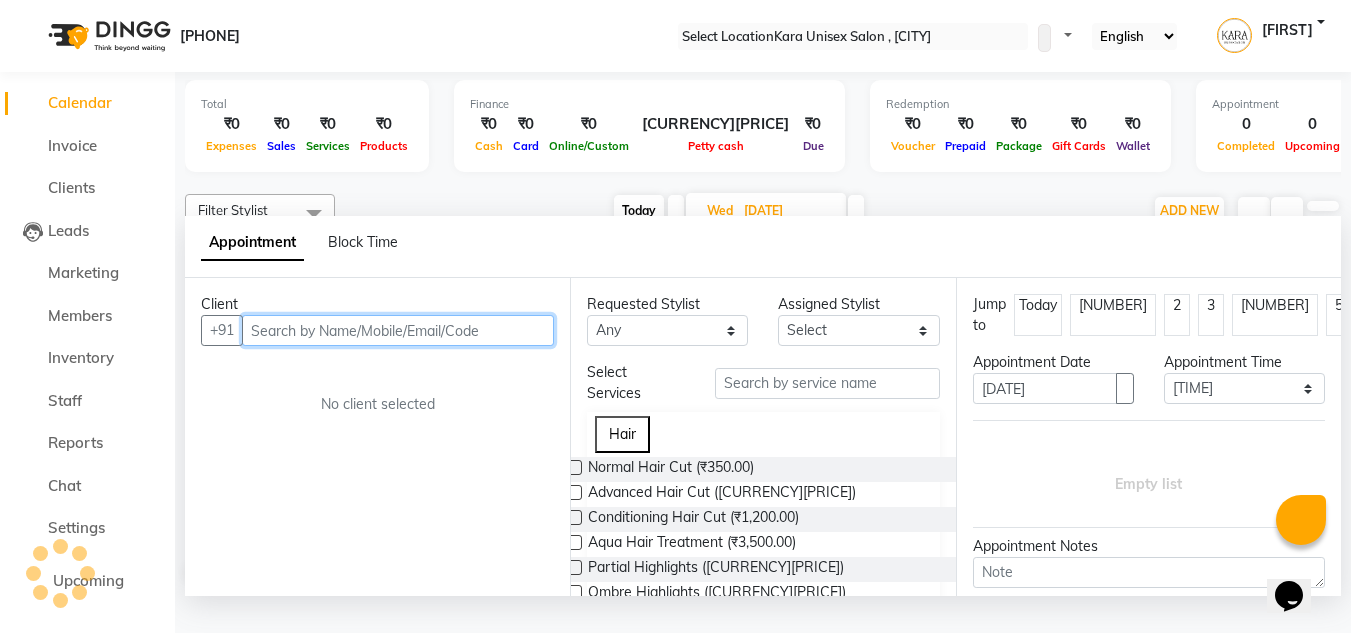 scroll, scrollTop: 1, scrollLeft: 0, axis: vertical 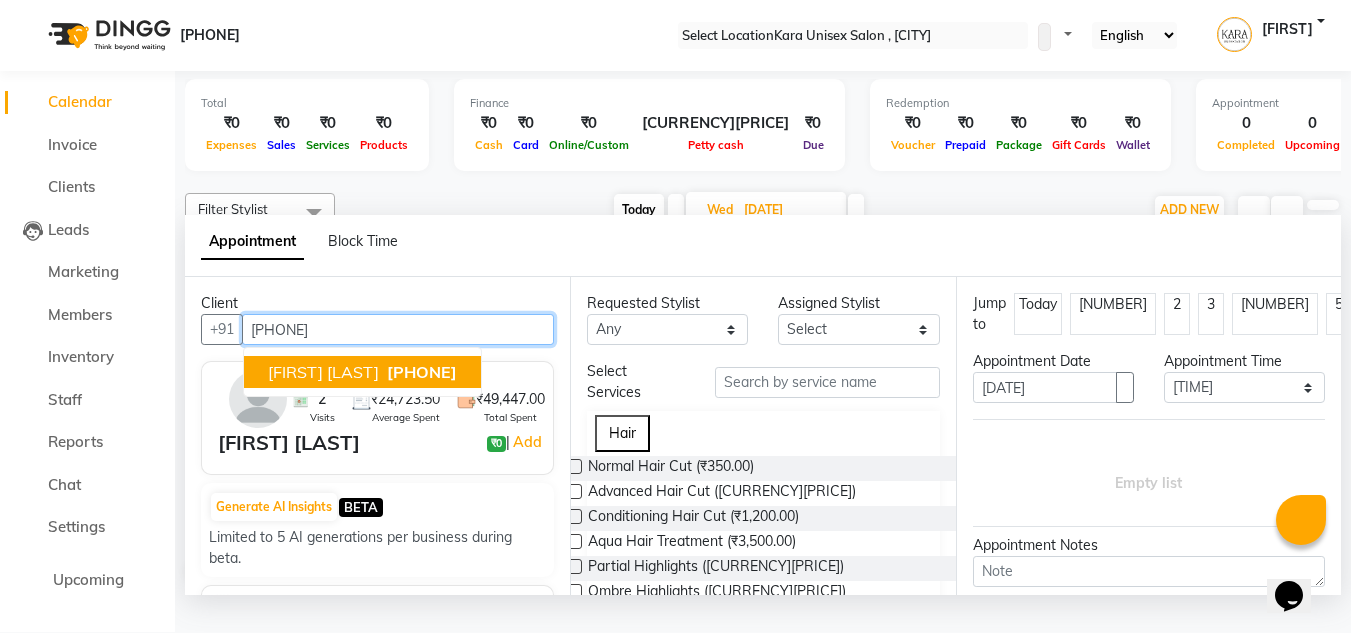 click on "[PHONE]" at bounding box center (422, 372) 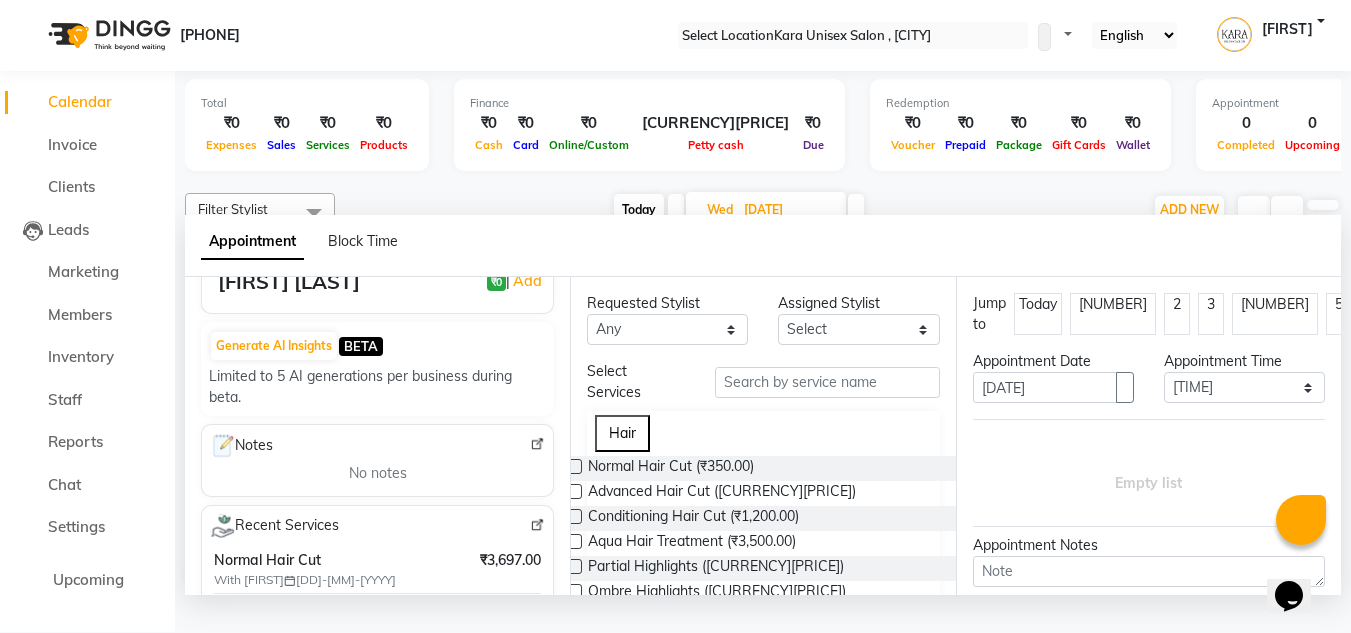 scroll, scrollTop: 168, scrollLeft: 0, axis: vertical 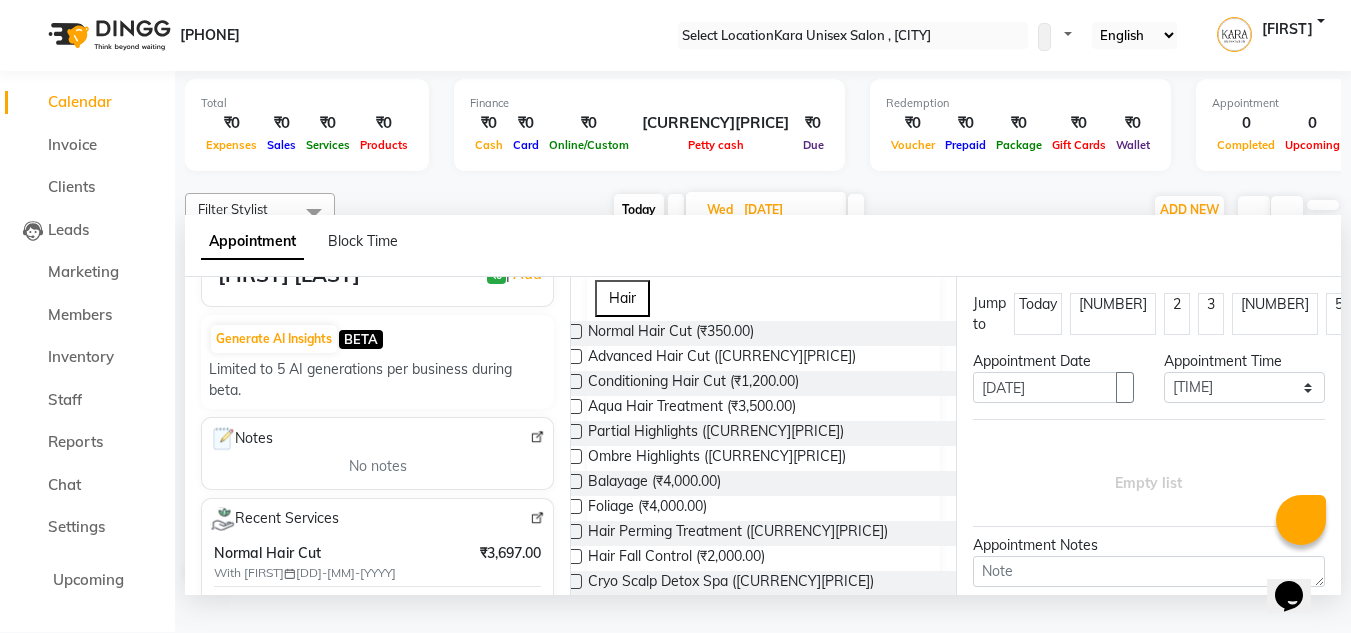type on "[PHONE]" 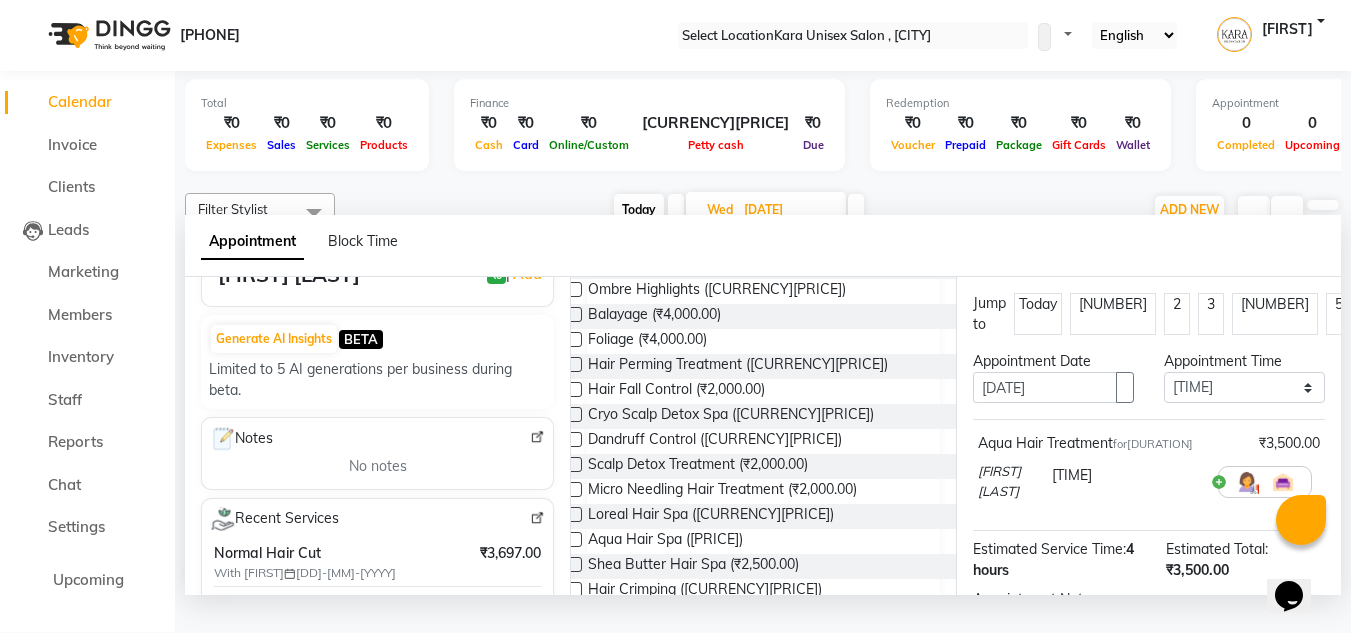 scroll, scrollTop: 304, scrollLeft: 0, axis: vertical 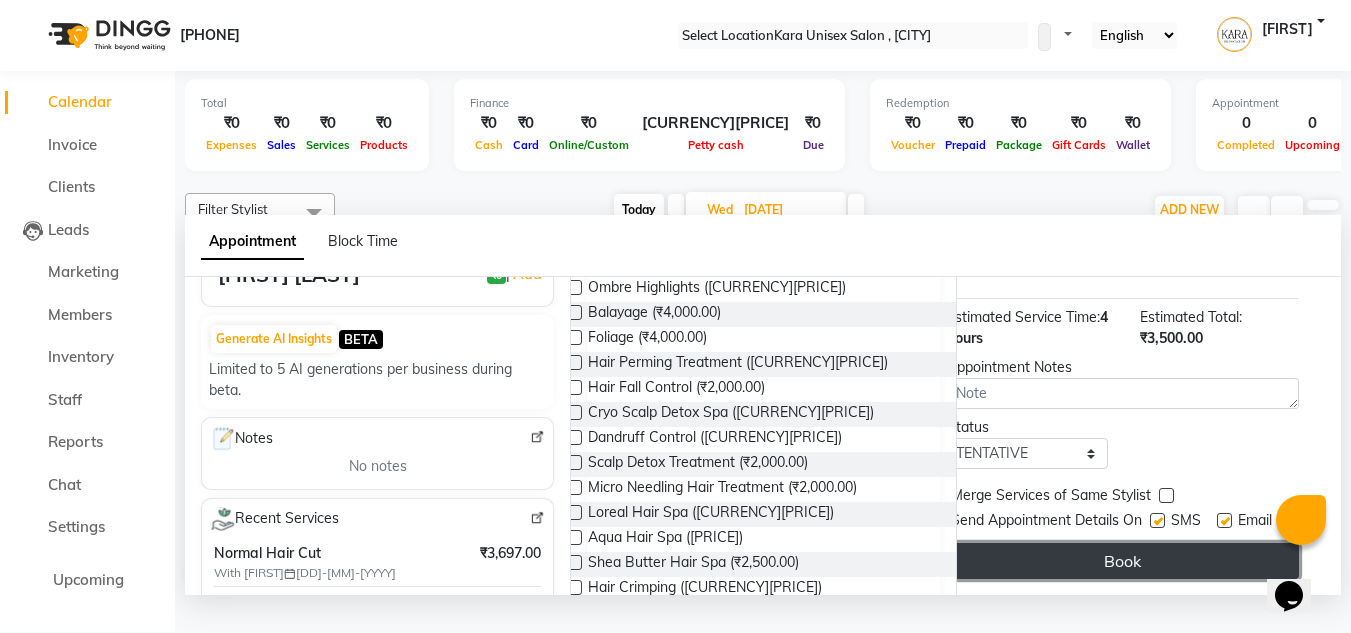 click on "Book" at bounding box center [1123, 561] 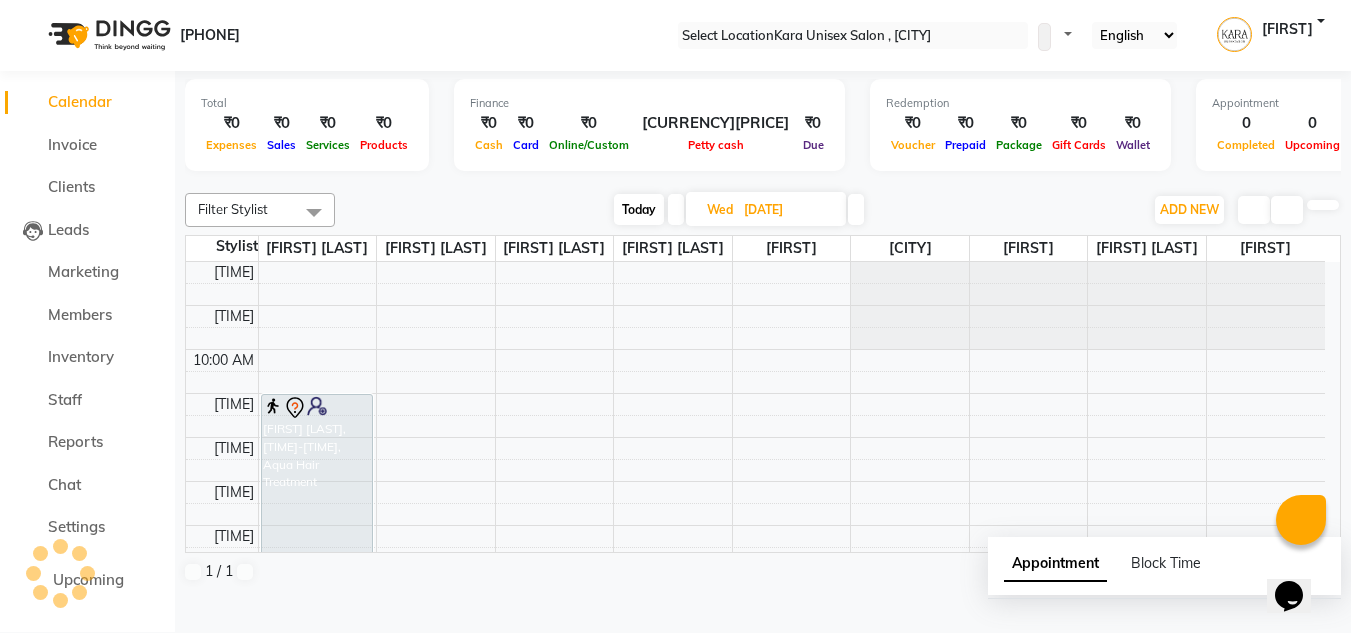 scroll, scrollTop: 0, scrollLeft: 0, axis: both 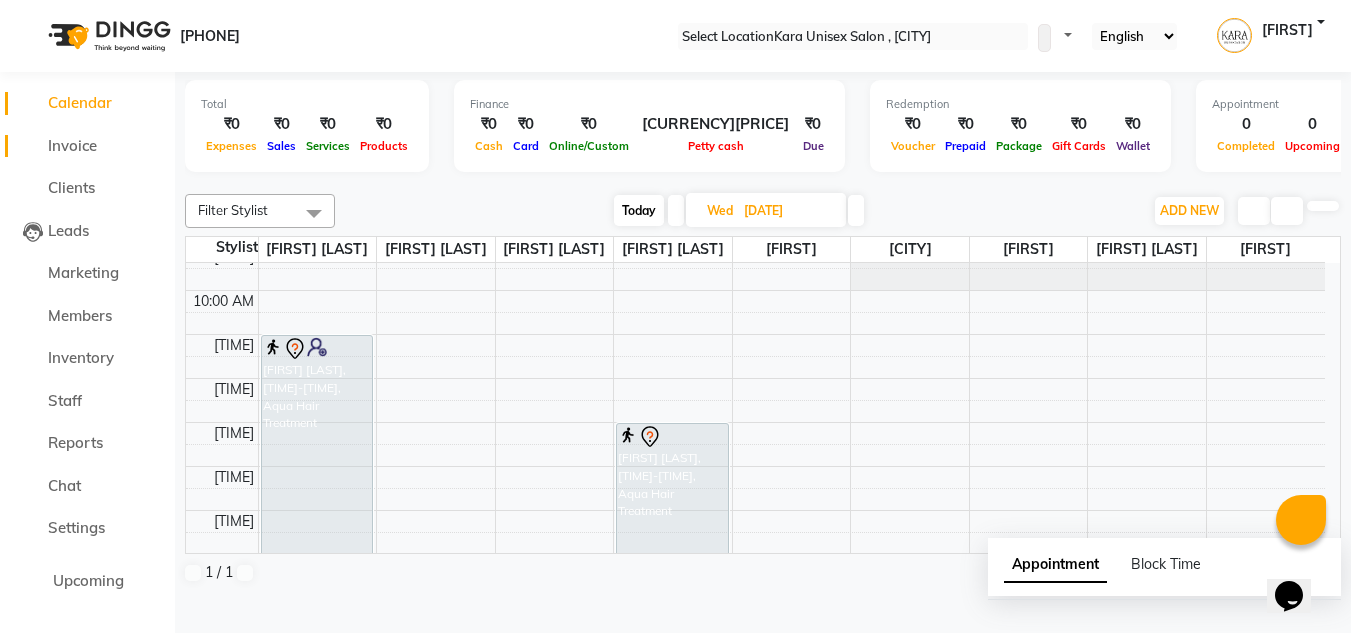 click on "Invoice" at bounding box center (87, 146) 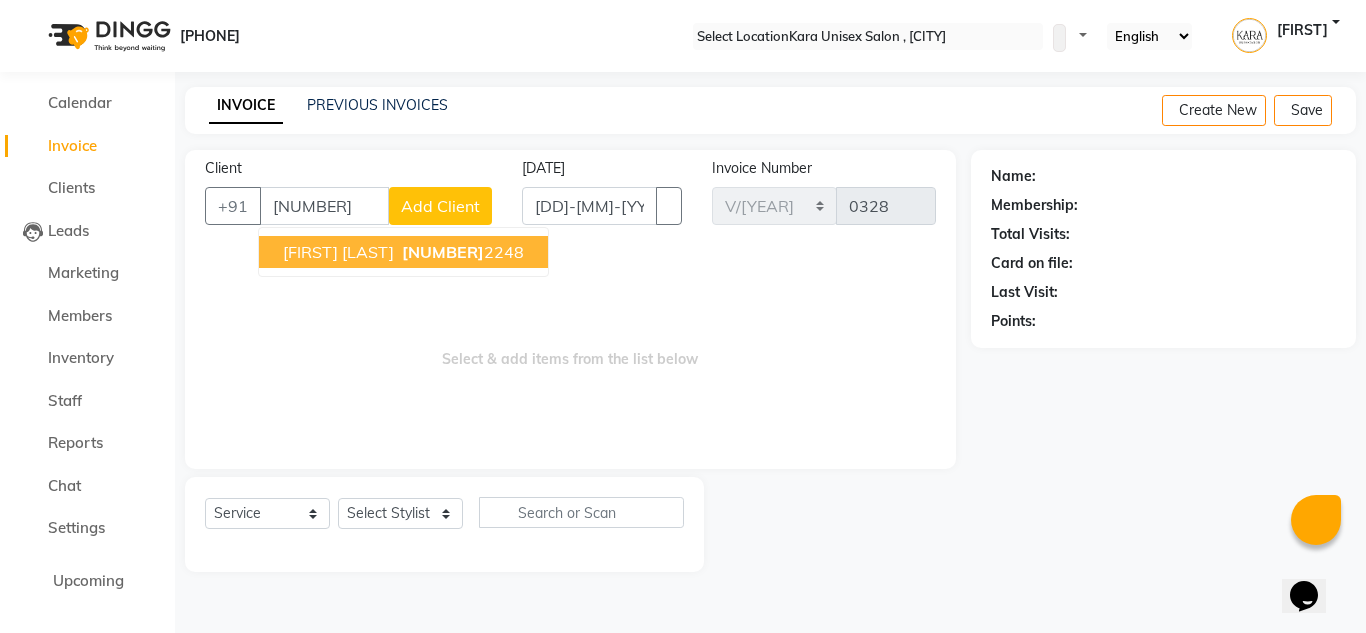 click on "[FIRST] [LAST]" at bounding box center (338, 252) 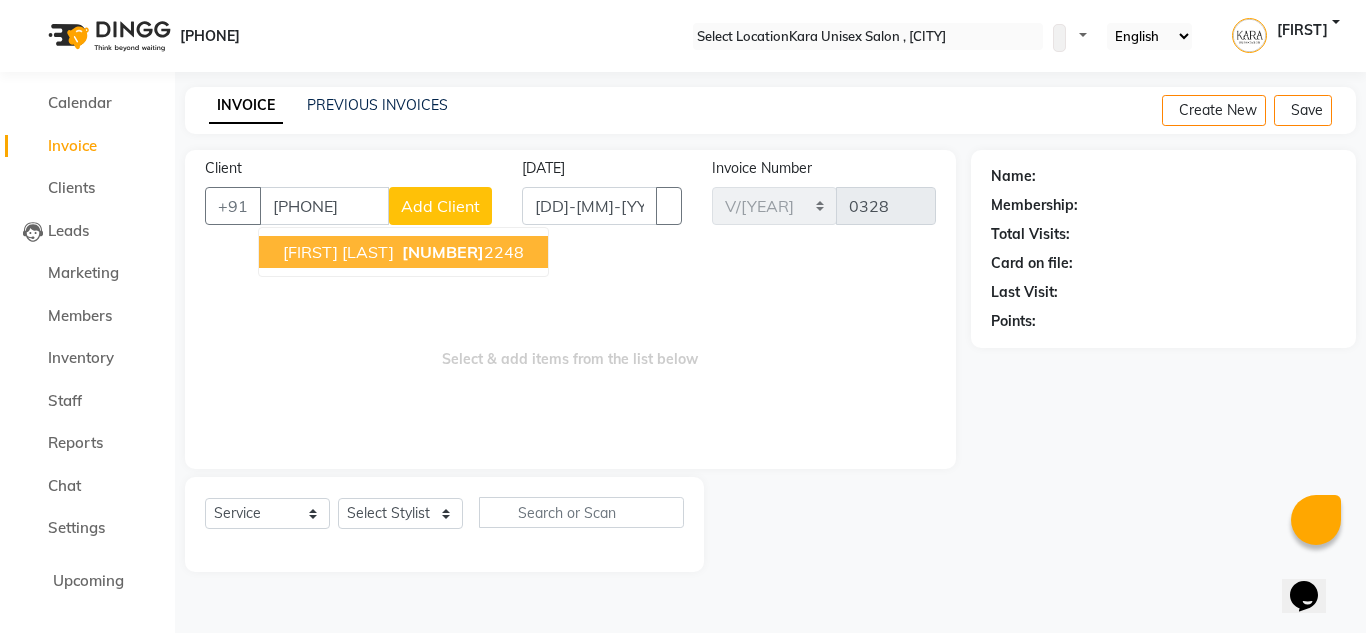 type on "[PHONE]" 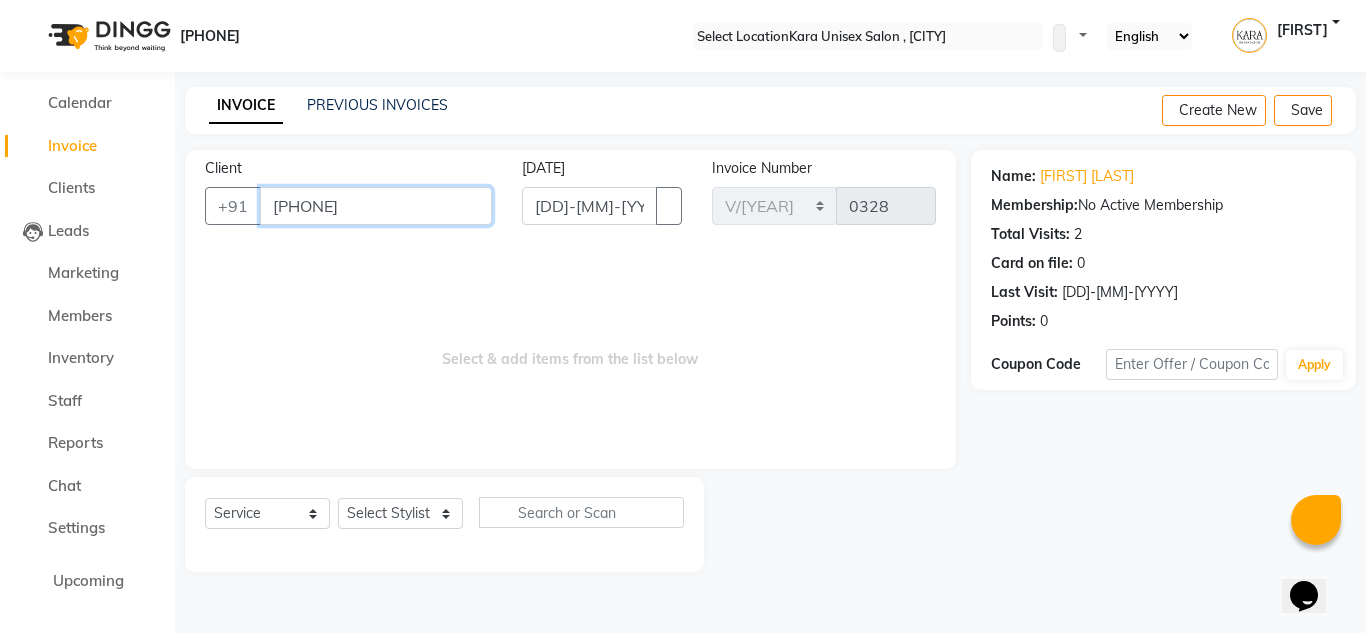 drag, startPoint x: 365, startPoint y: 203, endPoint x: 92, endPoint y: 211, distance: 273.1172 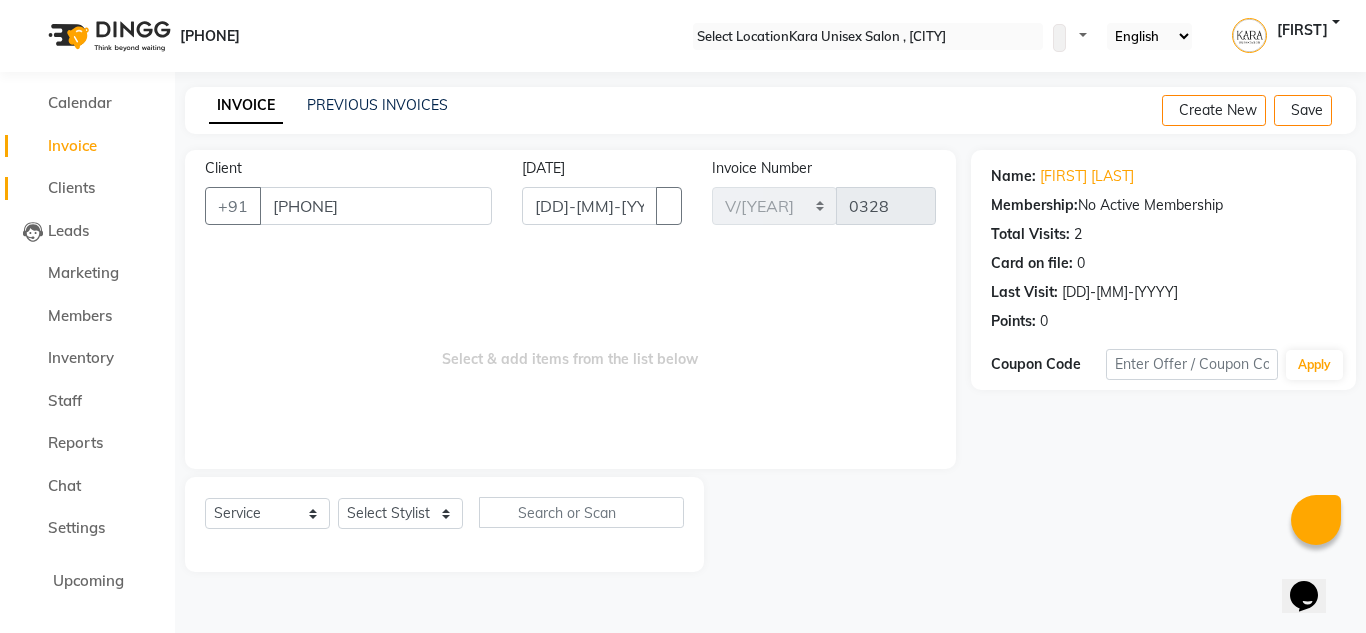 click on "Clients" at bounding box center (71, 187) 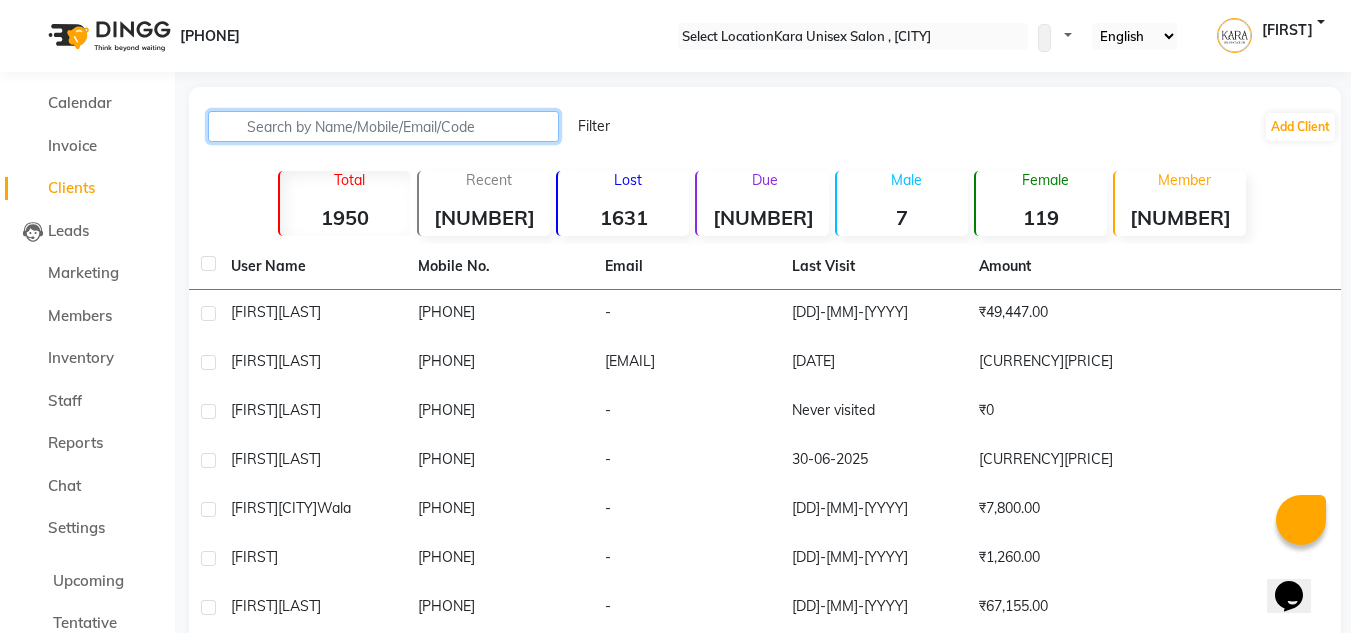 click at bounding box center (383, 126) 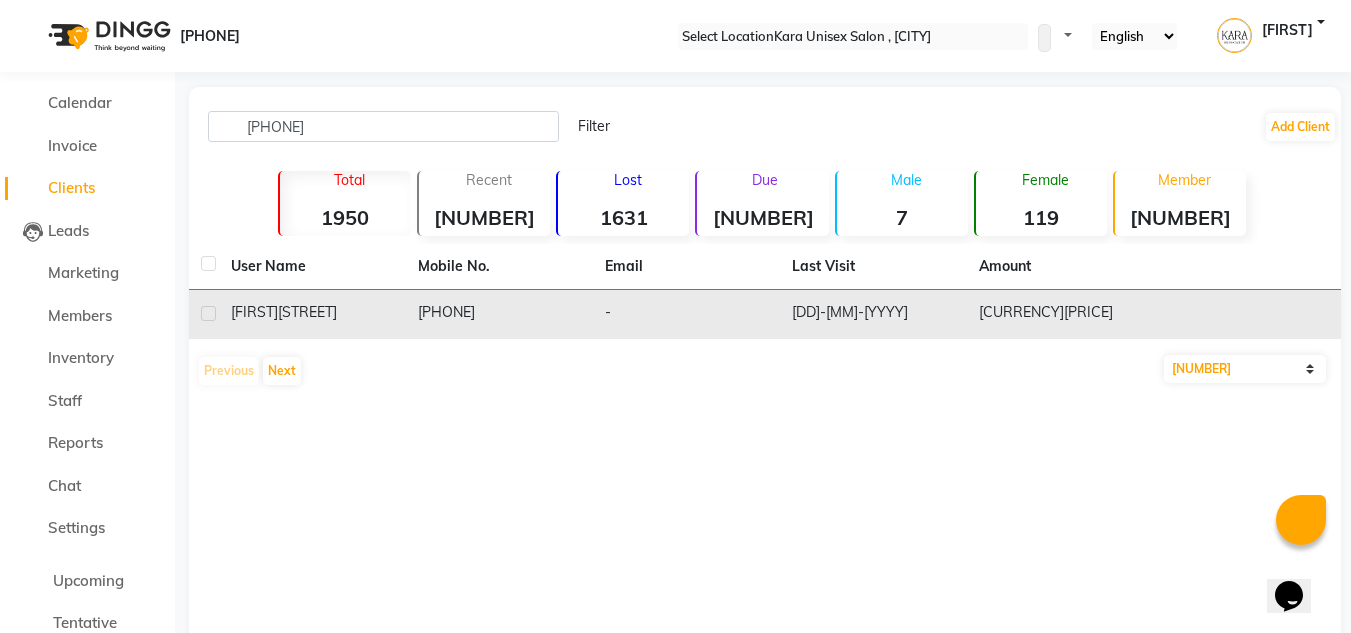 click on "[STREET]" at bounding box center (307, 312) 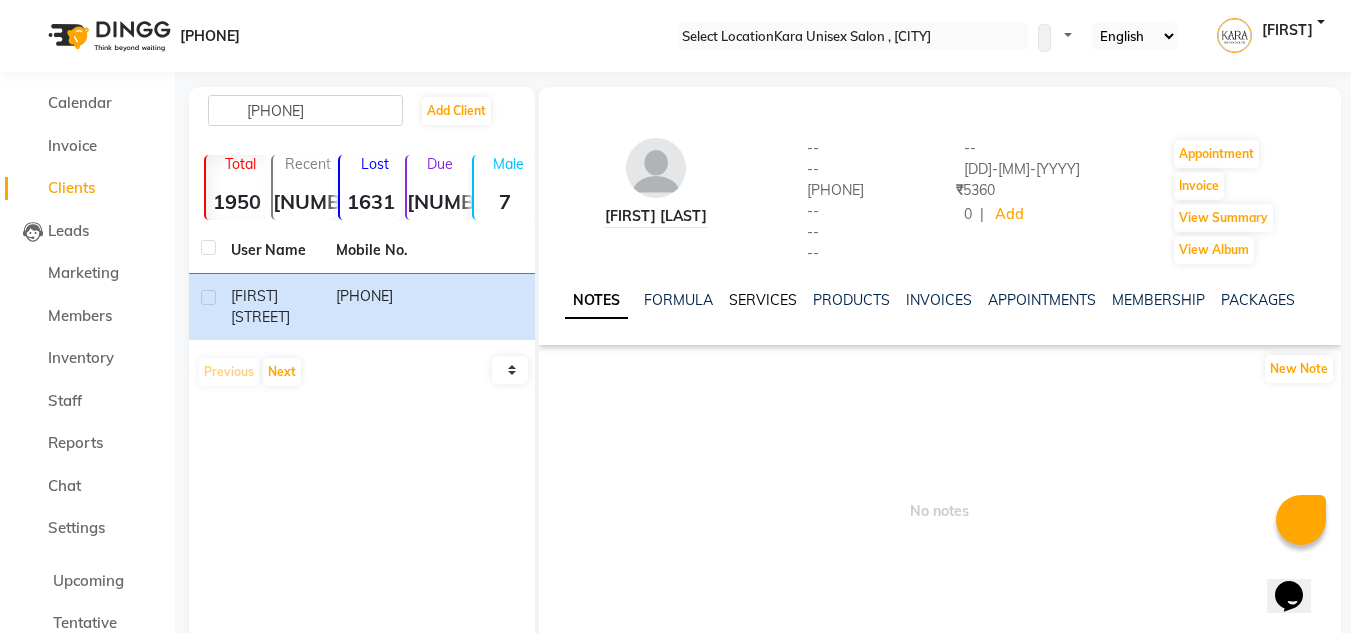 click on "SERVICES" at bounding box center [763, 300] 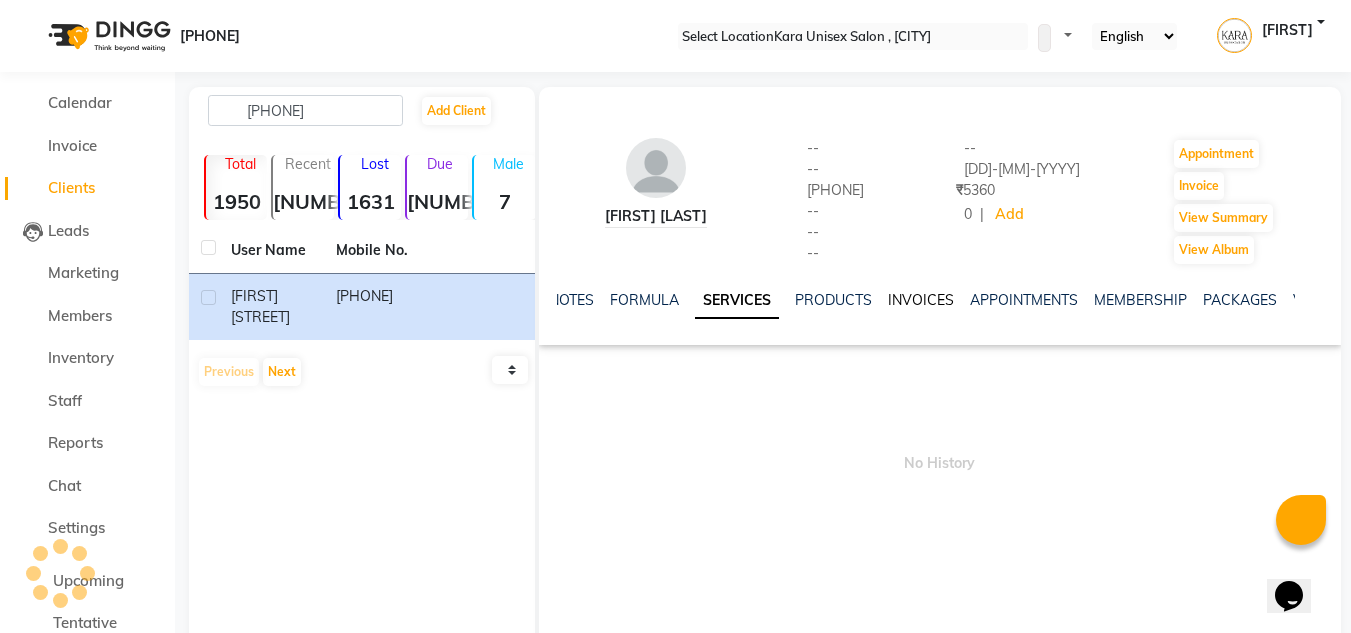 click on "INVOICES" at bounding box center [921, 300] 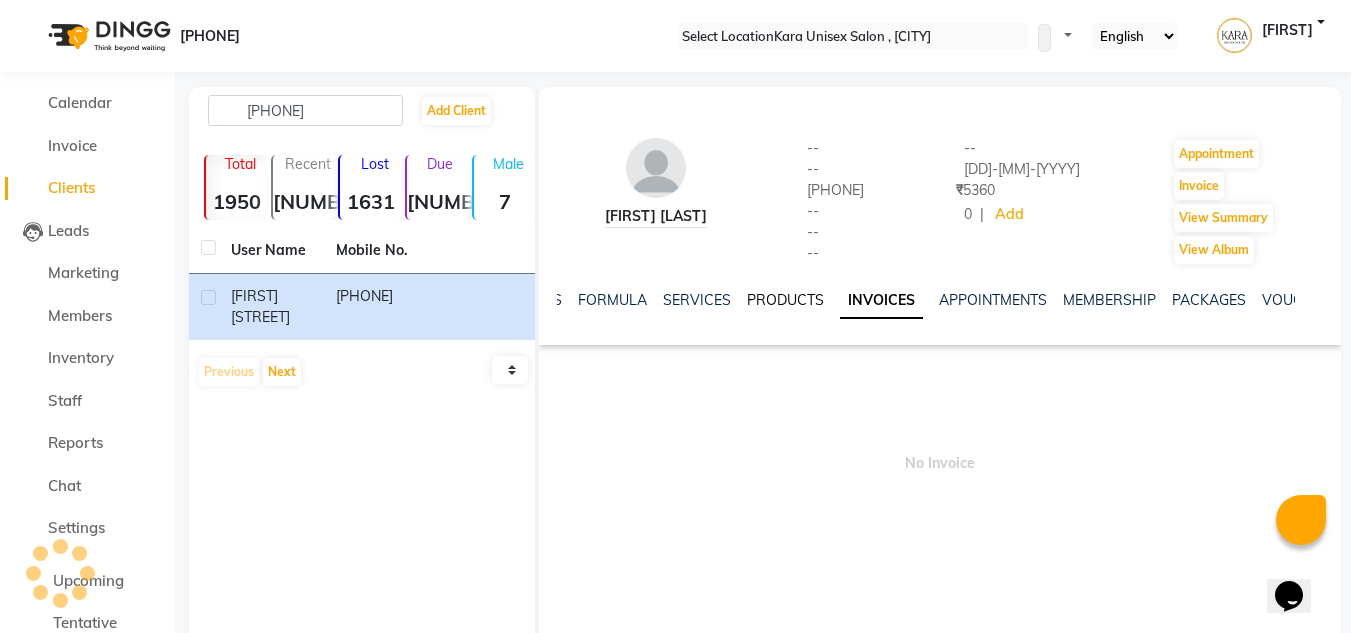 click on "PRODUCTS" at bounding box center [785, 300] 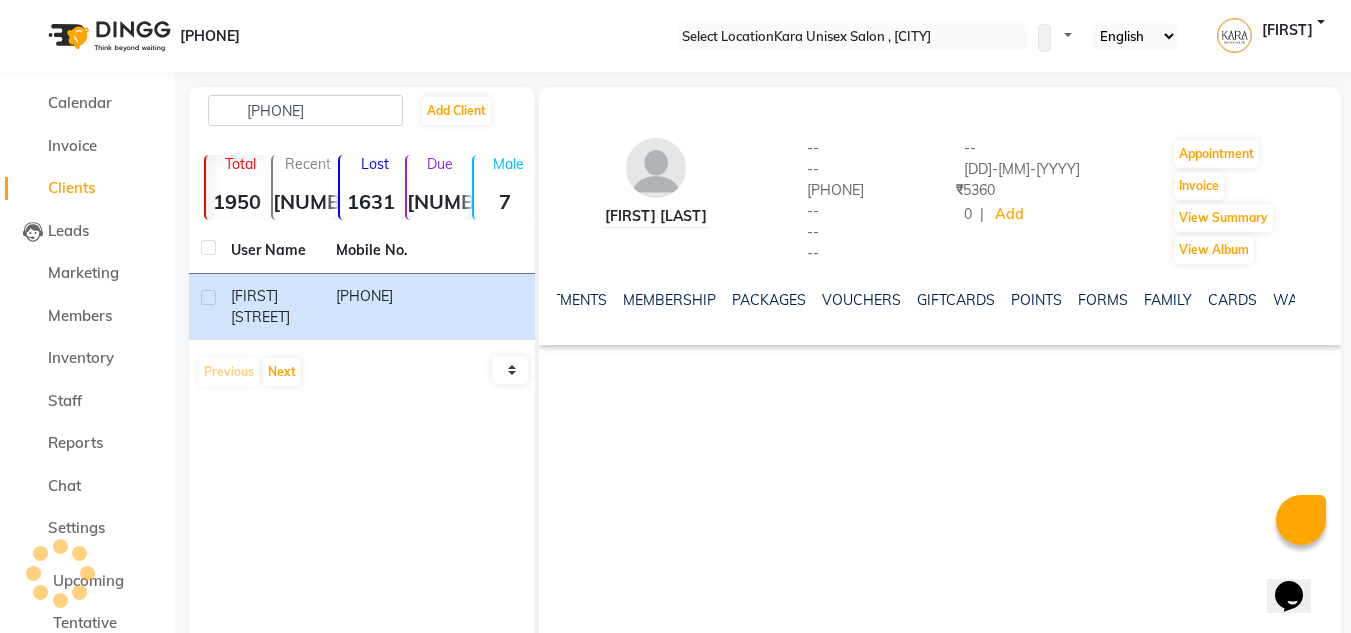 scroll, scrollTop: 0, scrollLeft: 465, axis: horizontal 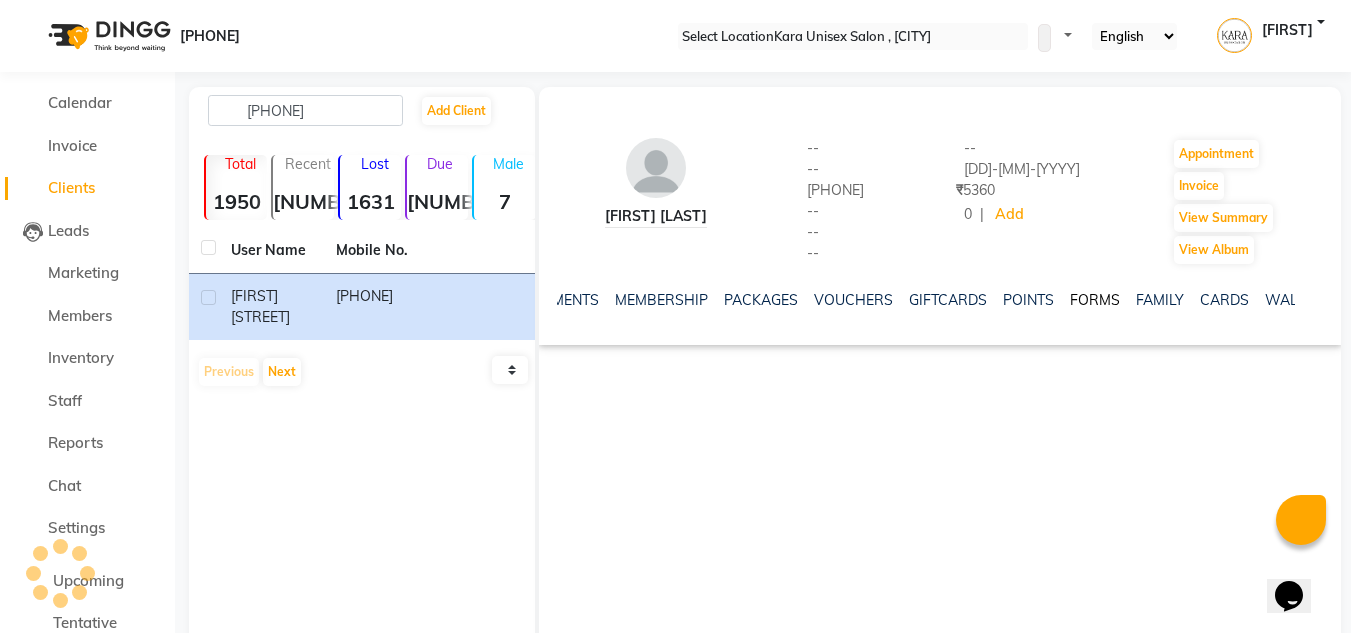 click on "FORMS" at bounding box center (1095, 300) 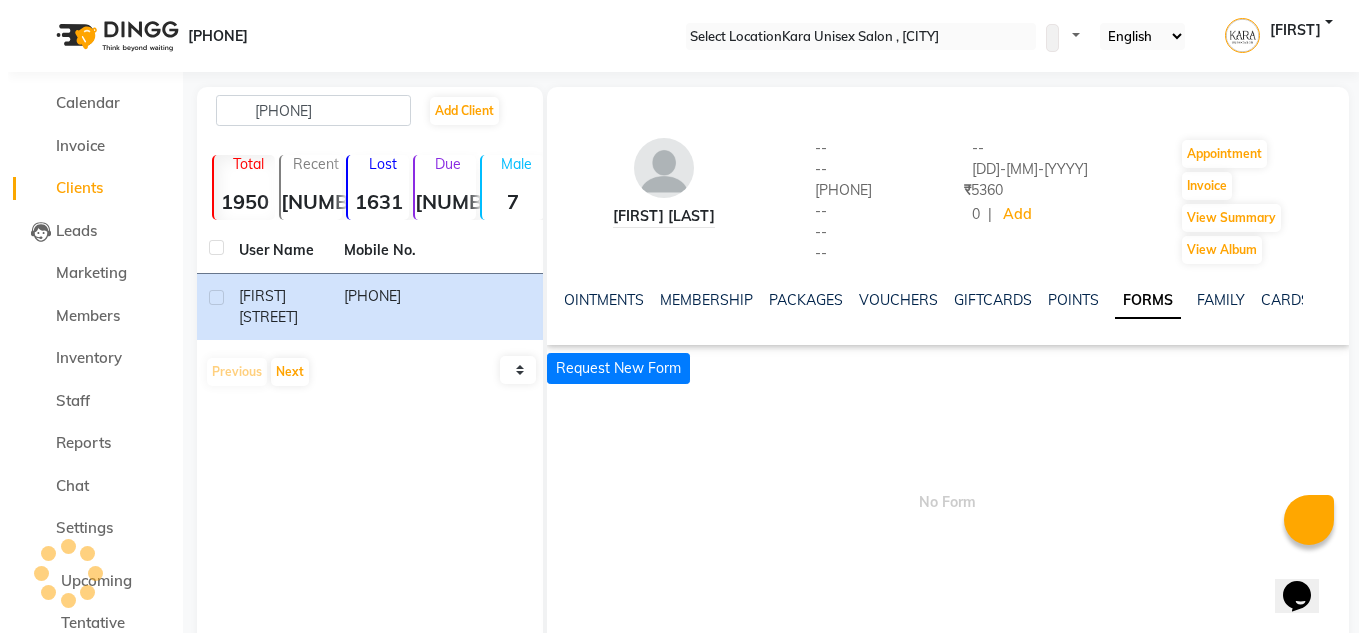scroll, scrollTop: 0, scrollLeft: 0, axis: both 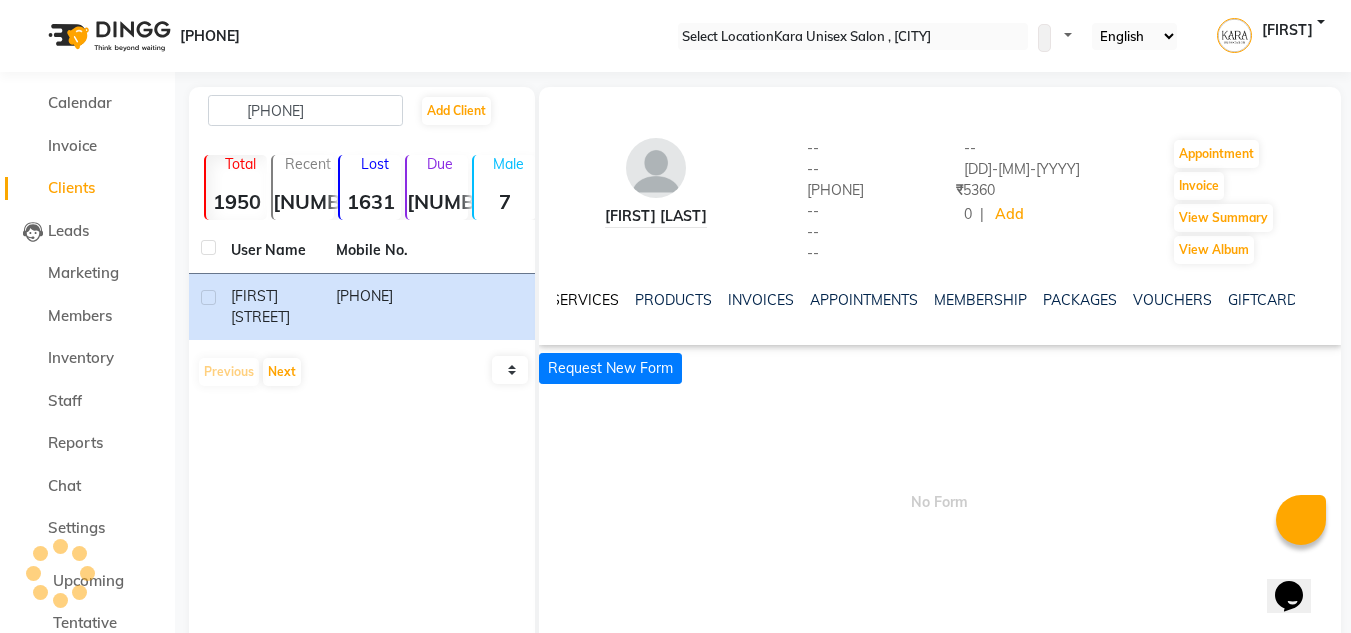 click on "SERVICES" at bounding box center (585, 300) 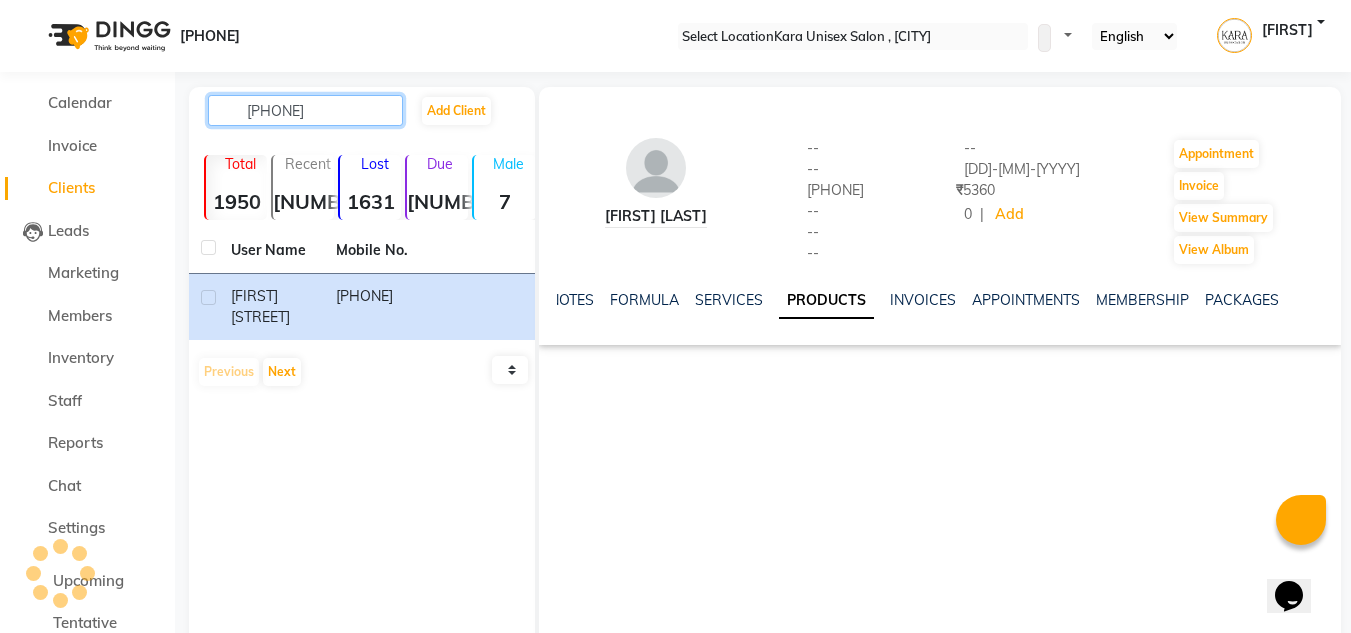 click on "[PHONE]" at bounding box center (305, 110) 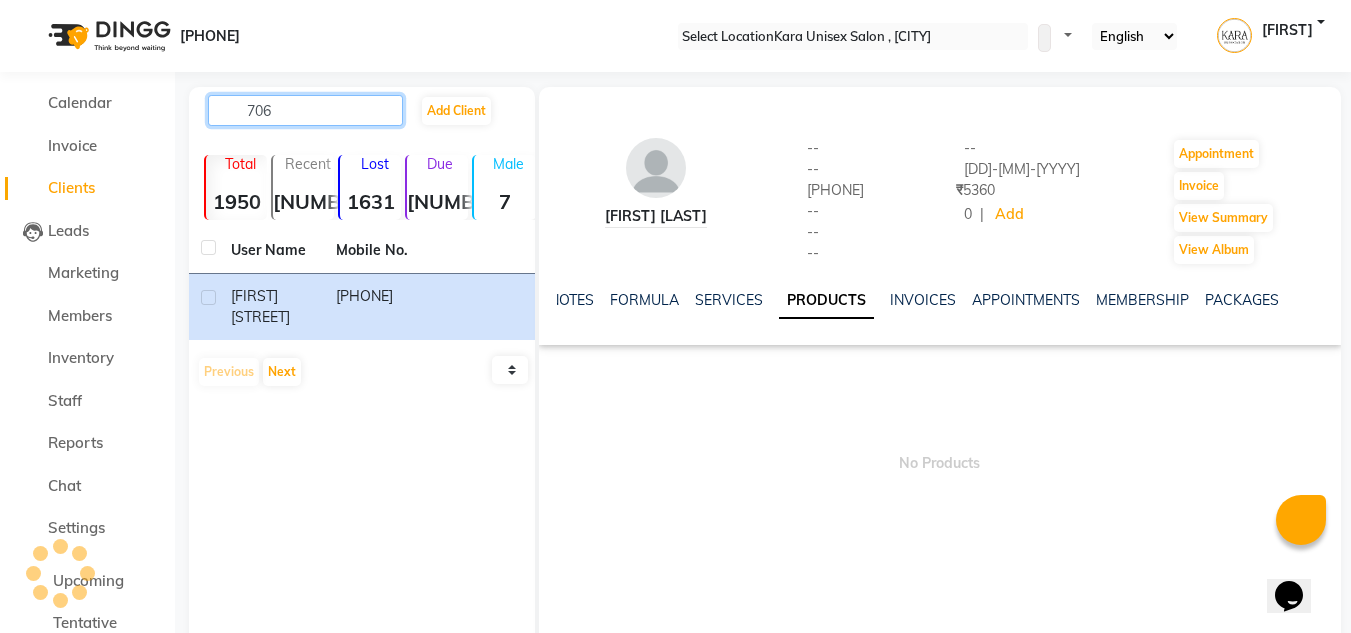 type on "706" 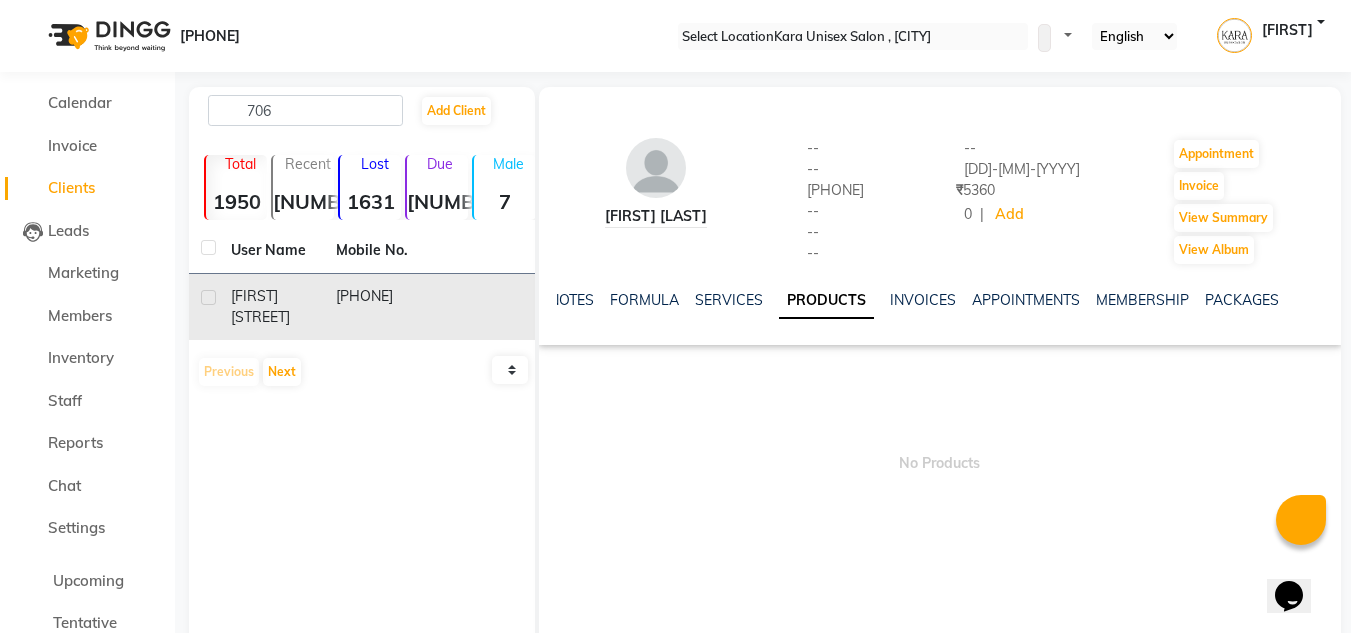 click on "[PHONE]" at bounding box center (376, 307) 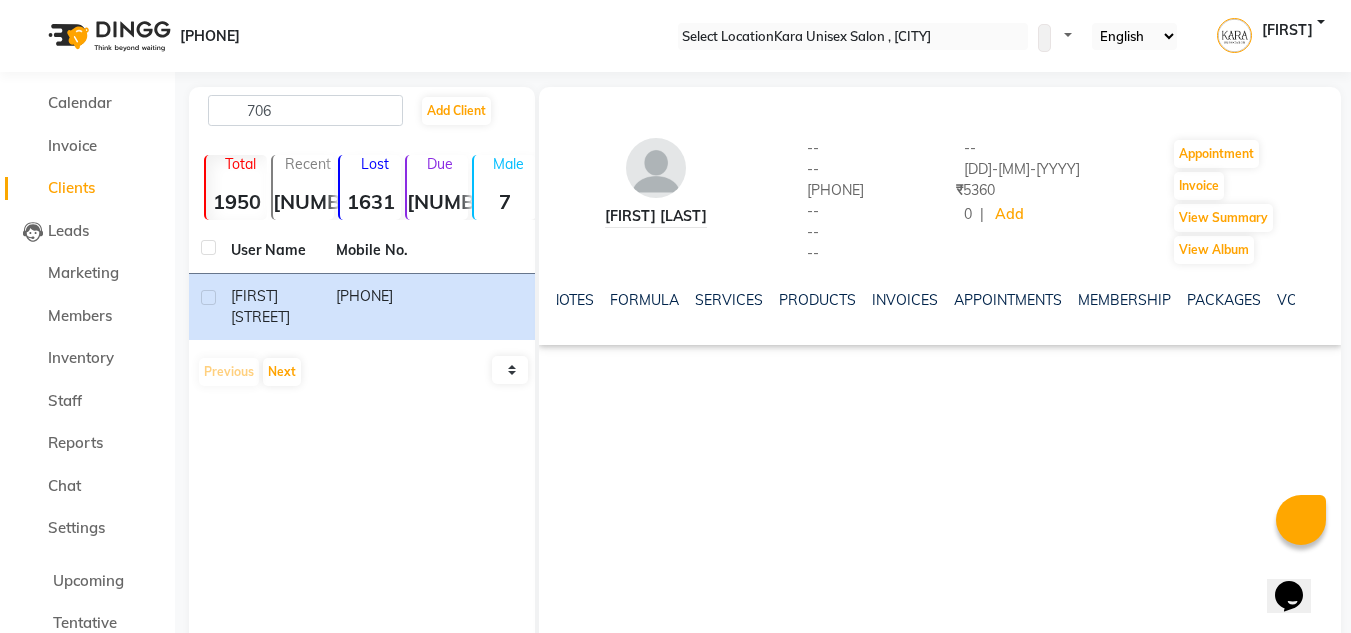click on "Pratima Shonest tower   --   --   [PHONE]  --  --  --  -- [DD]-[MM]-[YYYY] ₹    5360 0 |  Add   Appointment   Invoice  View Summary  View Album  NOTES FORMULA SERVICES PRODUCTS INVOICES APPOINTMENTS MEMBERSHIP PACKAGES VOUCHERS GIFTCARDS POINTS FORMS FAMILY CARDS WALLET" at bounding box center [940, 387] 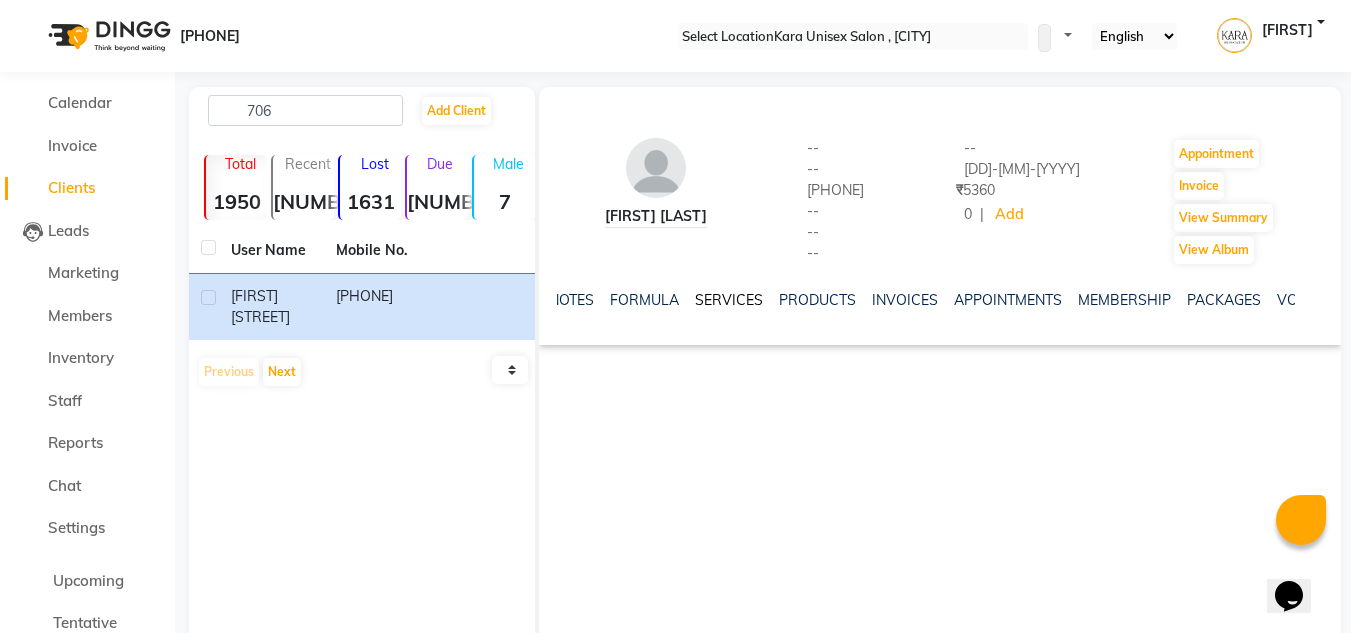 click on "SERVICES" at bounding box center (729, 300) 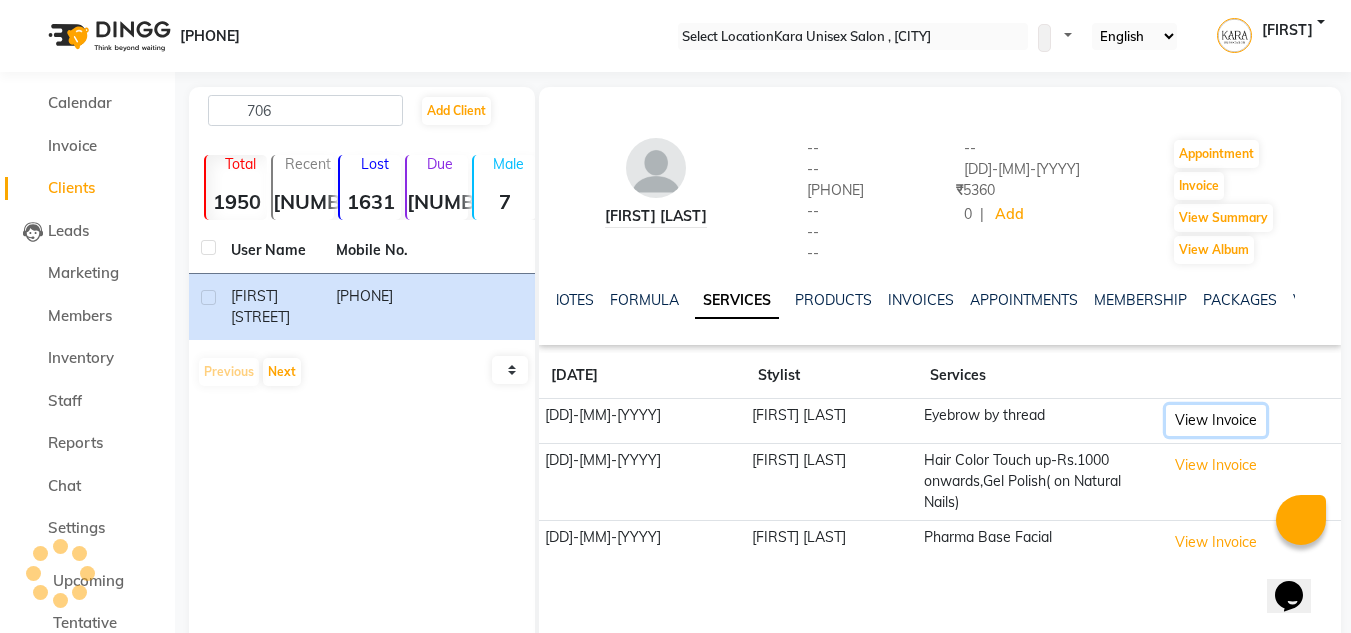 click on "View Invoice" at bounding box center (1216, 420) 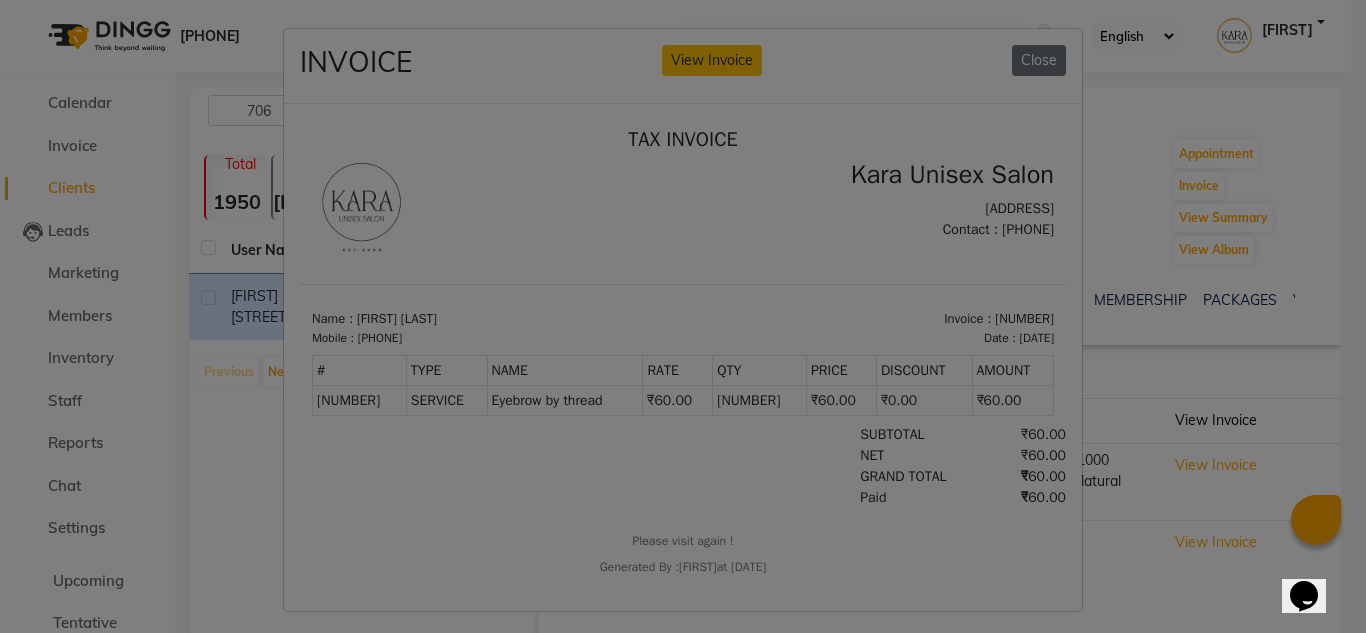 scroll, scrollTop: 0, scrollLeft: 0, axis: both 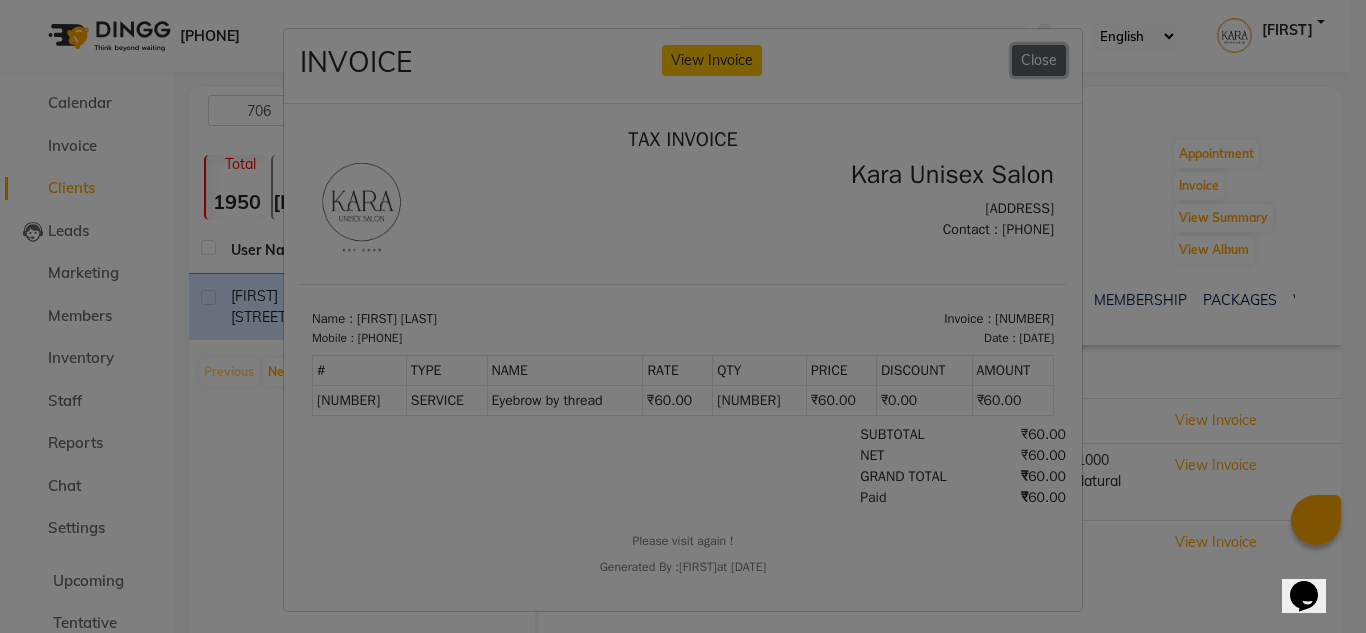 click on "Close" at bounding box center [1039, 60] 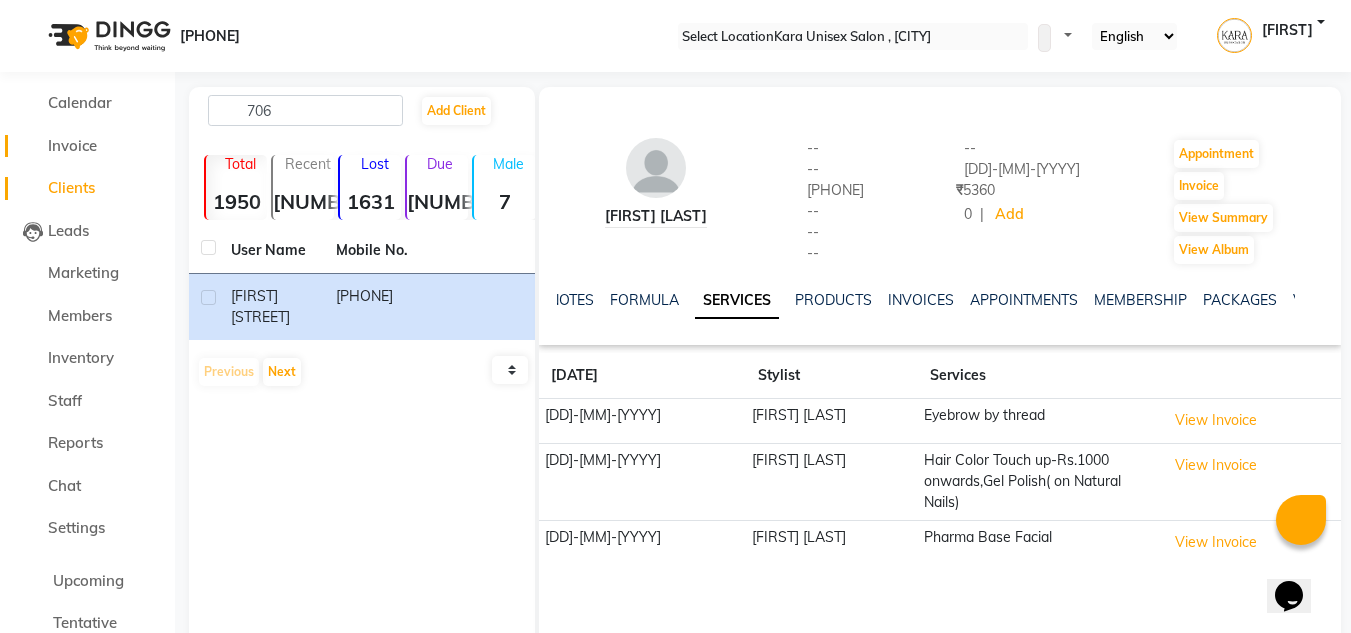 click on "Invoice" at bounding box center (72, 145) 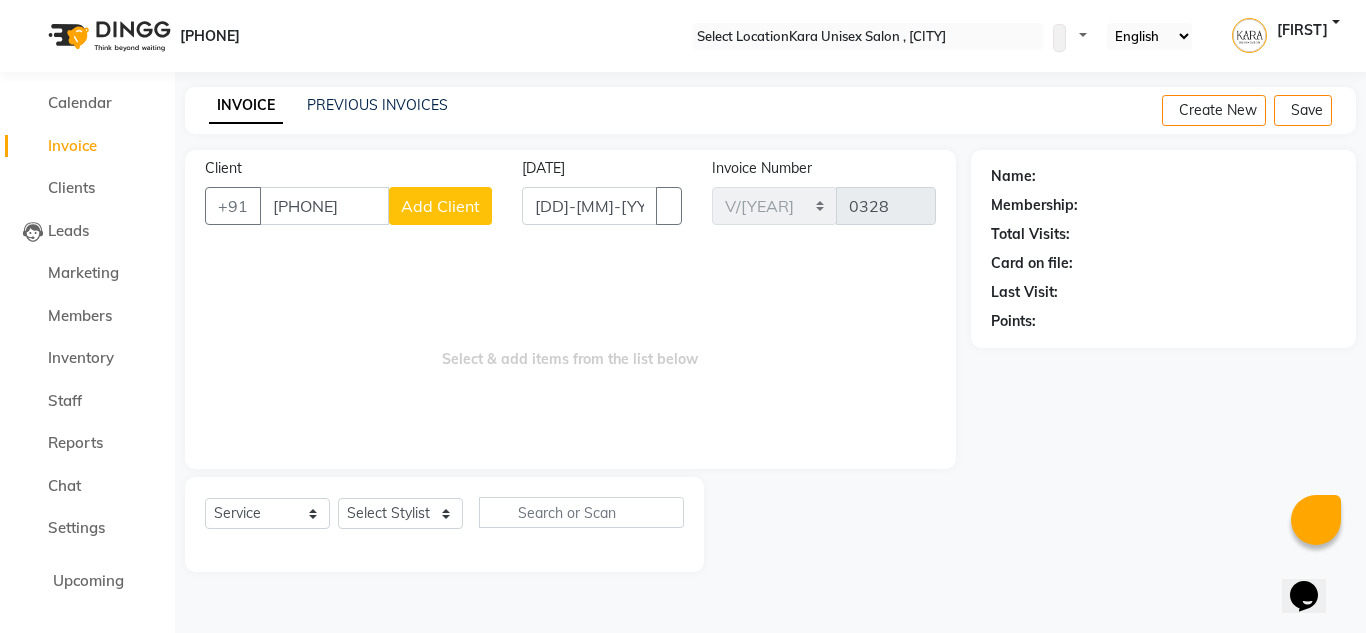 type on "[PHONE]" 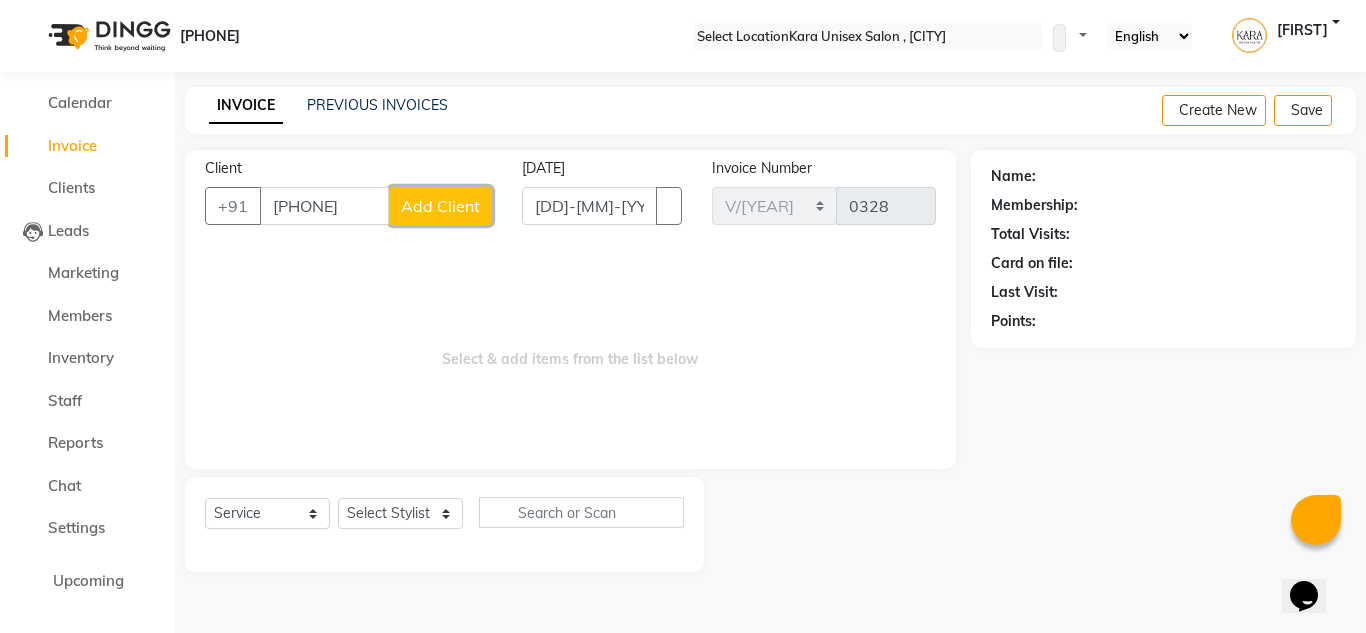 click on "Add Client" at bounding box center (440, 206) 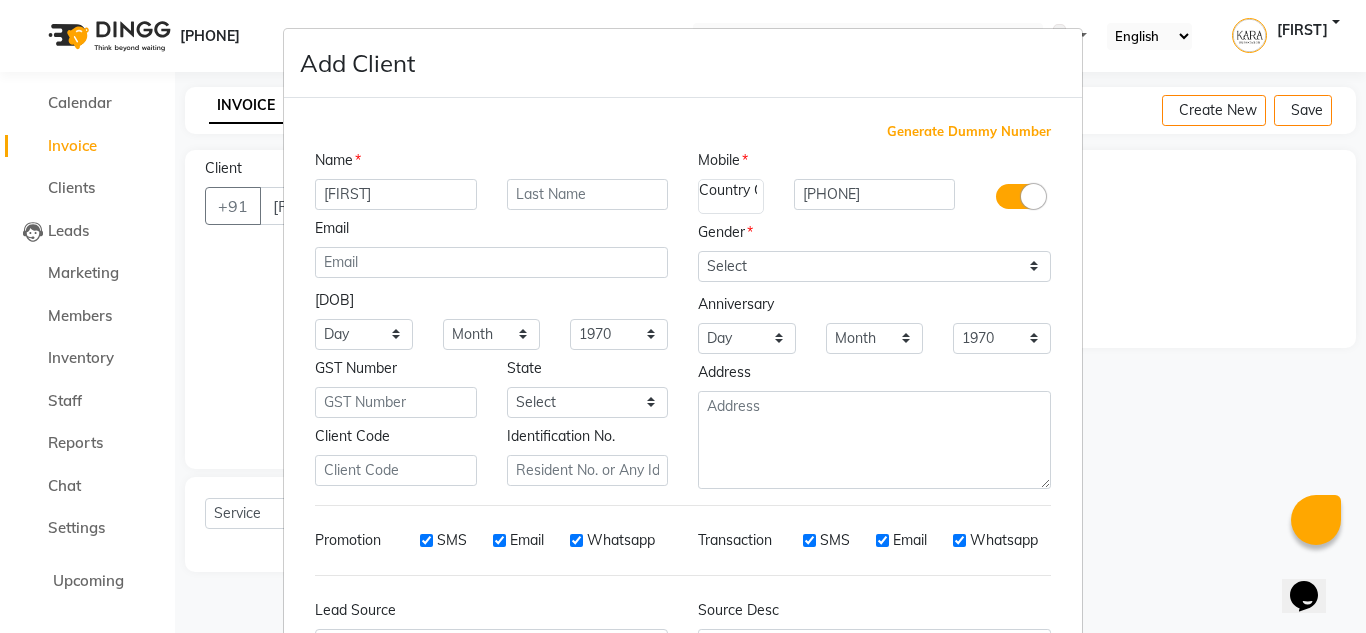 type on "[FIRST]" 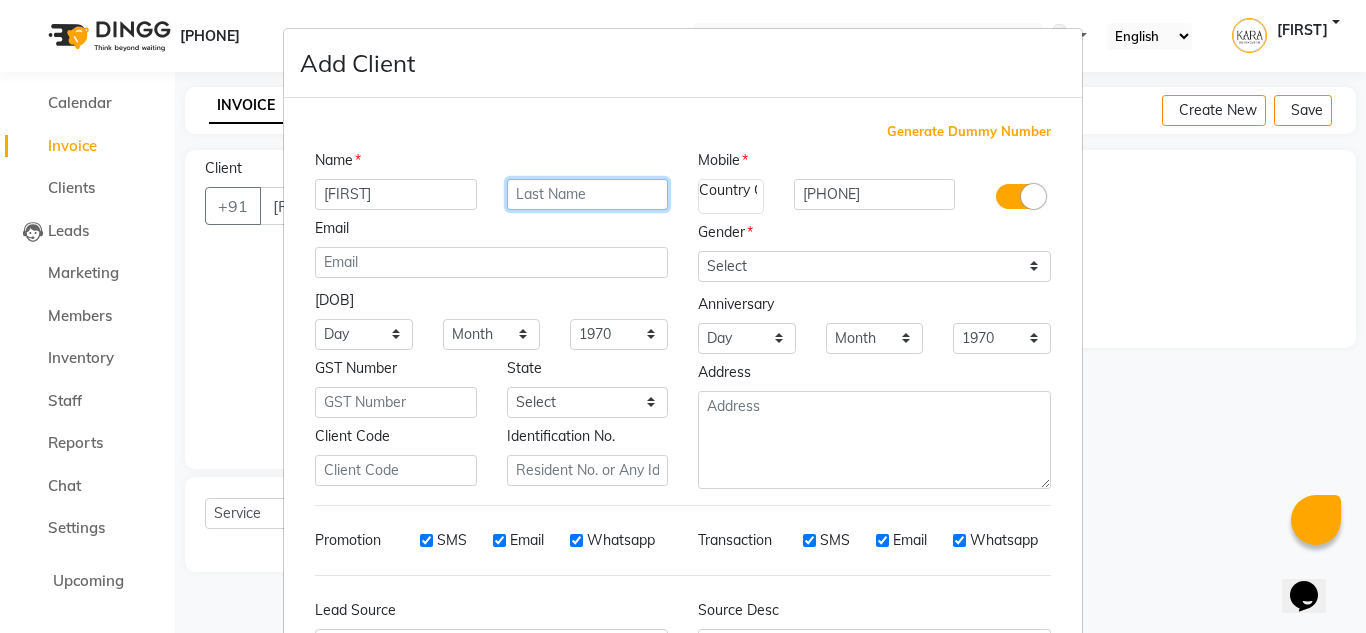 click at bounding box center [588, 194] 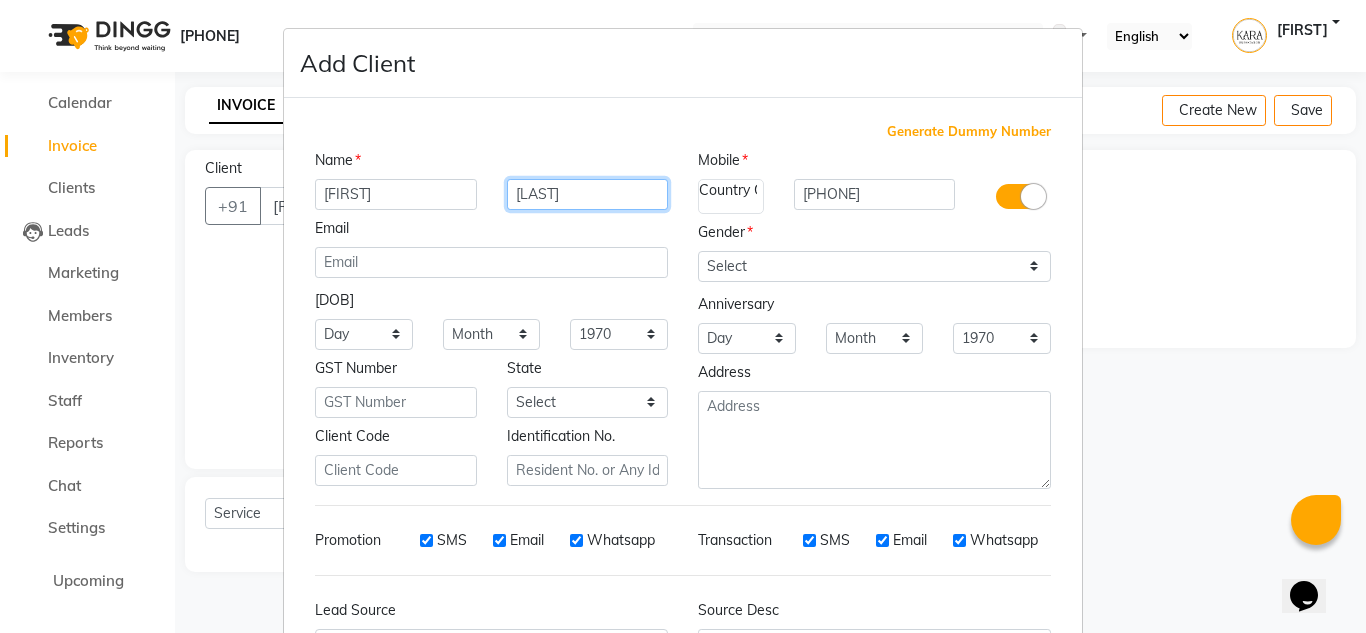 type on "[LAST]" 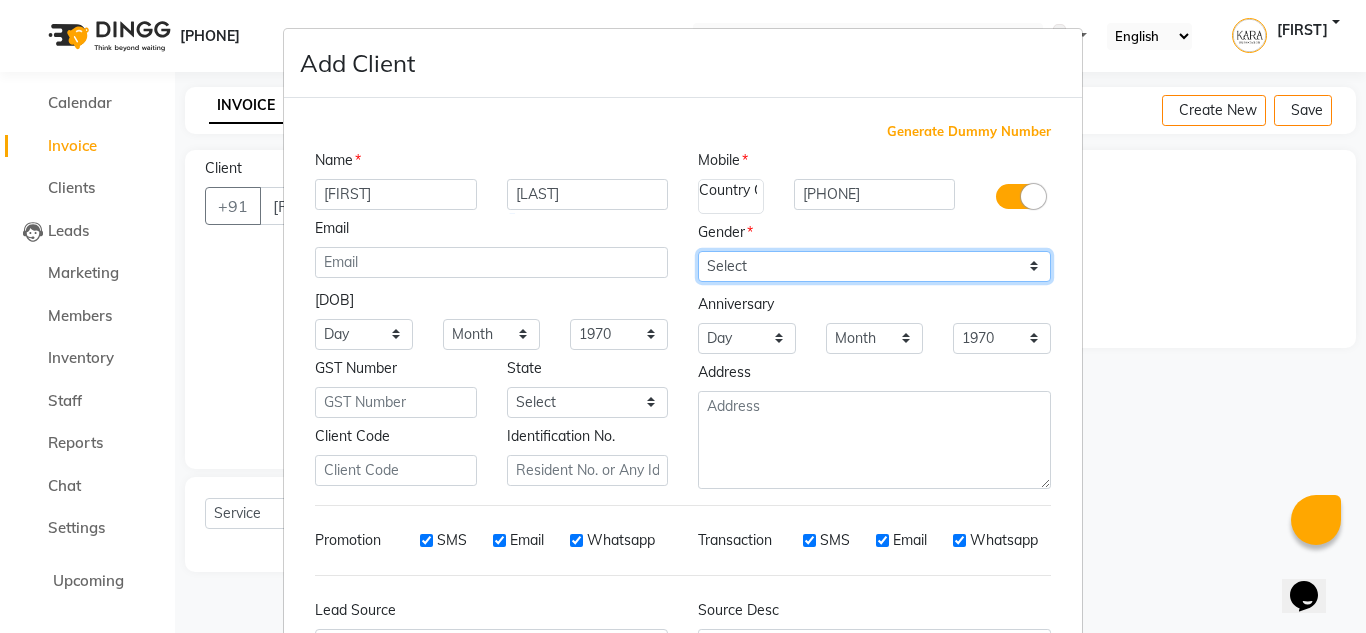 click on "Select Male Female Other Prefer Not To Say" at bounding box center [874, 266] 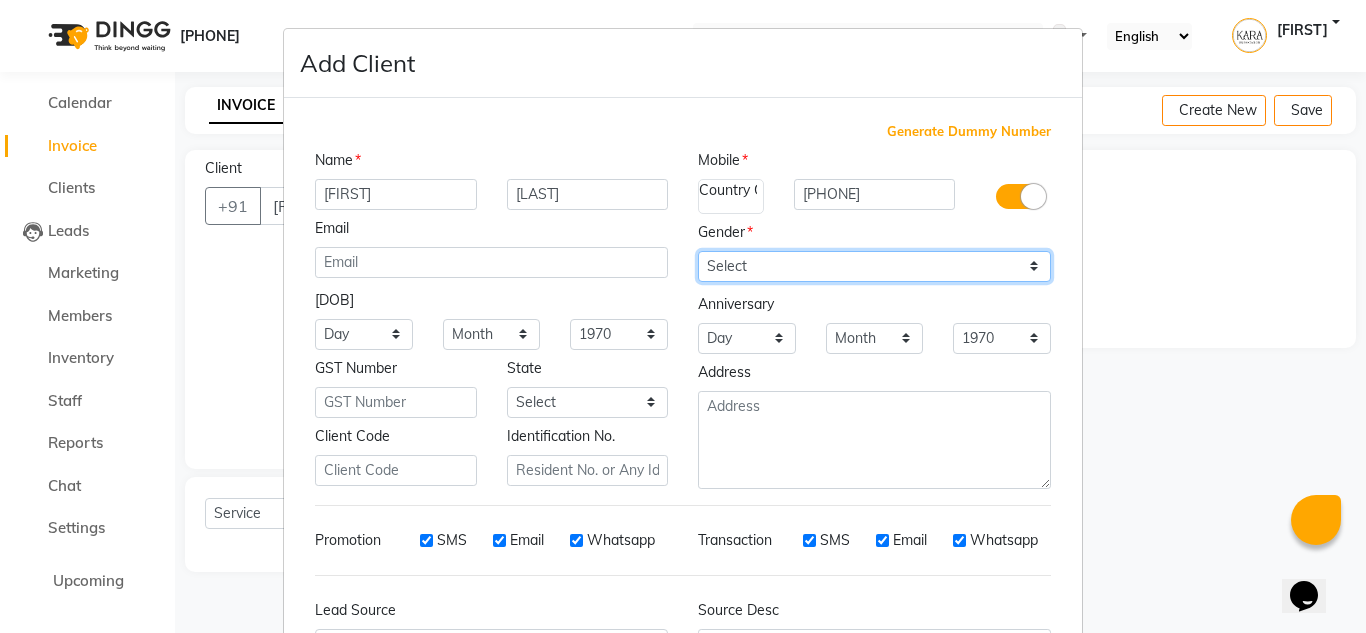 select on "female" 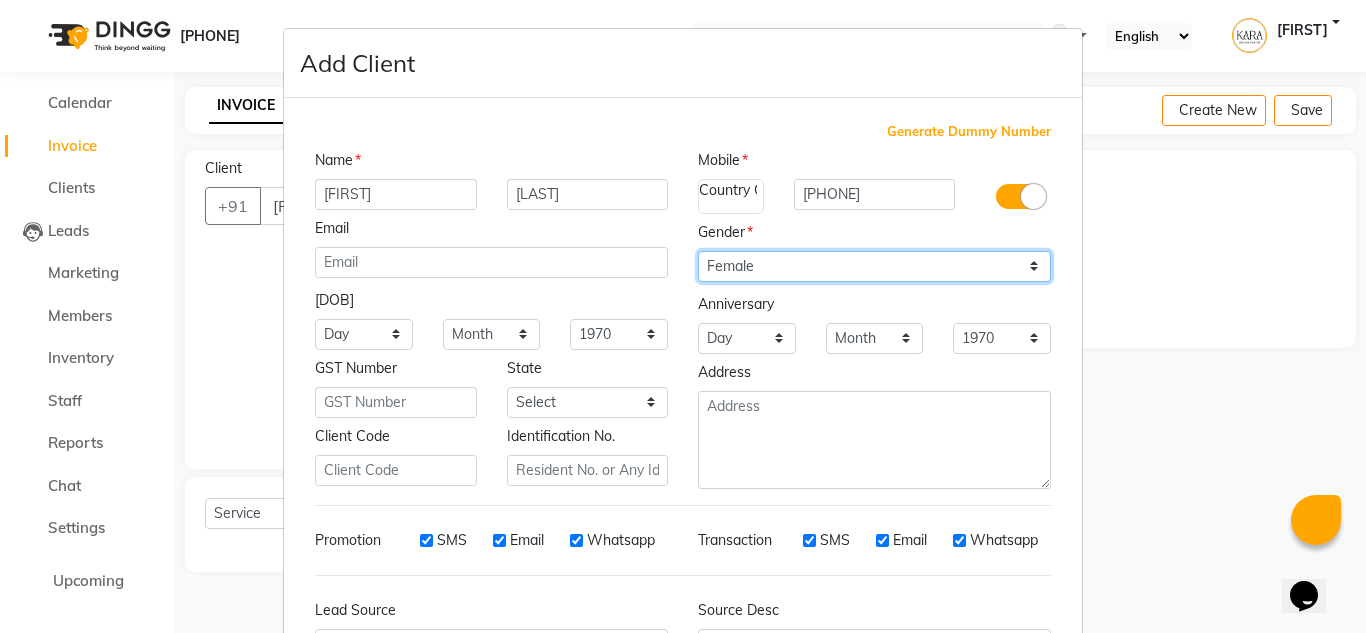 click on "Select Male Female Other Prefer Not To Say" at bounding box center (874, 266) 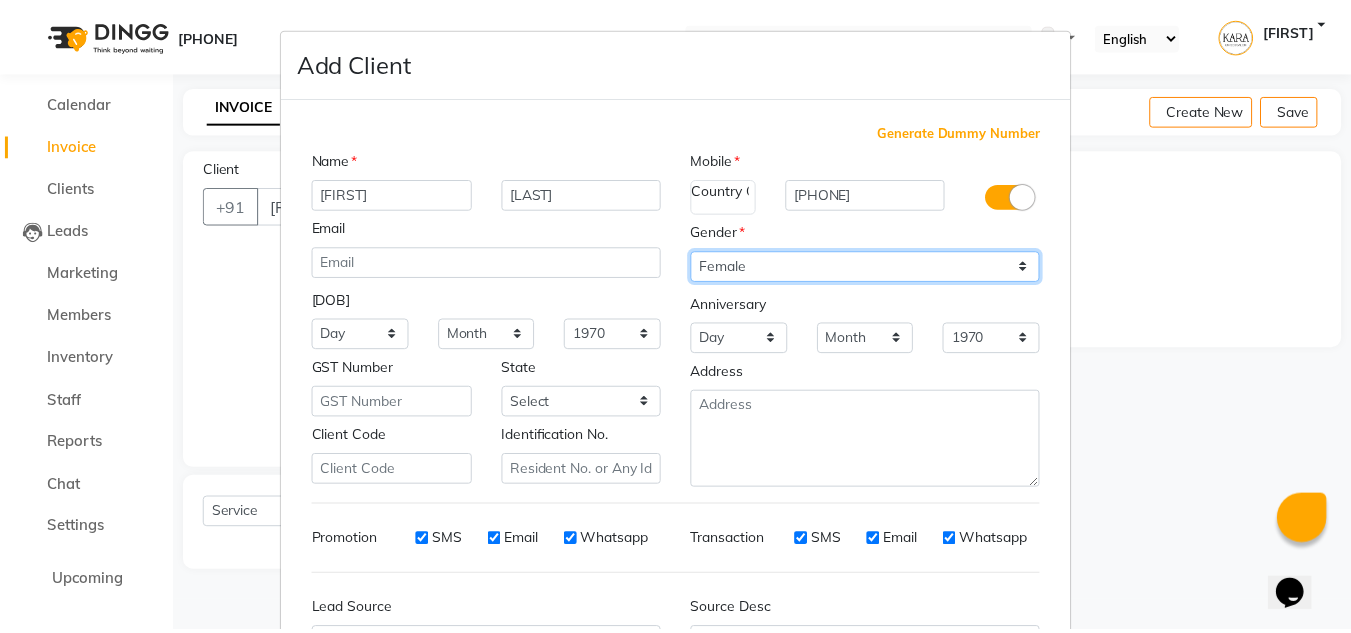 scroll, scrollTop: 216, scrollLeft: 0, axis: vertical 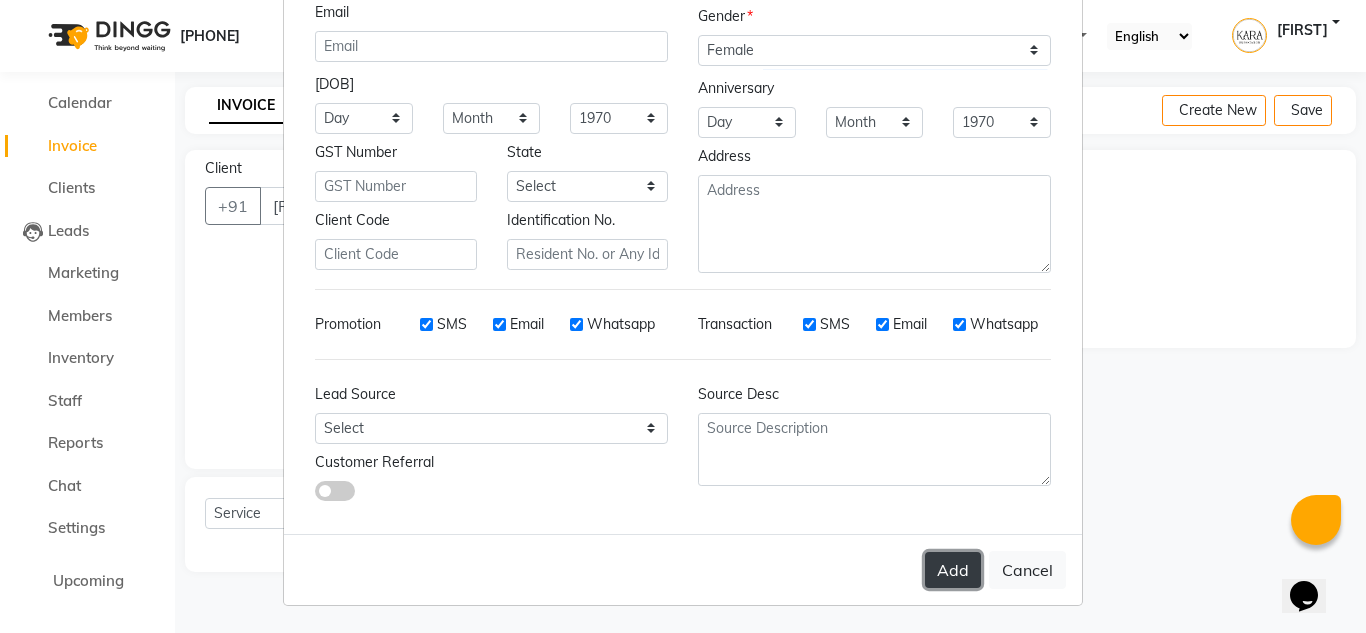 click on "Add" at bounding box center (953, 570) 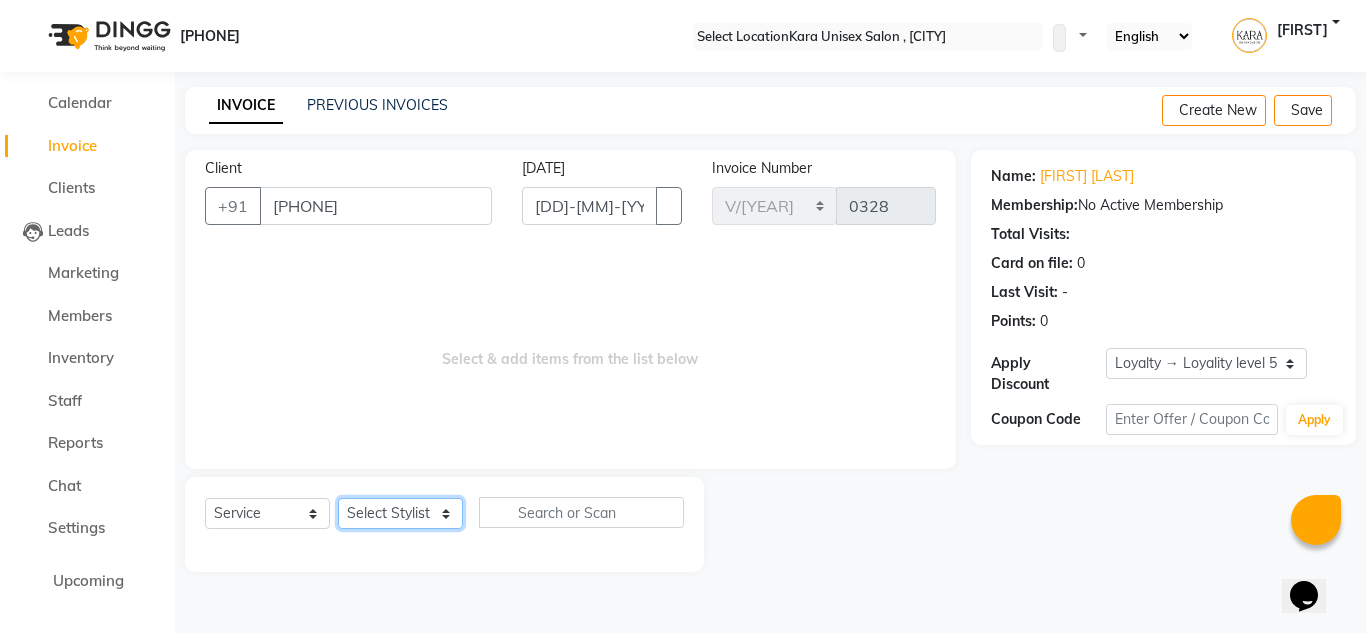 click on "Select Stylist Alka Atul Gauri Gajbhar Guru Jyotsana Kavita Payal Prajakta Priti Kalokhe Priyanka khade Rubina Nadaf Sadhana Awtade Sakshi Bhilare Sapana Seema Holge Somnath Utkarsh" at bounding box center [400, 513] 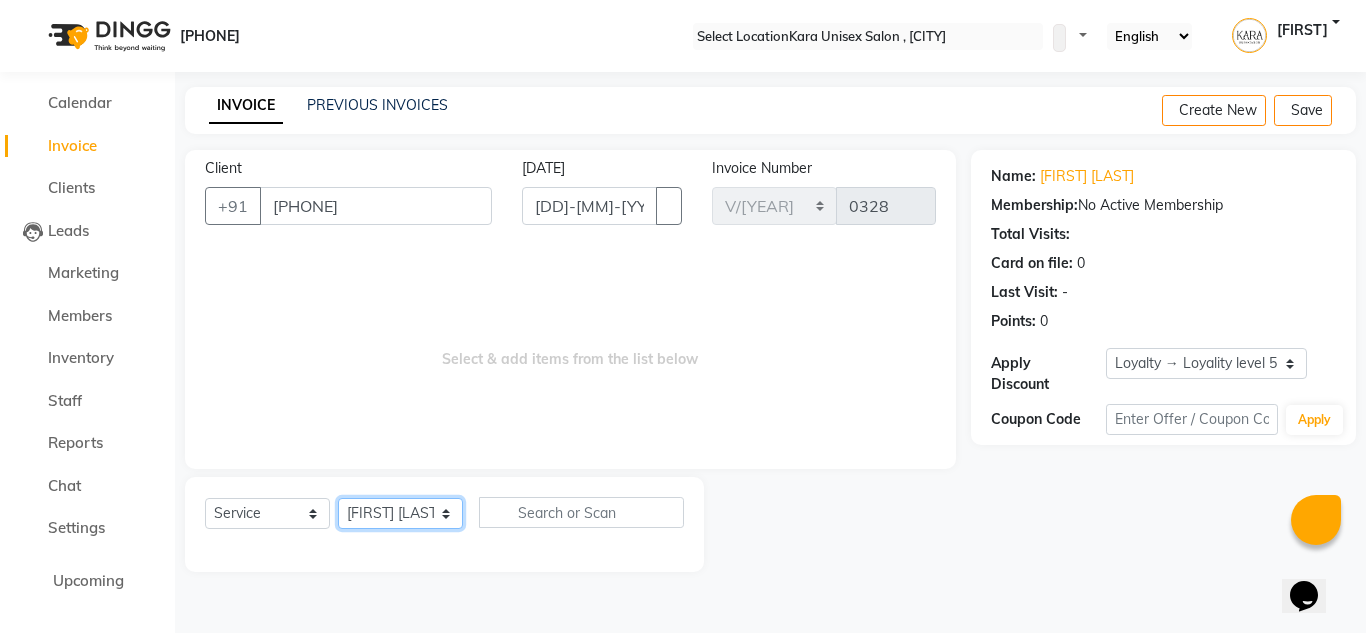 click on "Select Stylist Alka Atul Gauri Gajbhar Guru Jyotsana Kavita Payal Prajakta Priti Kalokhe Priyanka khade Rubina Nadaf Sadhana Awtade Sakshi Bhilare Sapana Seema Holge Somnath Utkarsh" at bounding box center (400, 513) 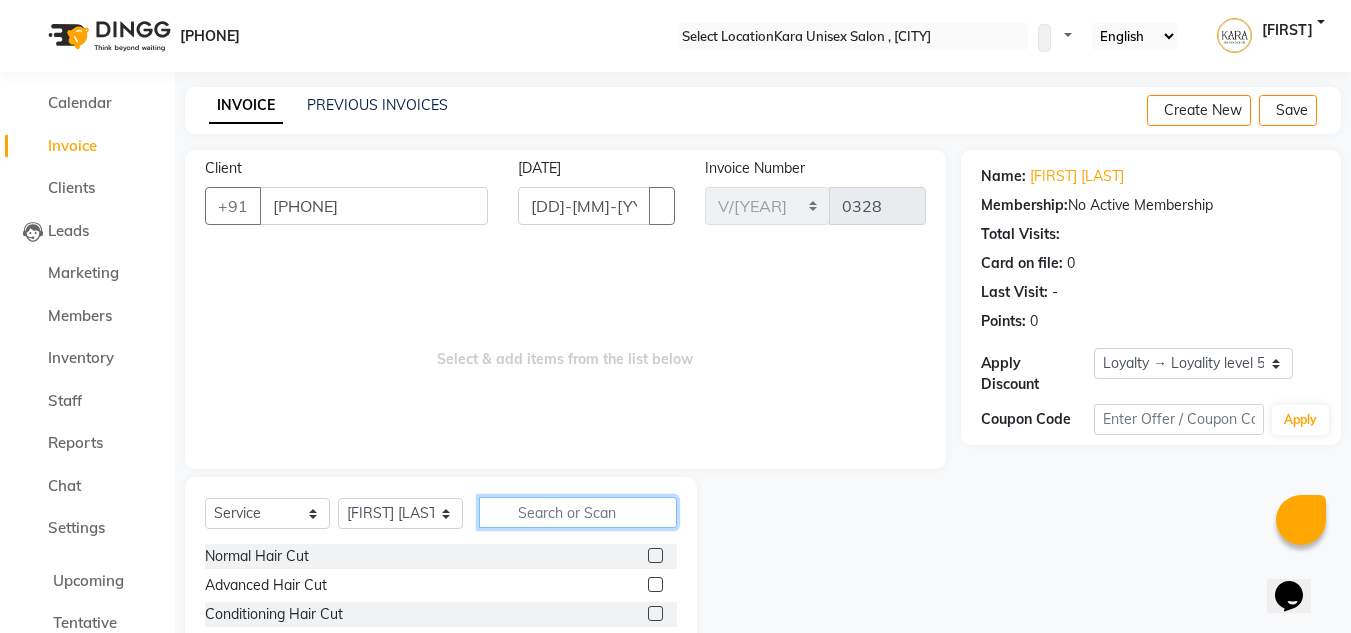 click at bounding box center (578, 512) 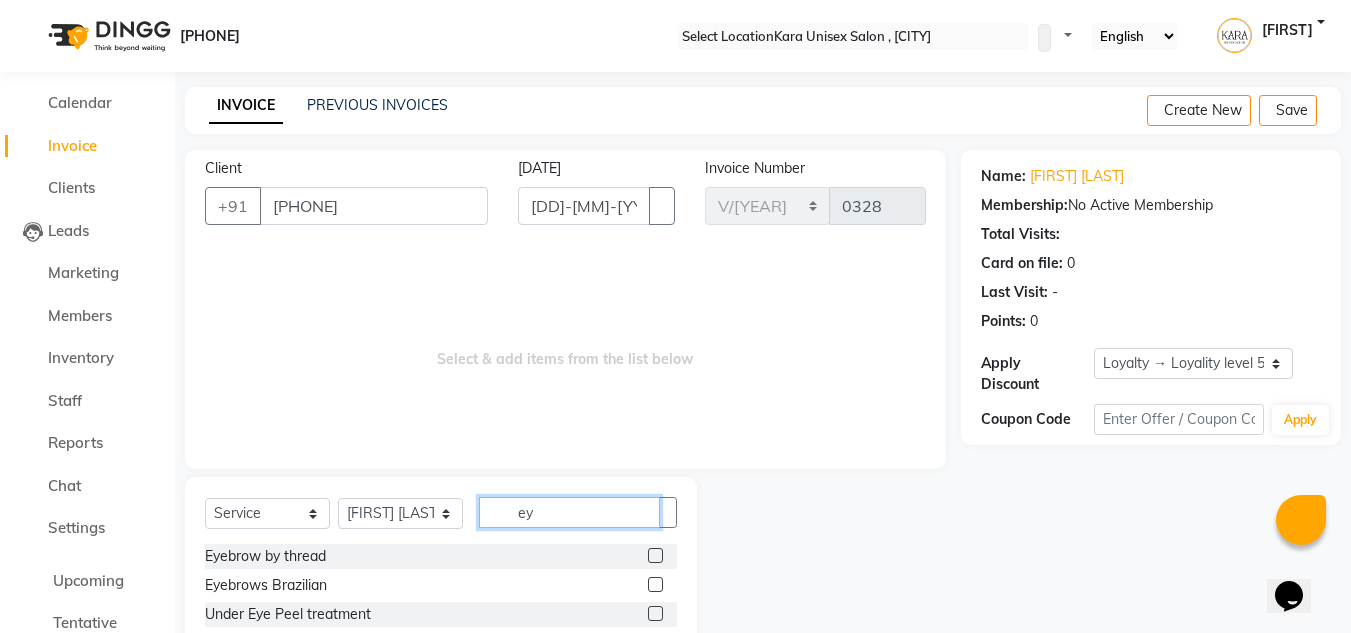 type on "ey" 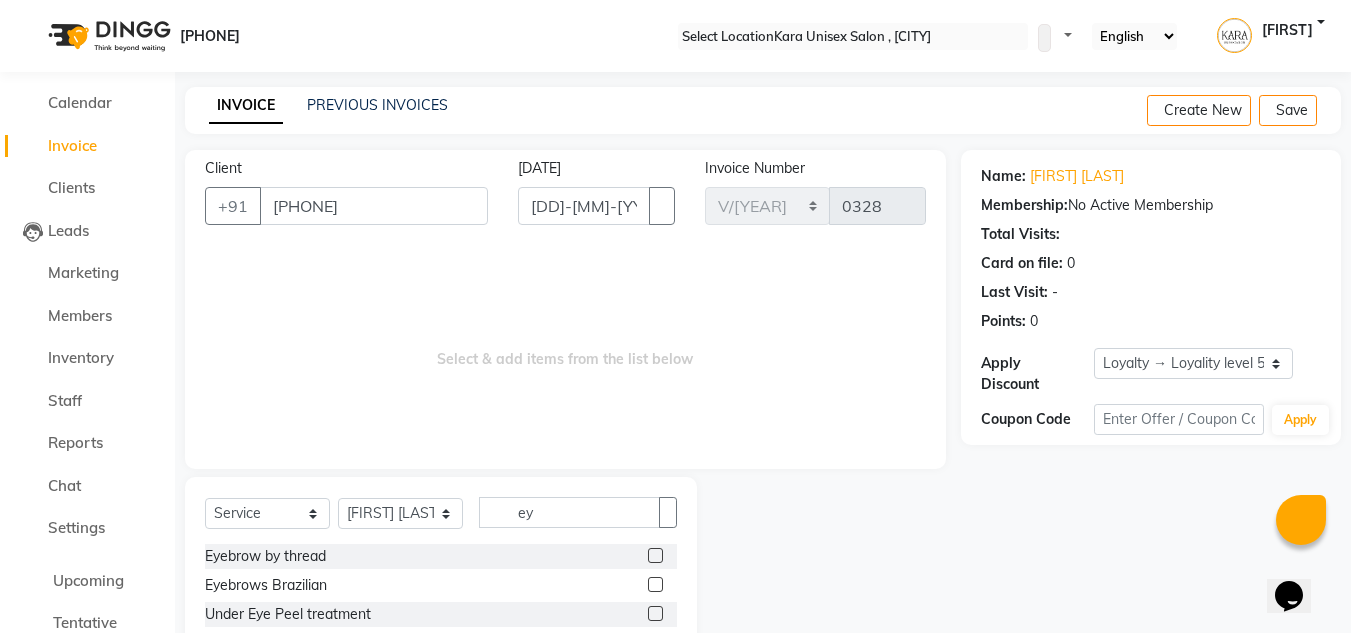 click at bounding box center (655, 555) 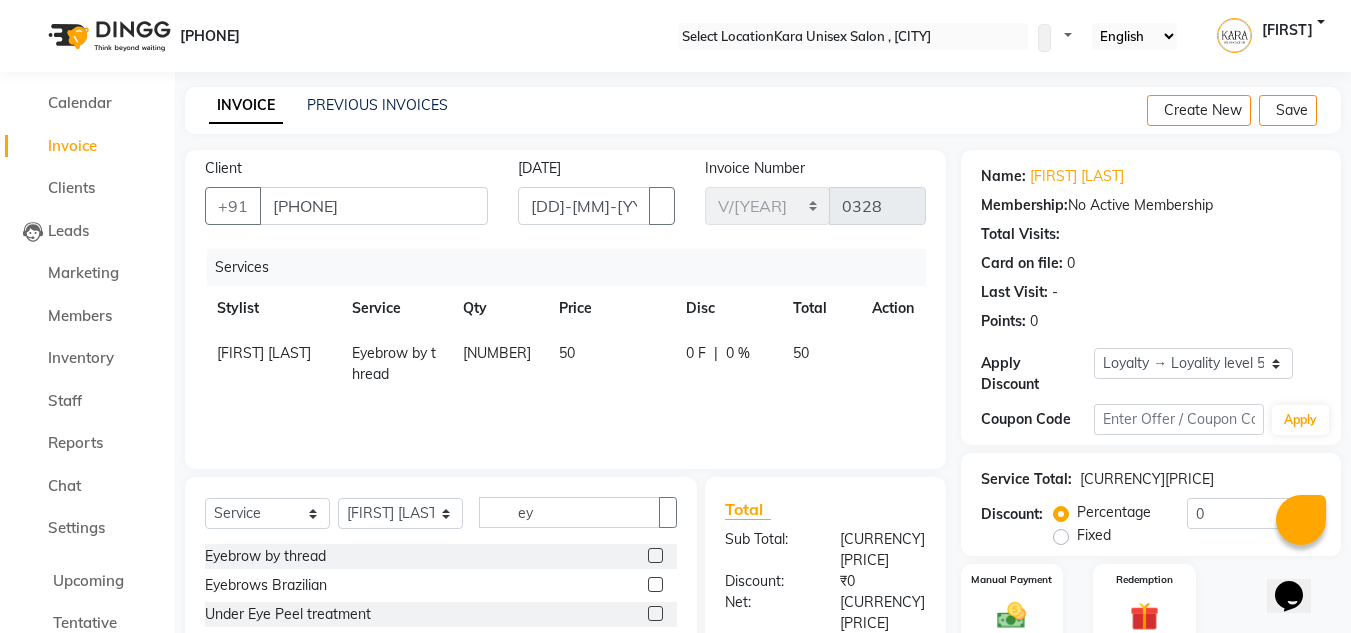 click on "50" at bounding box center [264, 353] 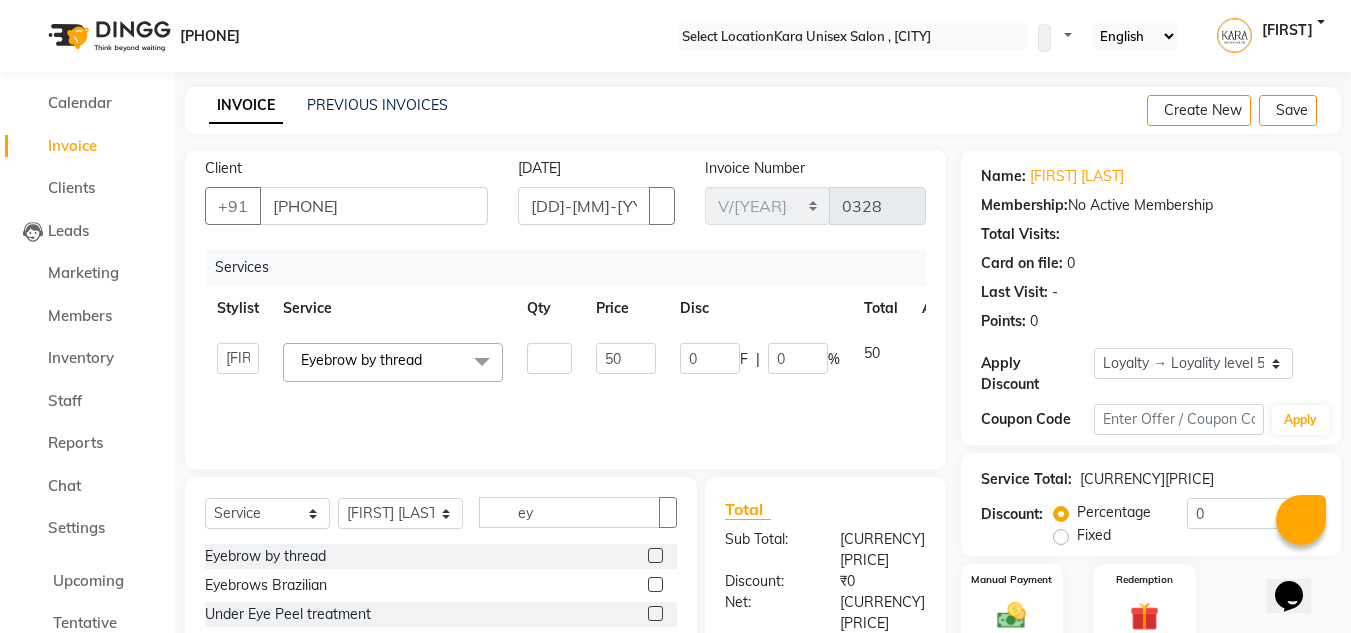 scroll, scrollTop: 125, scrollLeft: 0, axis: vertical 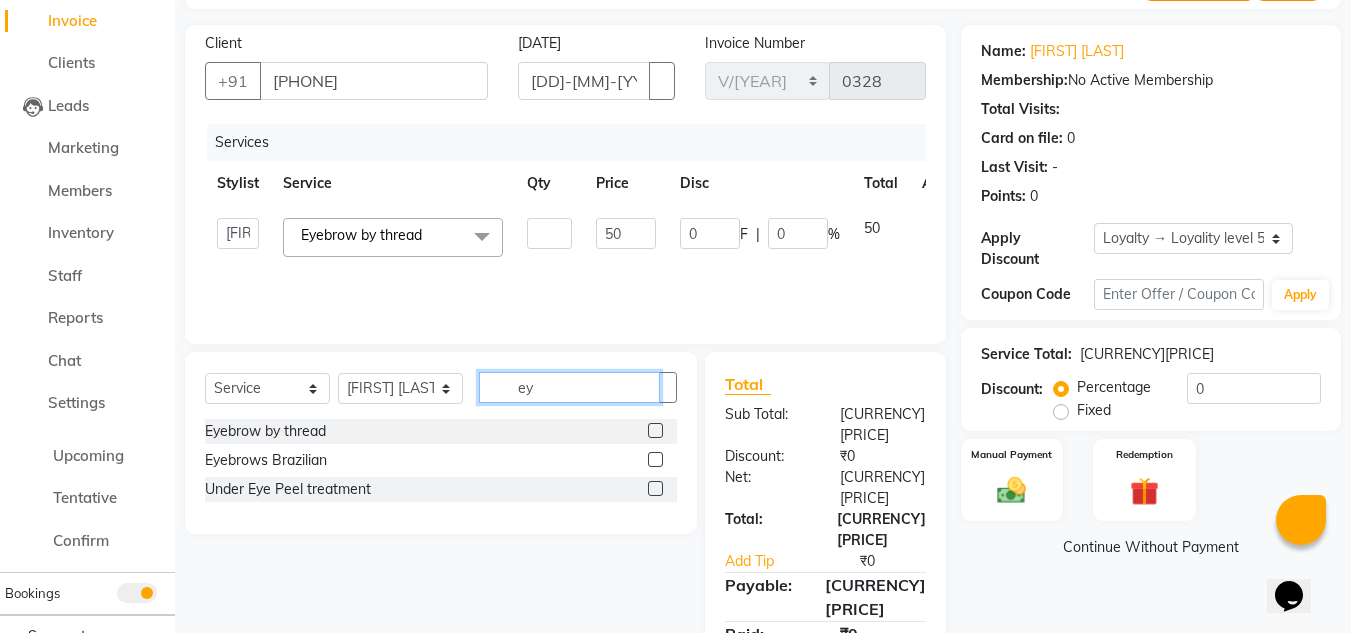 click on "ey" at bounding box center [569, 387] 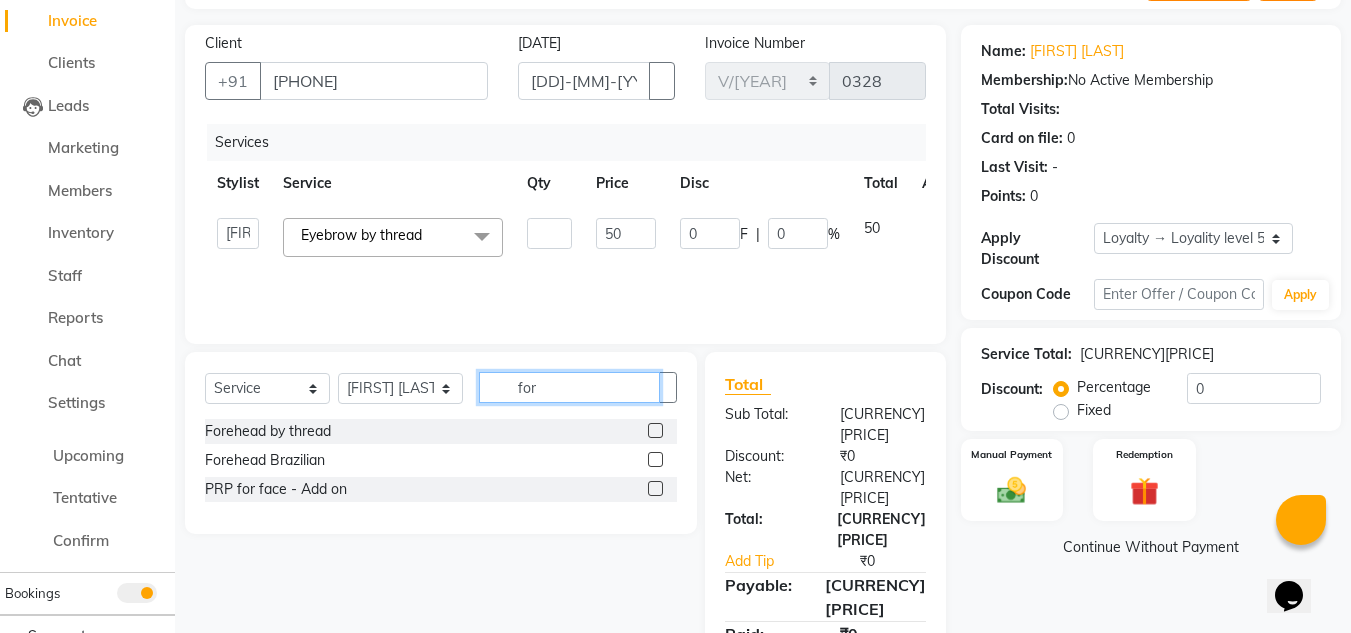 type on "for" 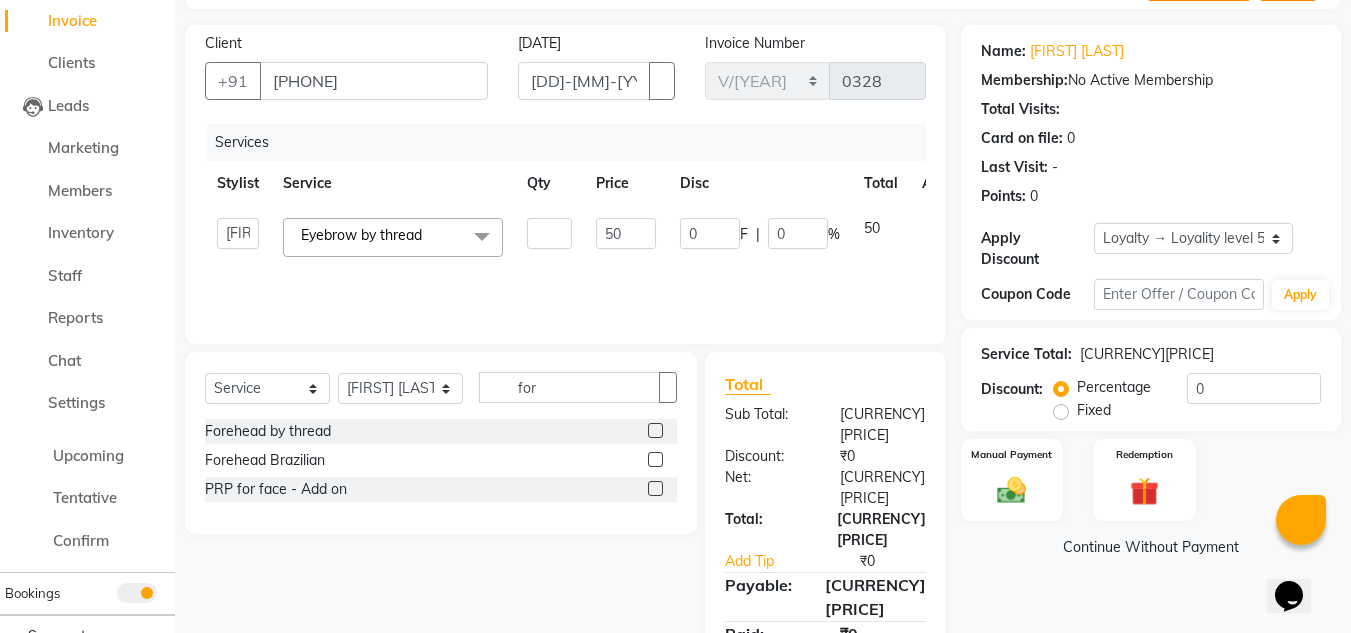 click at bounding box center (655, 430) 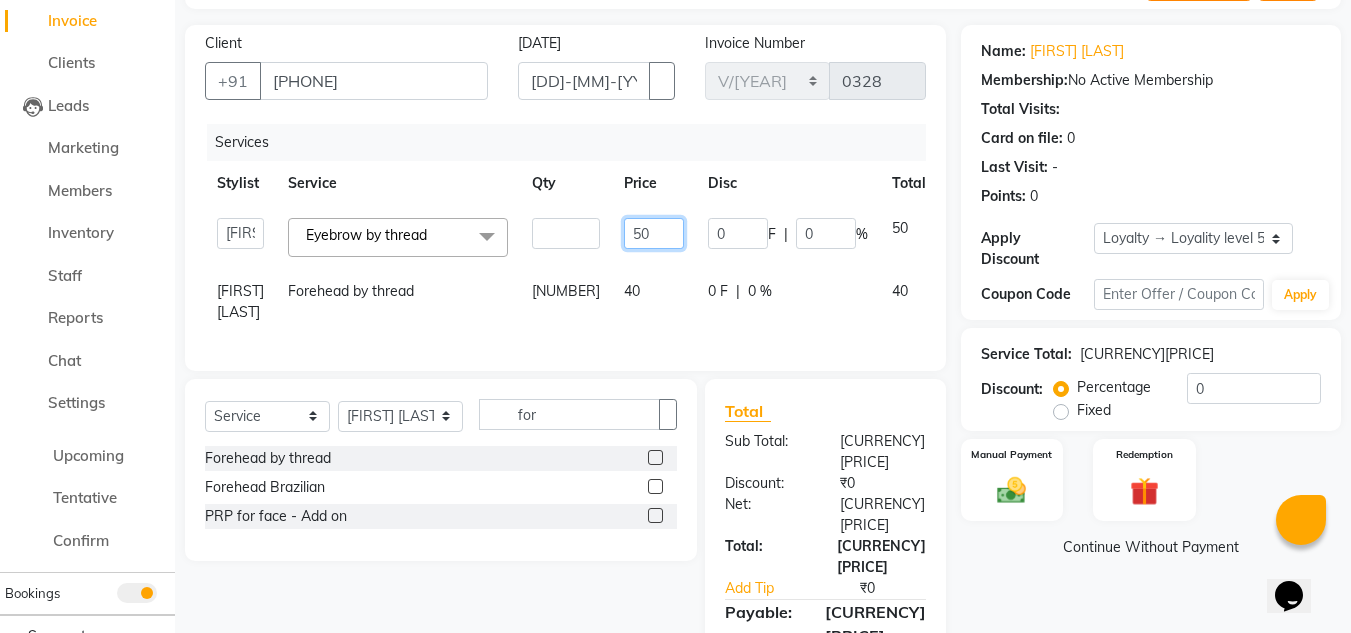 click on "50" at bounding box center (566, 233) 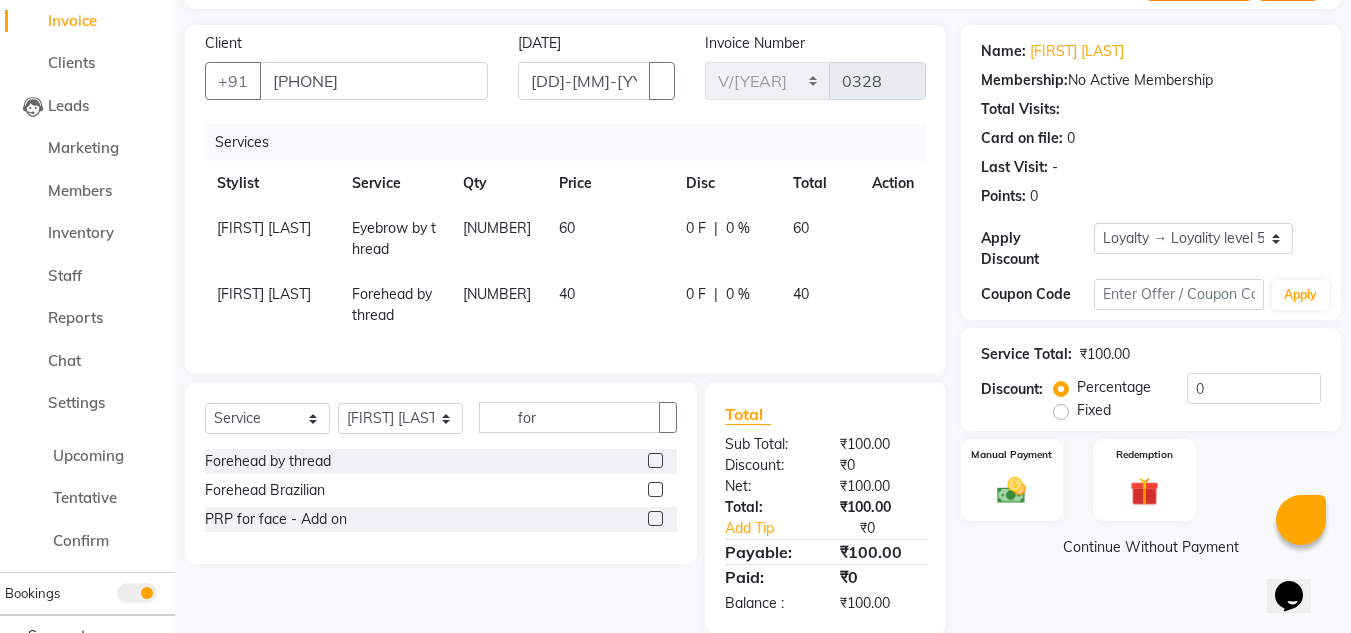 click on "Name: [FIRST] [LAST] Membership:  No Active Membership  Total Visits:   Card on file:  0 Last Visit:   - Points:   0  Apply Discount Select  Loyalty → Loyality level 5  Coupon Code Apply Service Total:  ₹100.00  Discount:  Percentage   Fixed  0 Manual Payment Redemption  Continue Without Payment" at bounding box center (1158, 329) 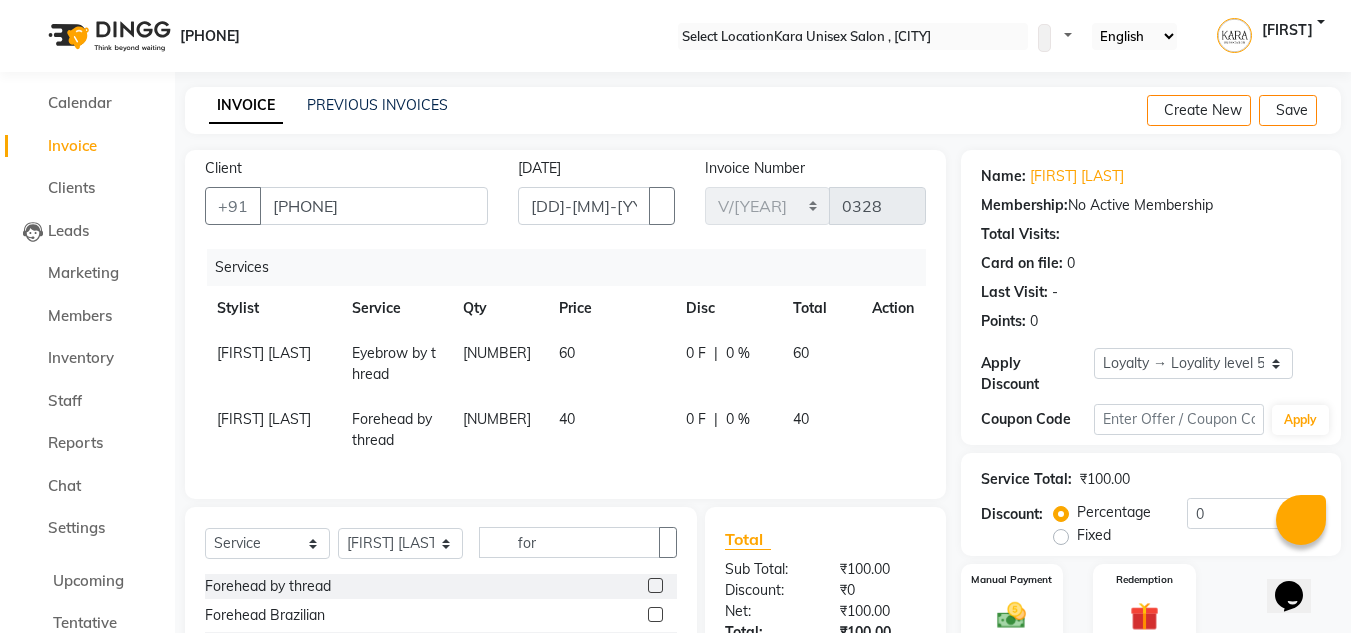 scroll, scrollTop: 170, scrollLeft: 0, axis: vertical 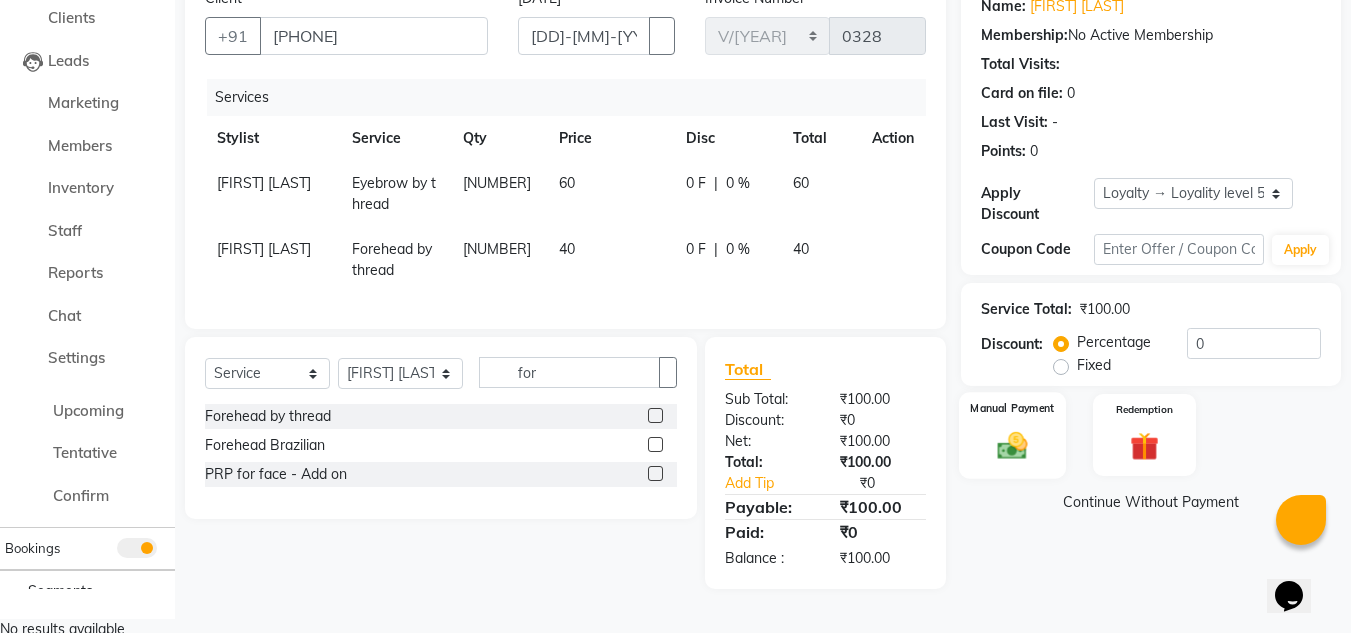 click at bounding box center [1012, 445] 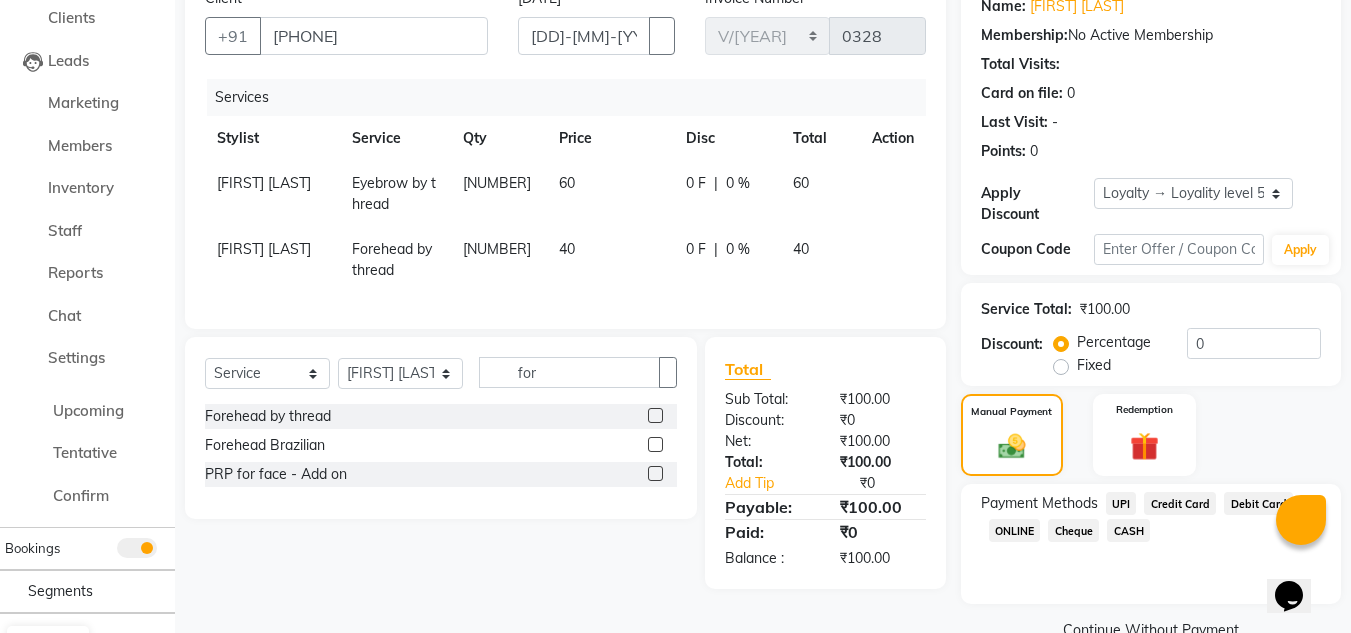 click on "CASH" at bounding box center (1121, 503) 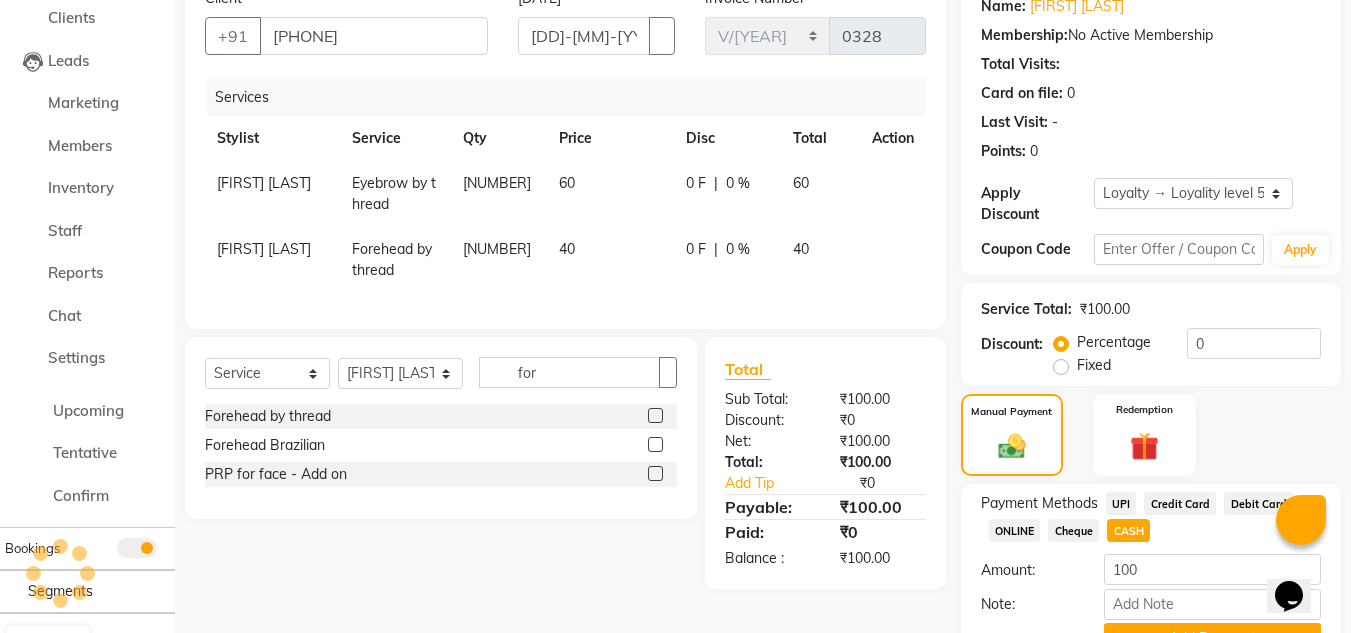 scroll, scrollTop: 275, scrollLeft: 0, axis: vertical 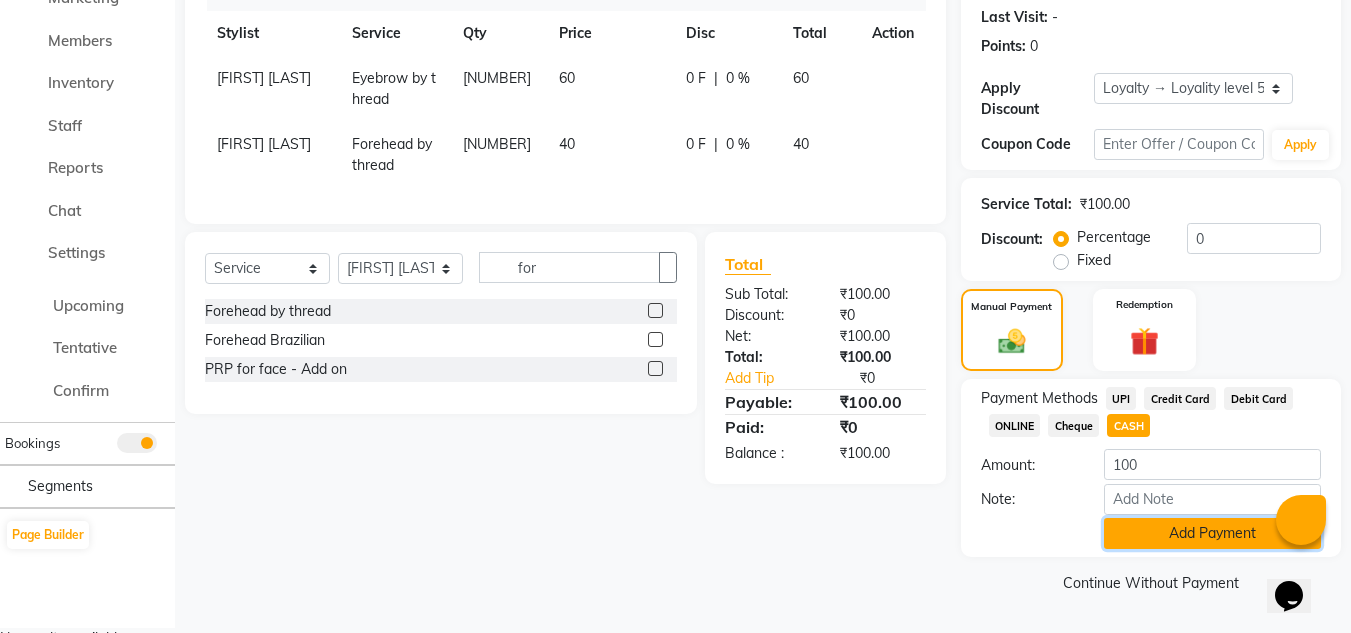 click on "Add Payment" at bounding box center (1212, 533) 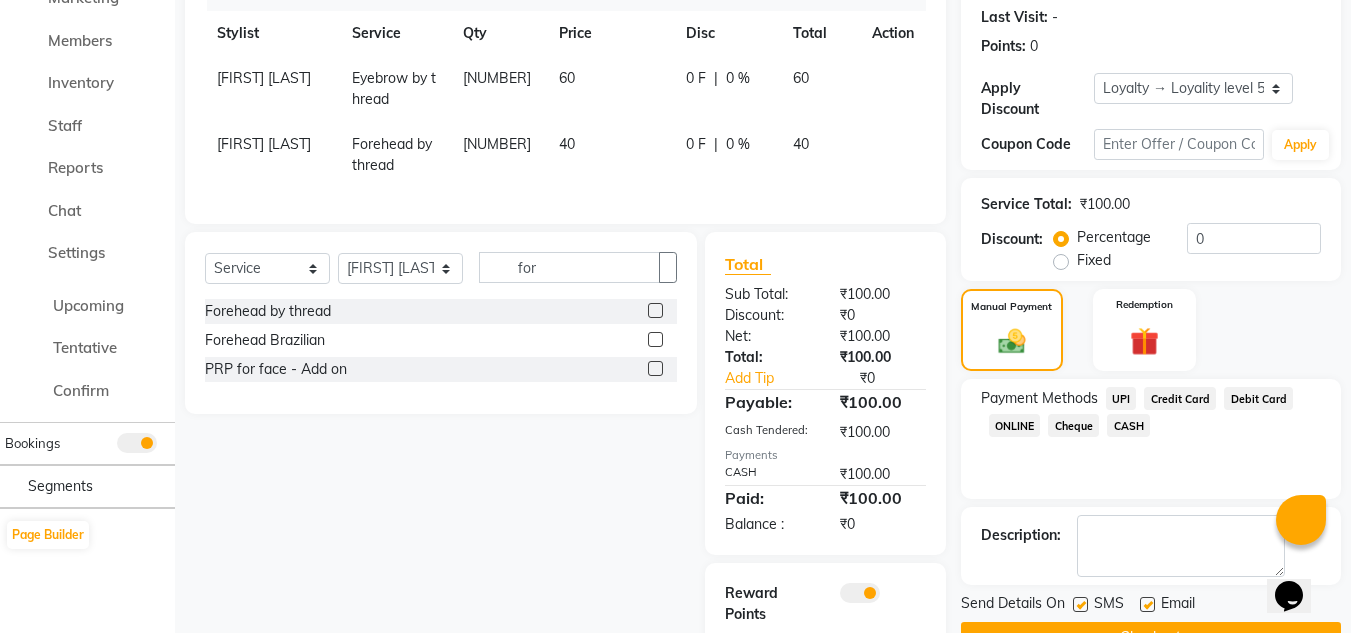 scroll, scrollTop: 381, scrollLeft: 0, axis: vertical 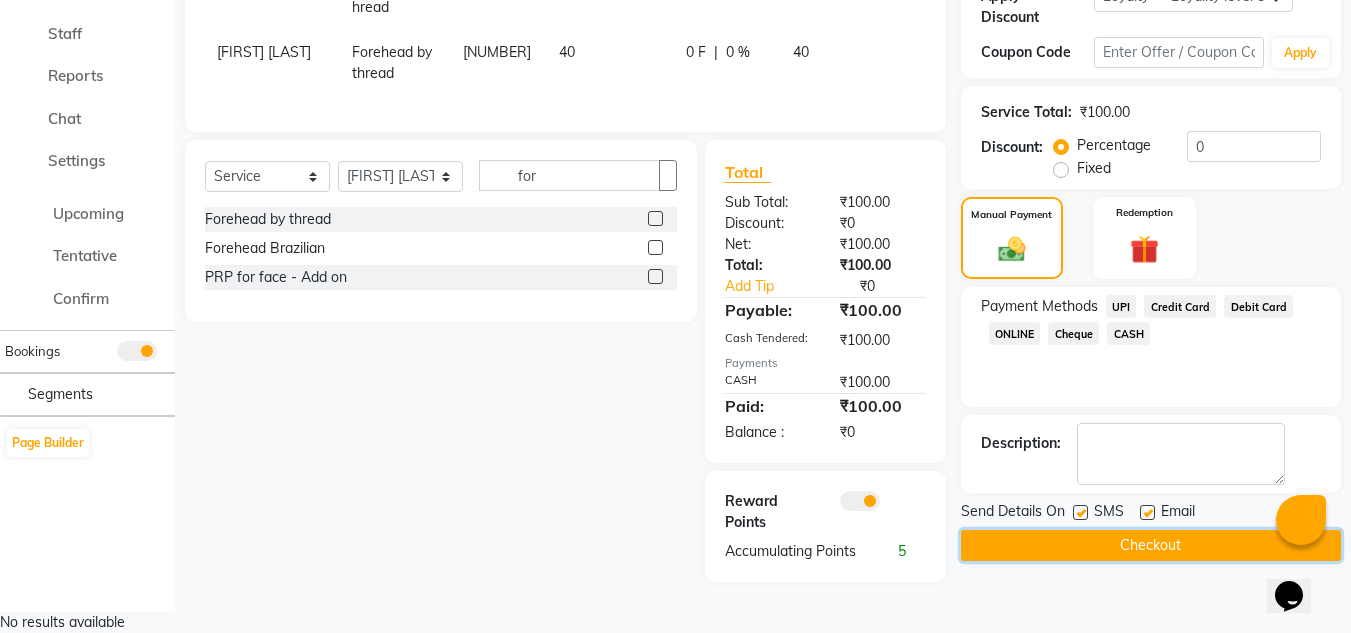 click on "Checkout" at bounding box center (1151, 545) 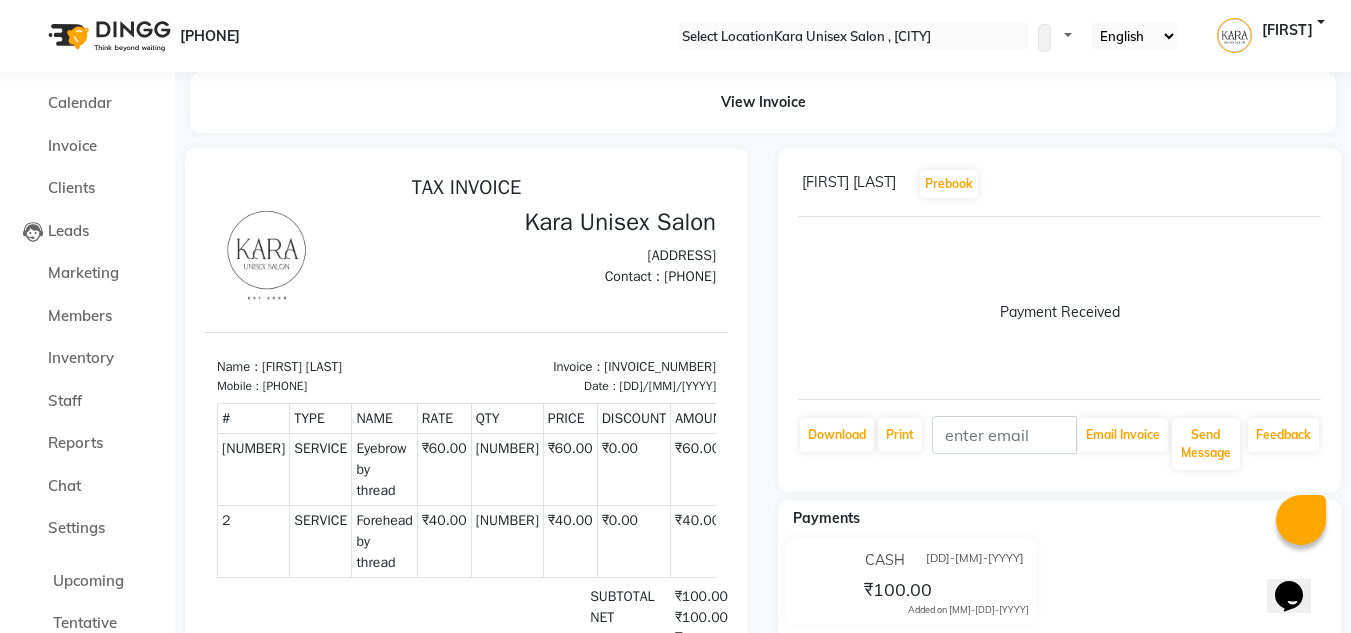 scroll, scrollTop: 0, scrollLeft: 0, axis: both 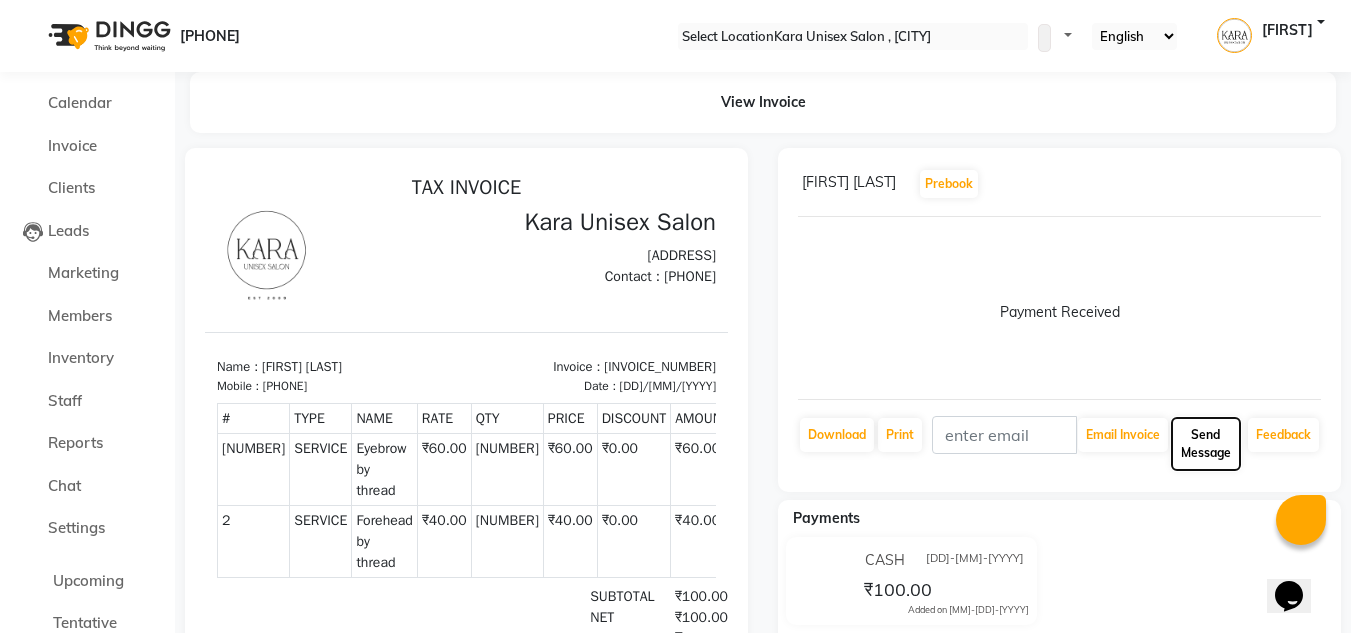 click on "Send Message" at bounding box center [1123, 435] 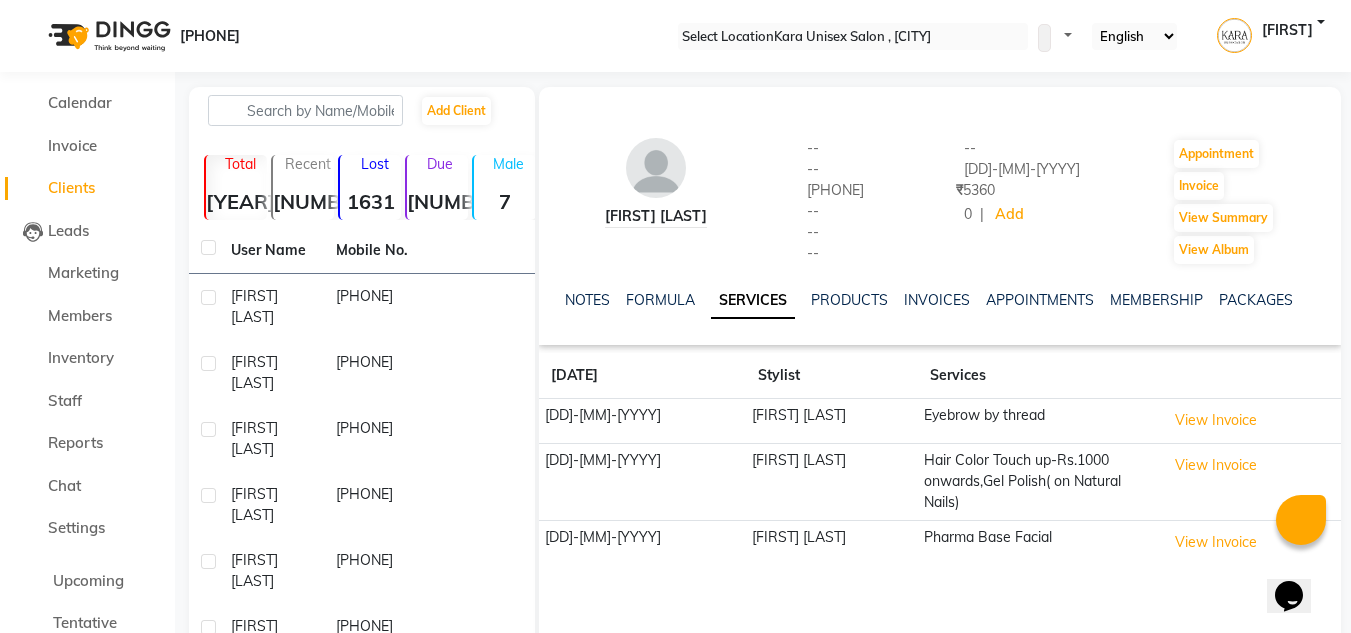 click on "Calendar" at bounding box center (87, 103) 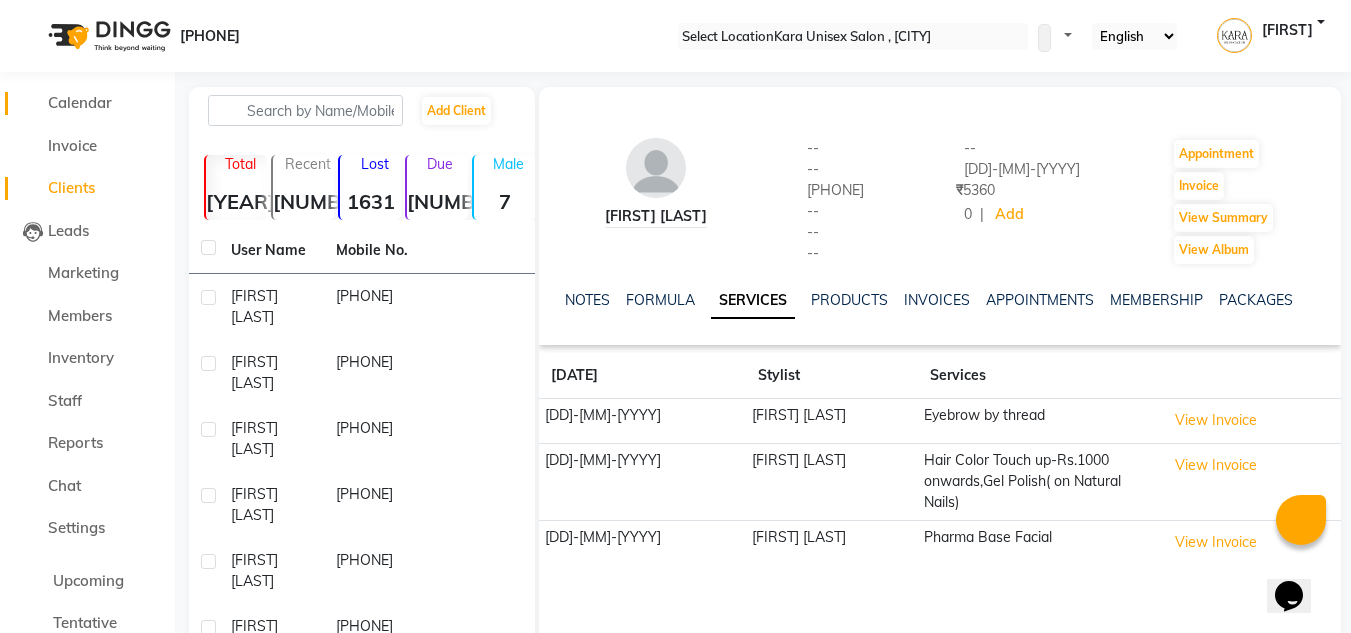 click on "Calendar" at bounding box center [80, 102] 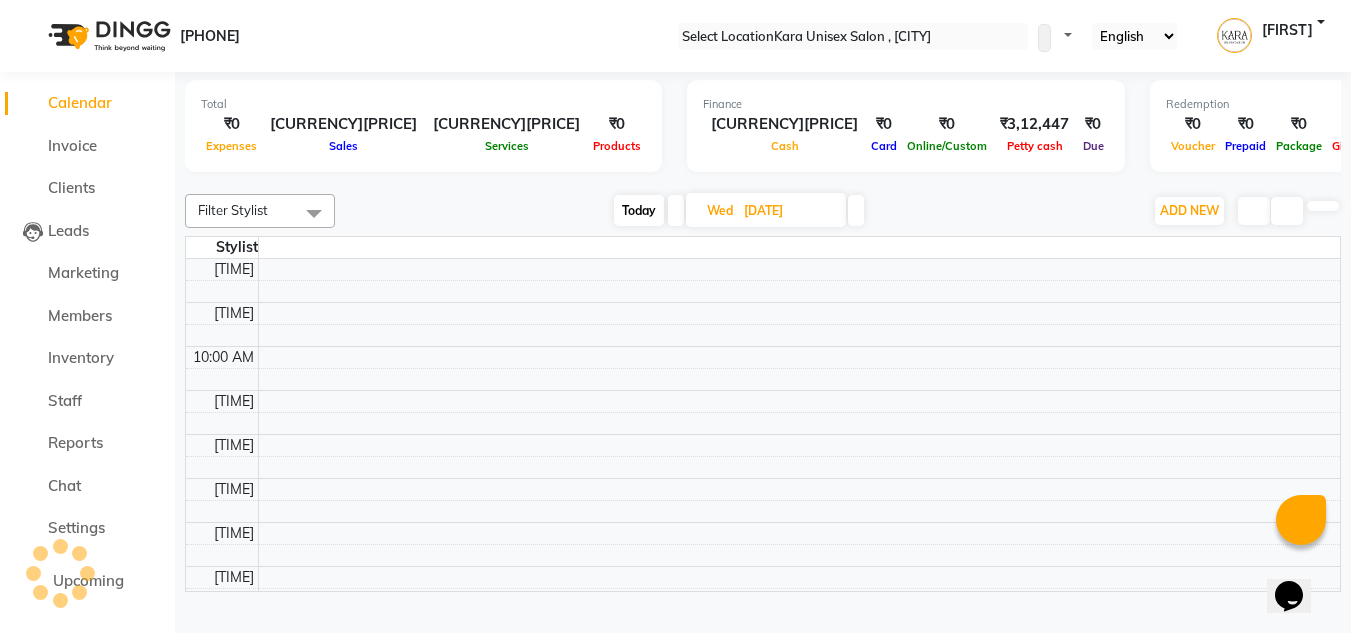 scroll, scrollTop: 0, scrollLeft: 0, axis: both 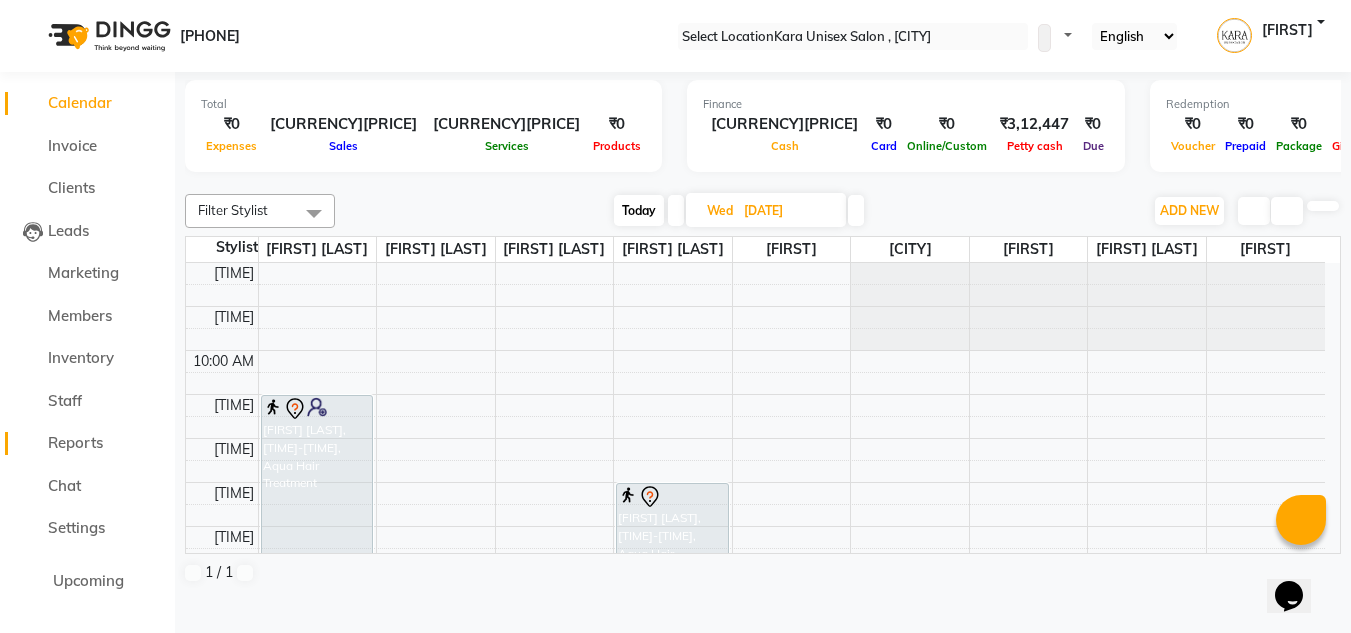 click on "Reports" at bounding box center [75, 442] 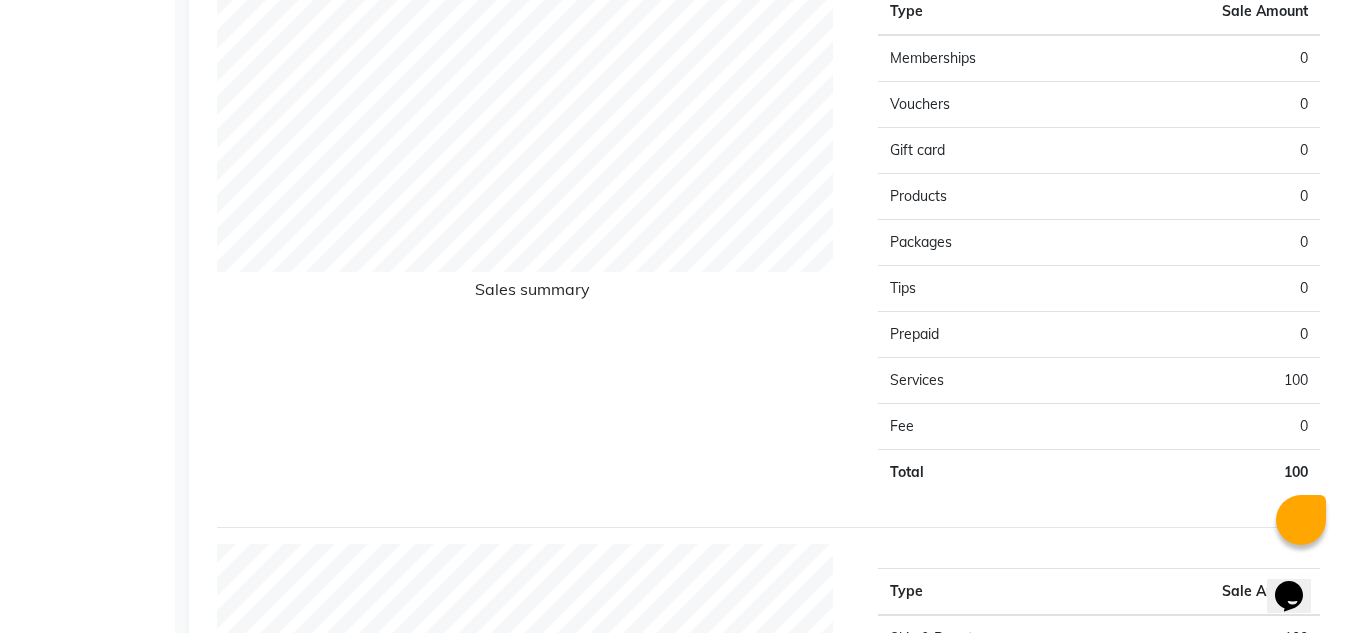 scroll, scrollTop: 0, scrollLeft: 0, axis: both 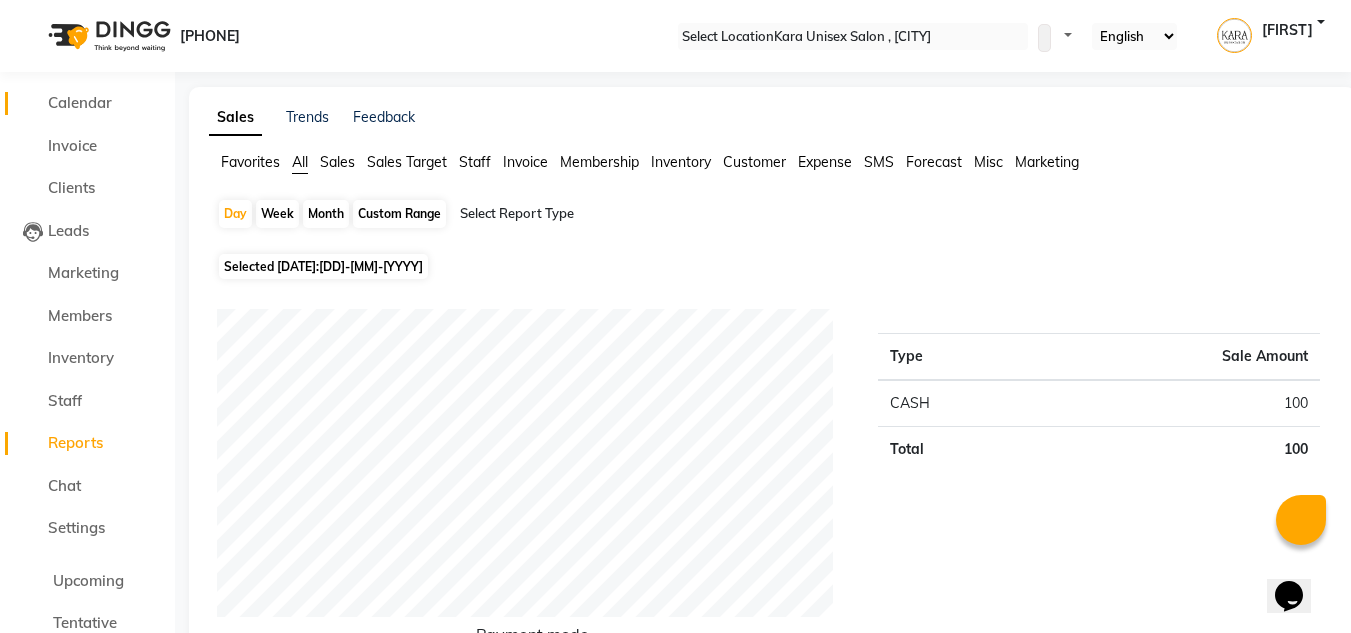 click on "Calendar" at bounding box center (80, 102) 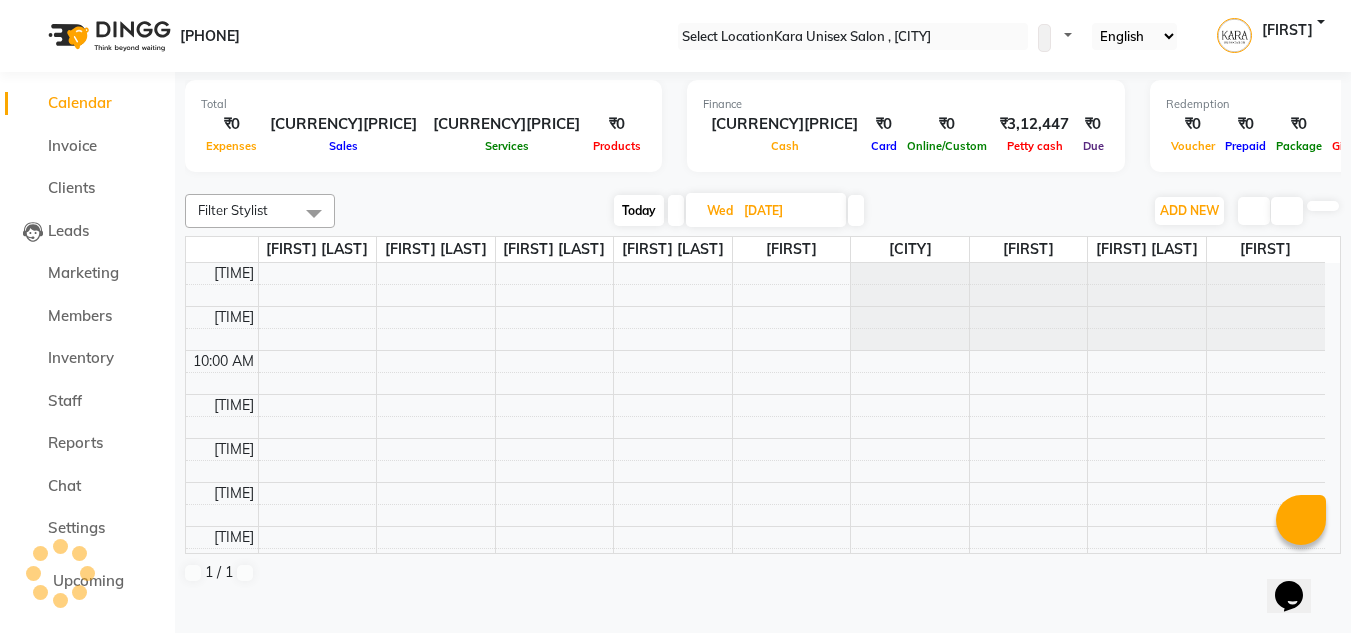 scroll, scrollTop: 0, scrollLeft: 0, axis: both 